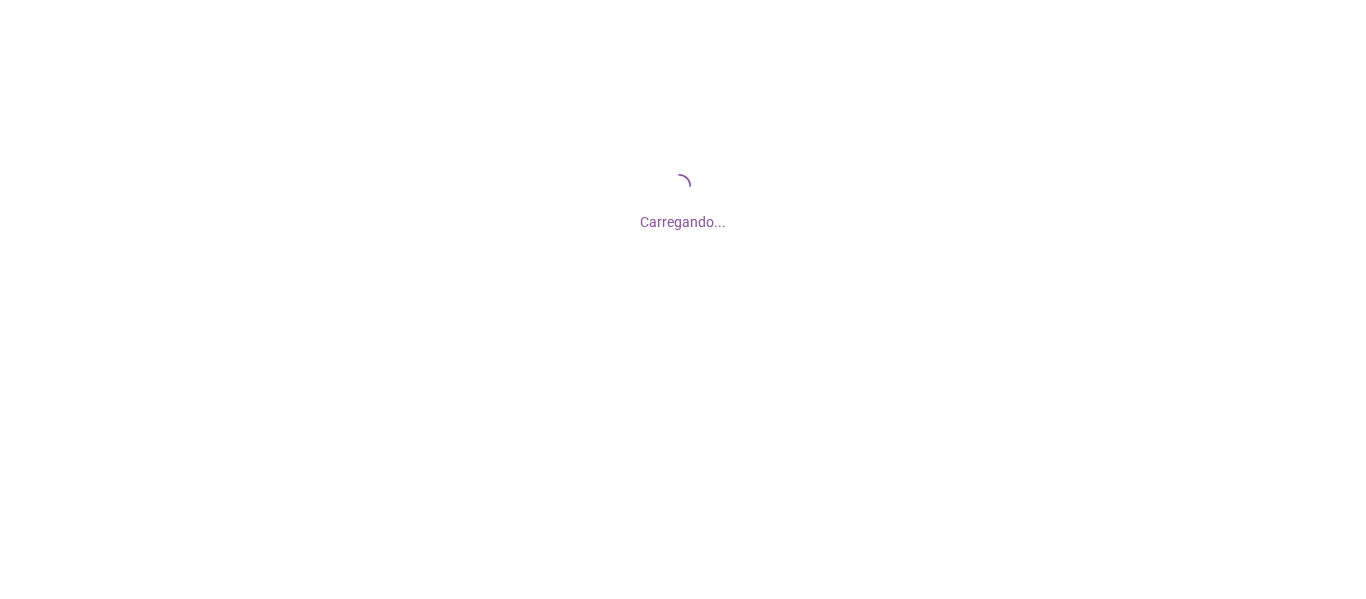 scroll, scrollTop: 0, scrollLeft: 0, axis: both 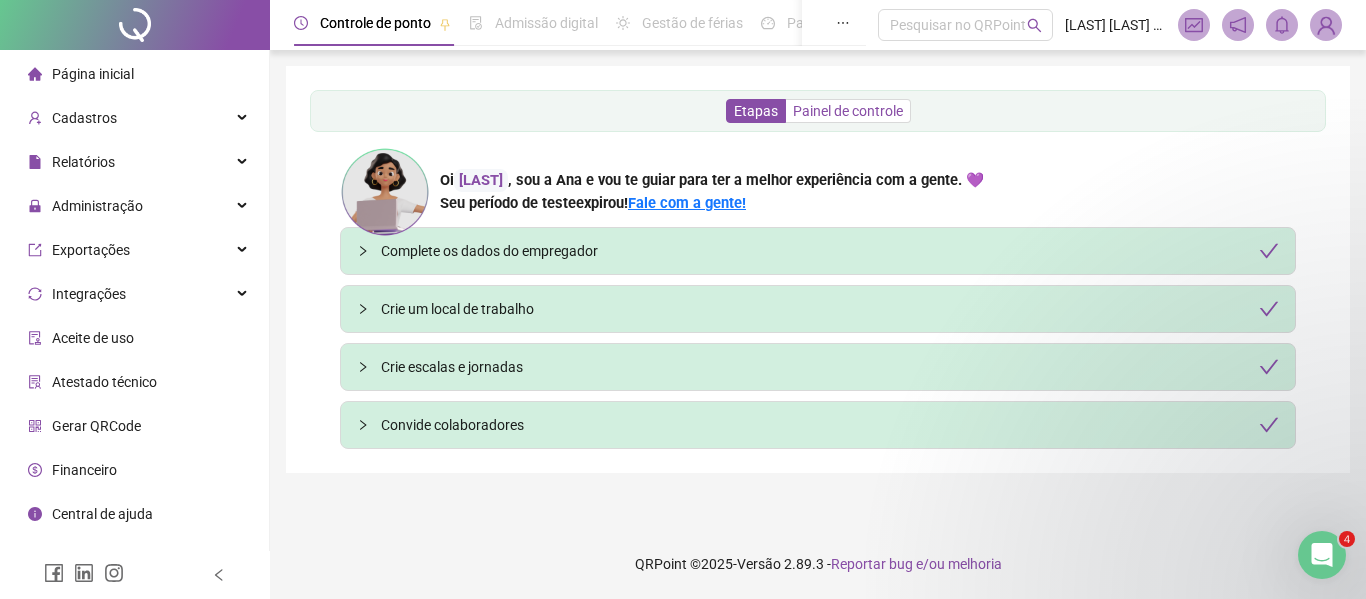 click on "Painel de controle" at bounding box center (848, 111) 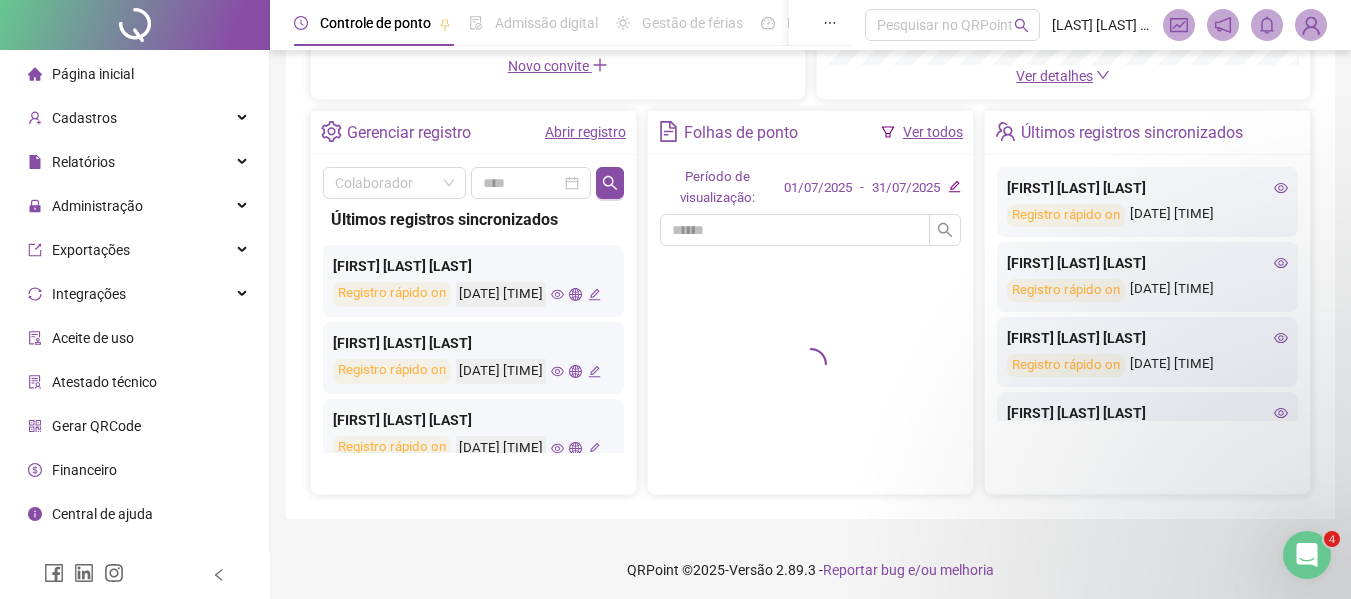 scroll, scrollTop: 384, scrollLeft: 0, axis: vertical 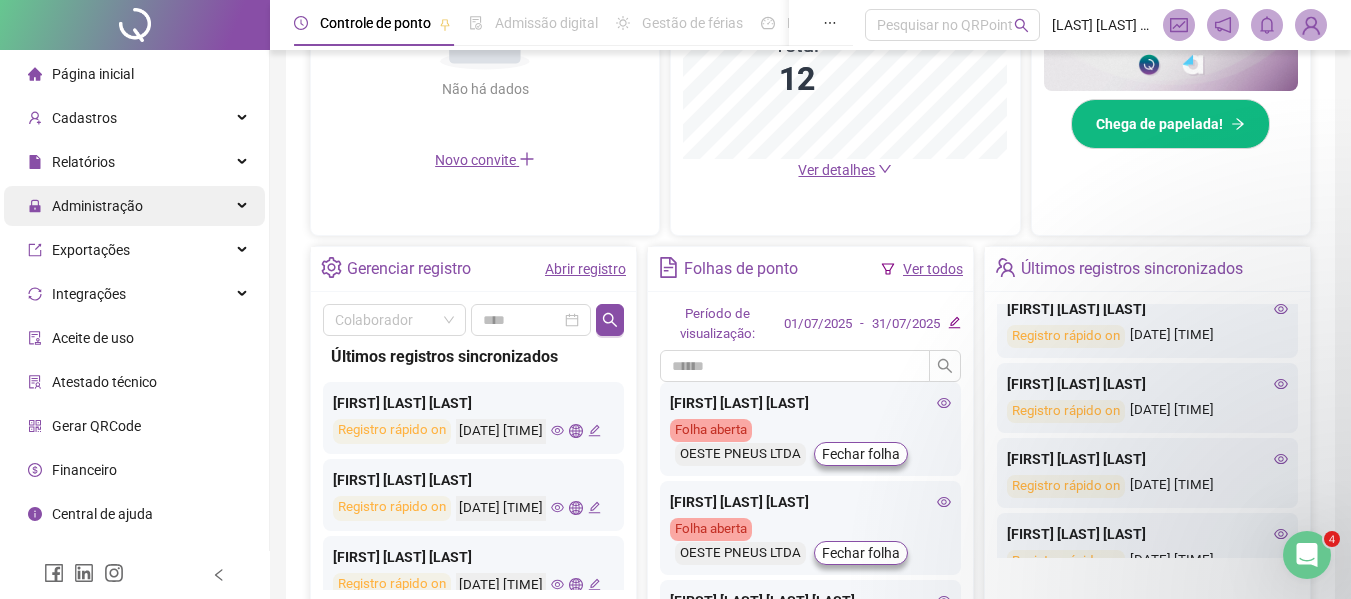 click on "Administração" at bounding box center [134, 206] 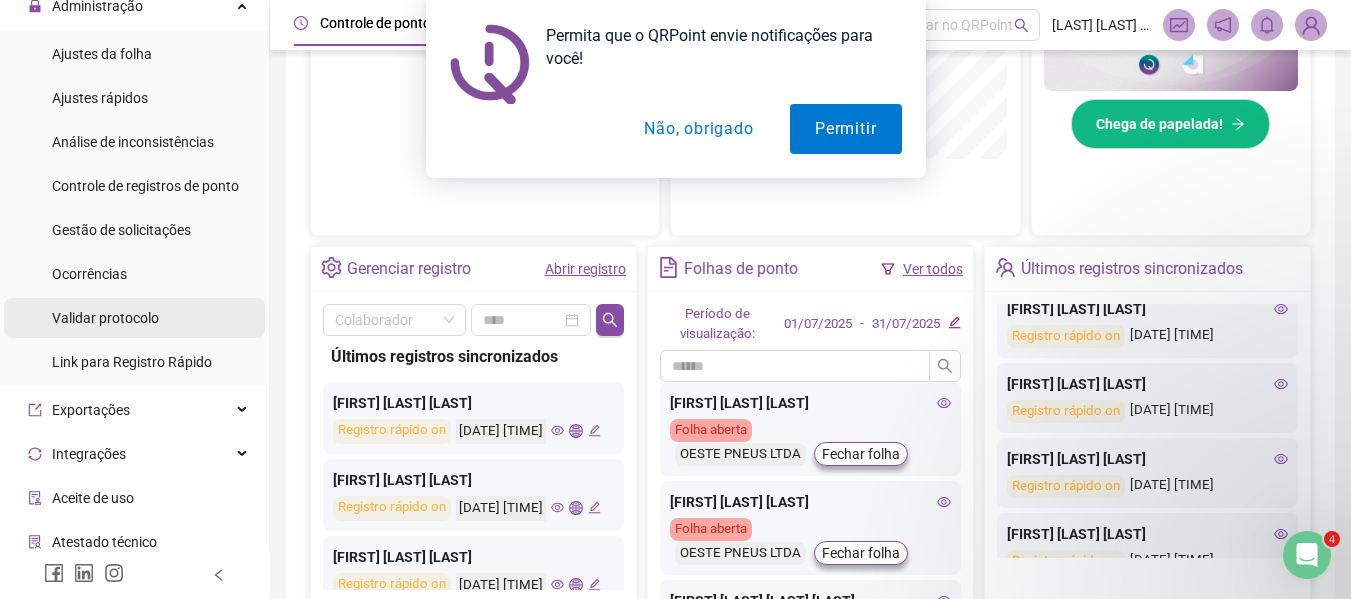 scroll, scrollTop: 100, scrollLeft: 0, axis: vertical 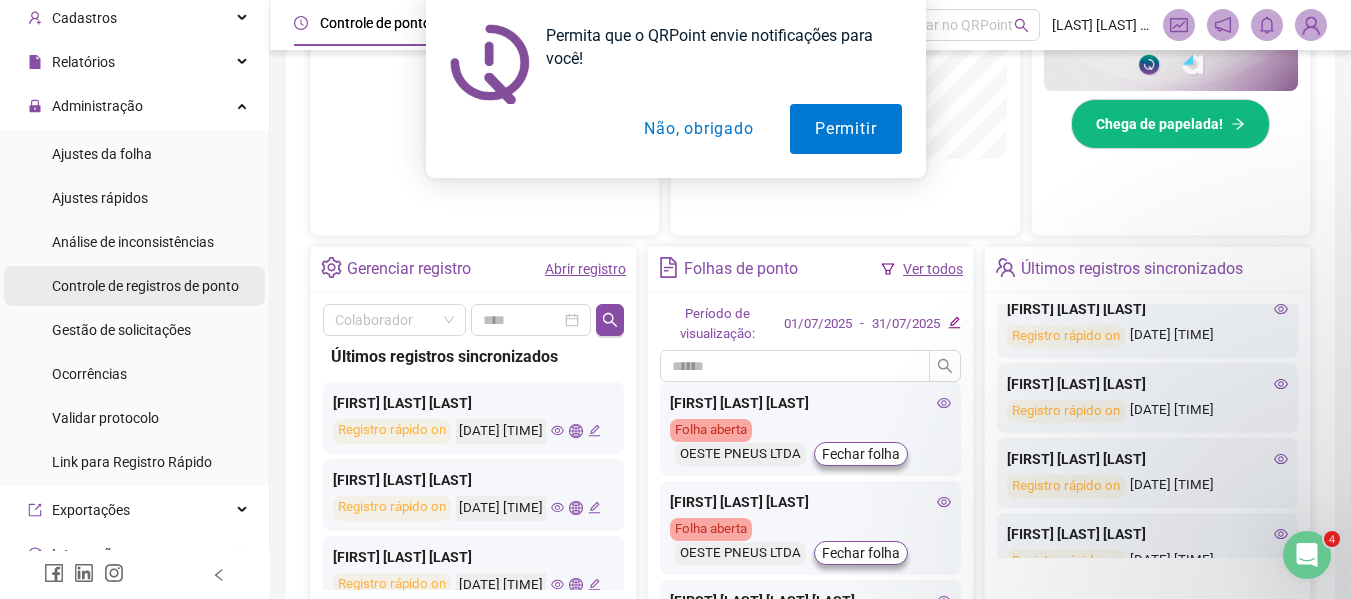 click on "Controle de registros de ponto" at bounding box center (145, 286) 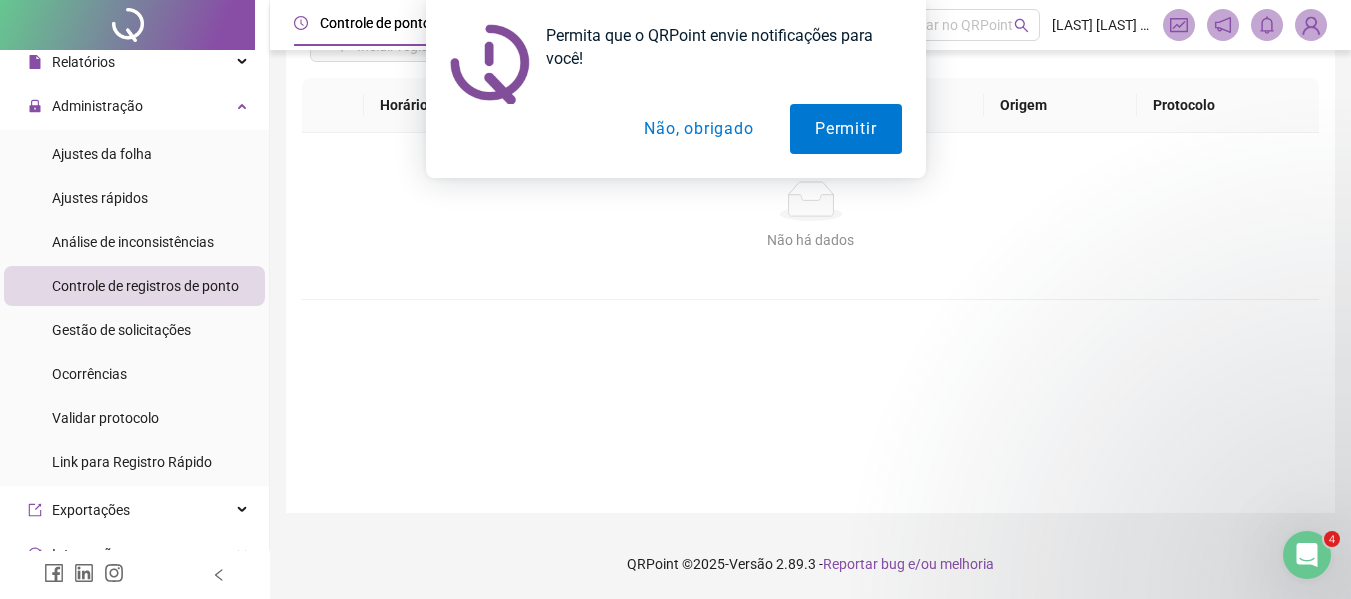 scroll, scrollTop: 176, scrollLeft: 0, axis: vertical 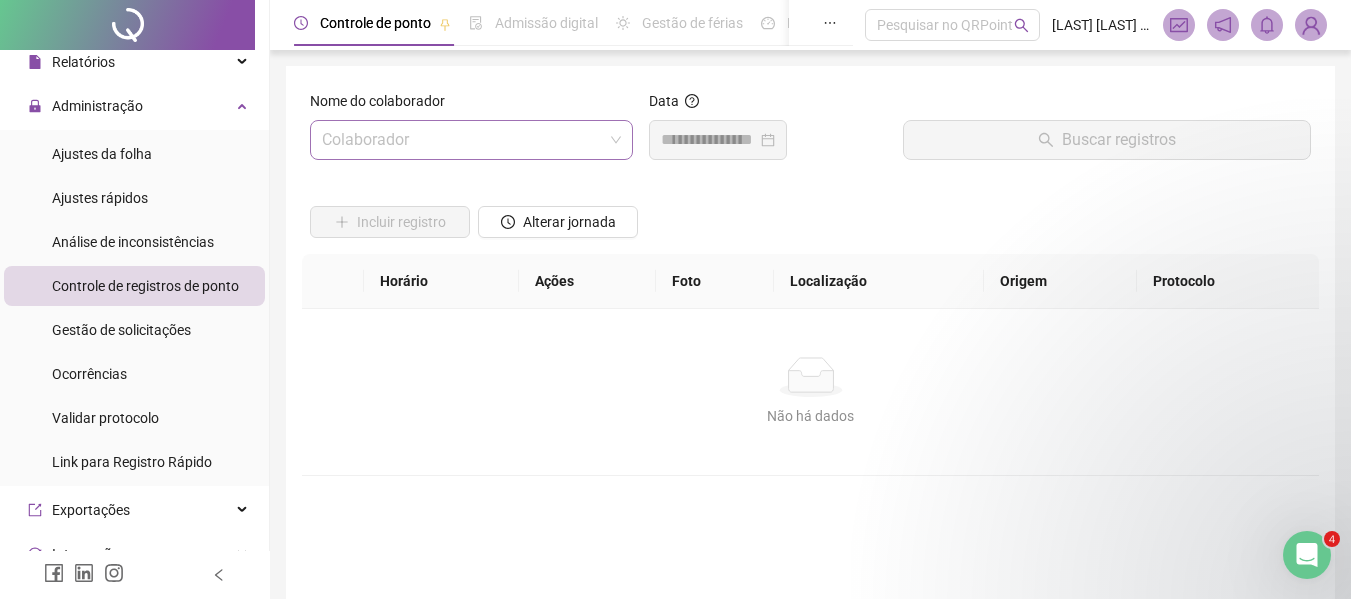 click at bounding box center (462, 140) 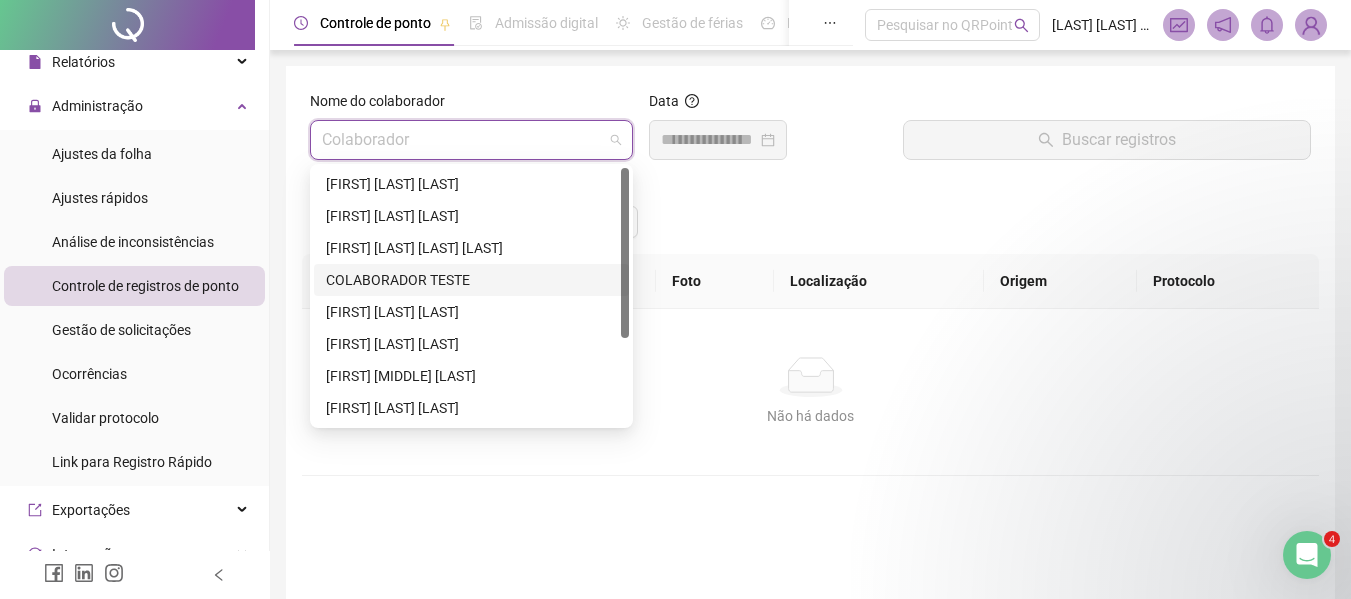 click on "COLABORADOR TESTE" at bounding box center [471, 280] 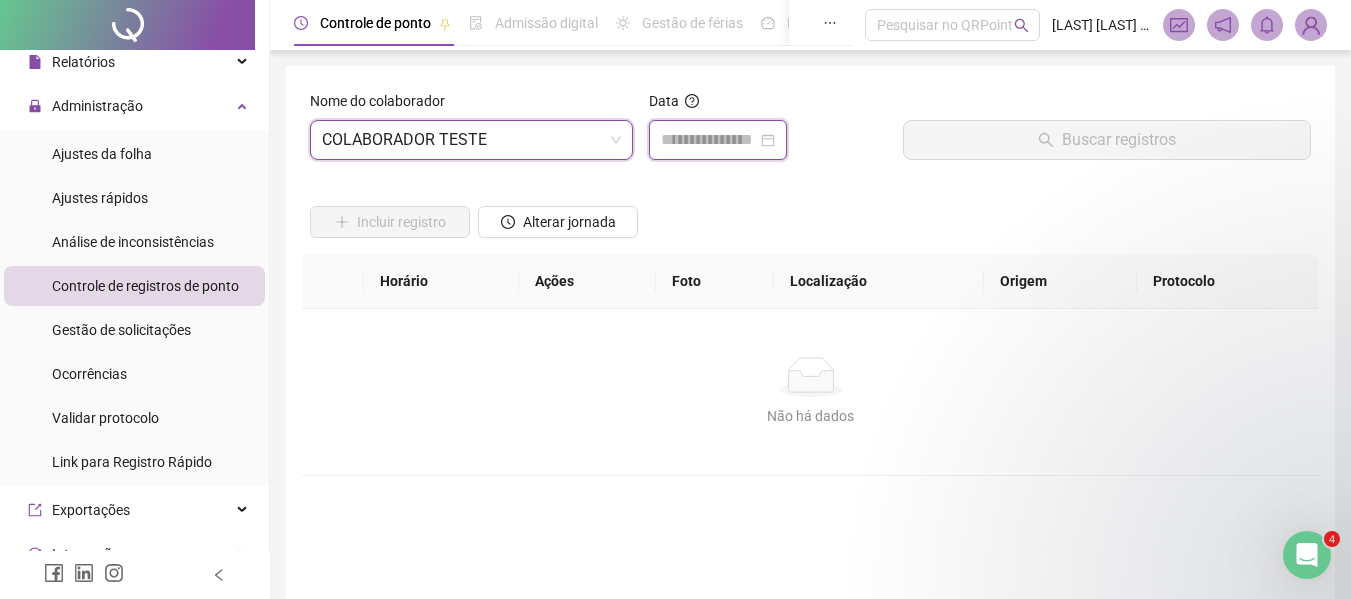 click at bounding box center [709, 140] 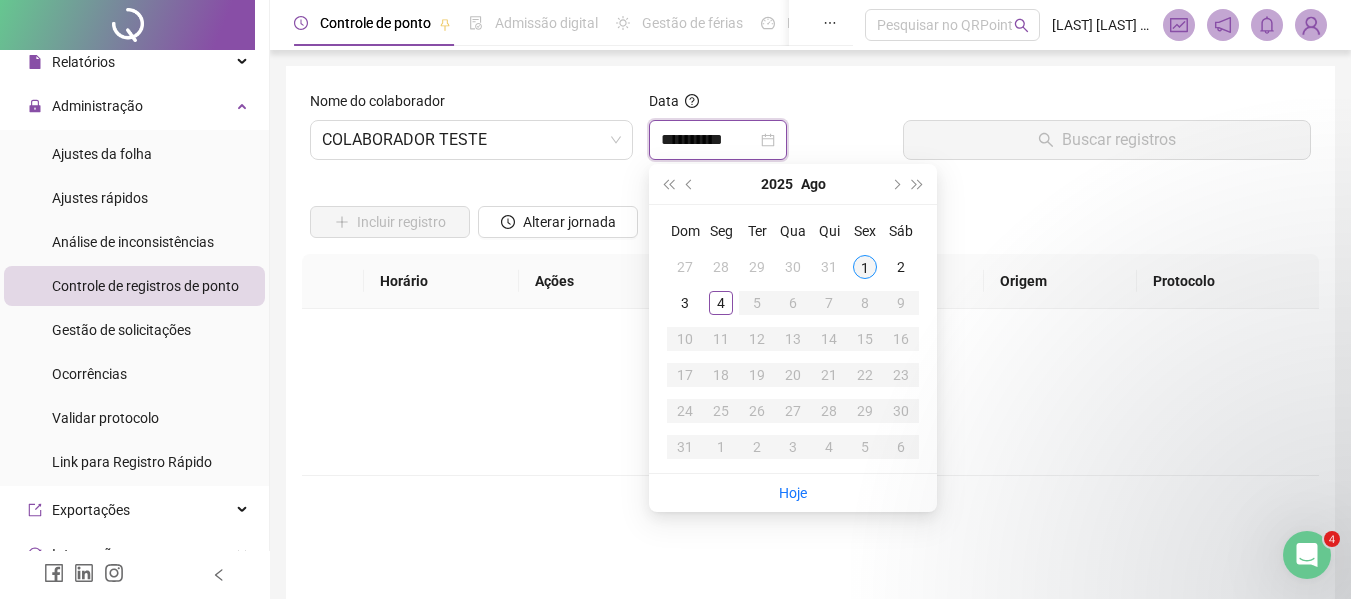 type on "**********" 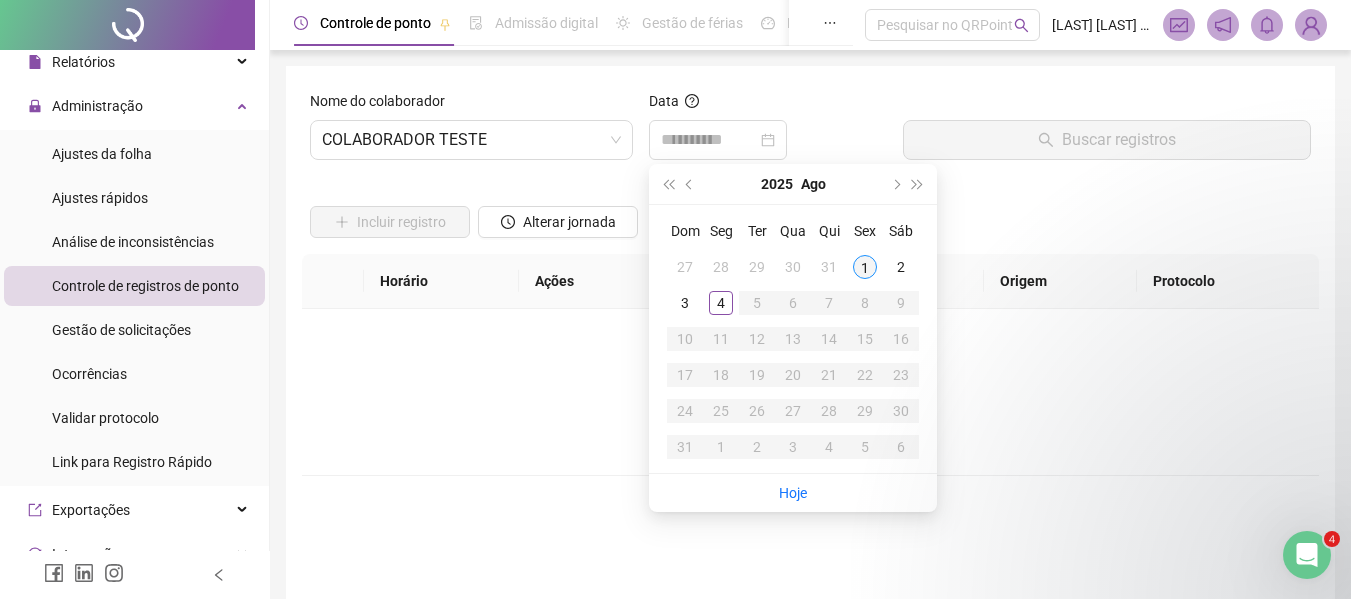 click on "1" at bounding box center (865, 267) 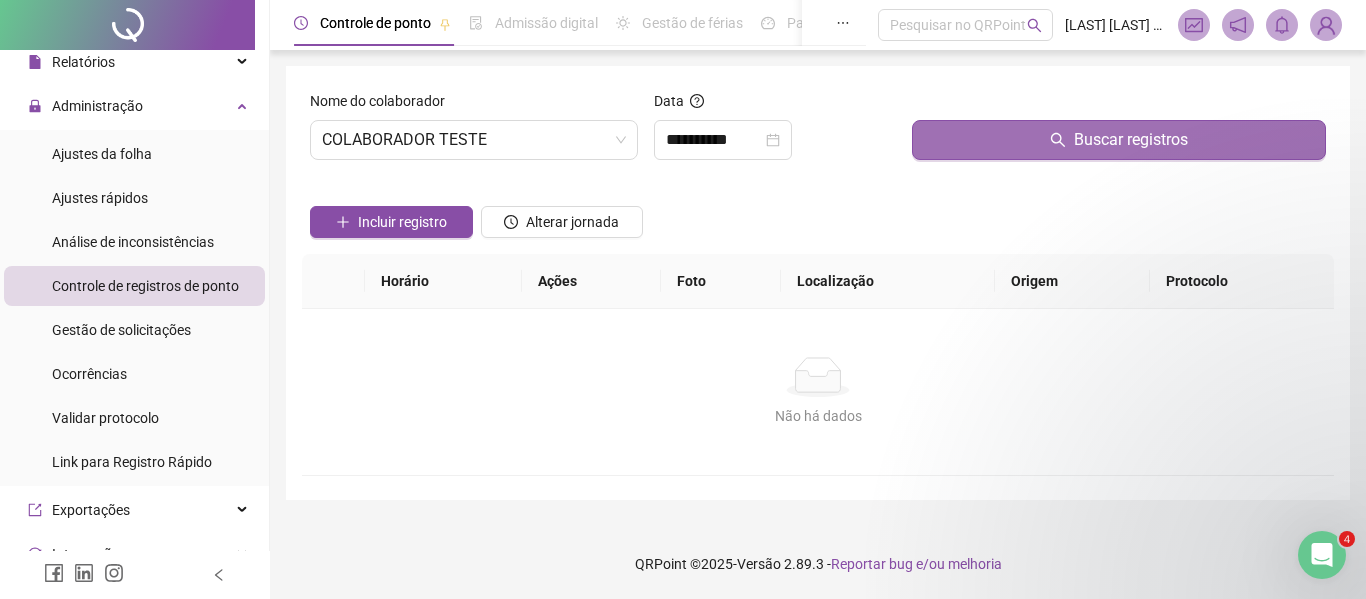 click on "Buscar registros" at bounding box center [1119, 140] 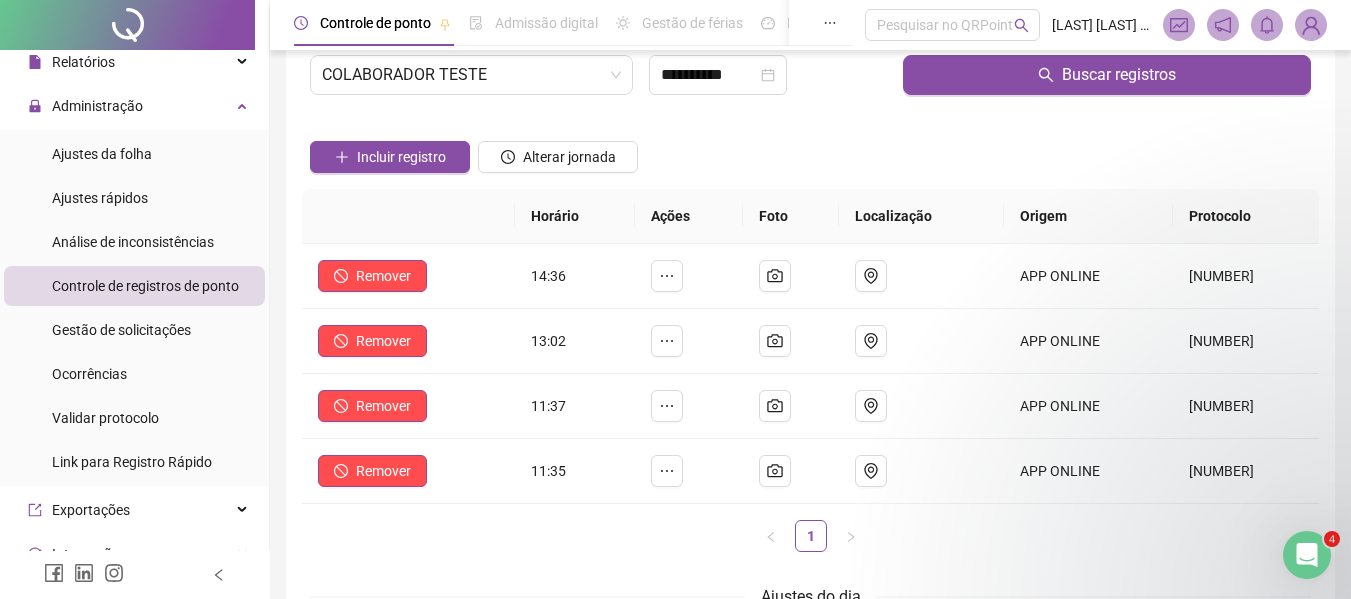 scroll, scrollTop: 100, scrollLeft: 0, axis: vertical 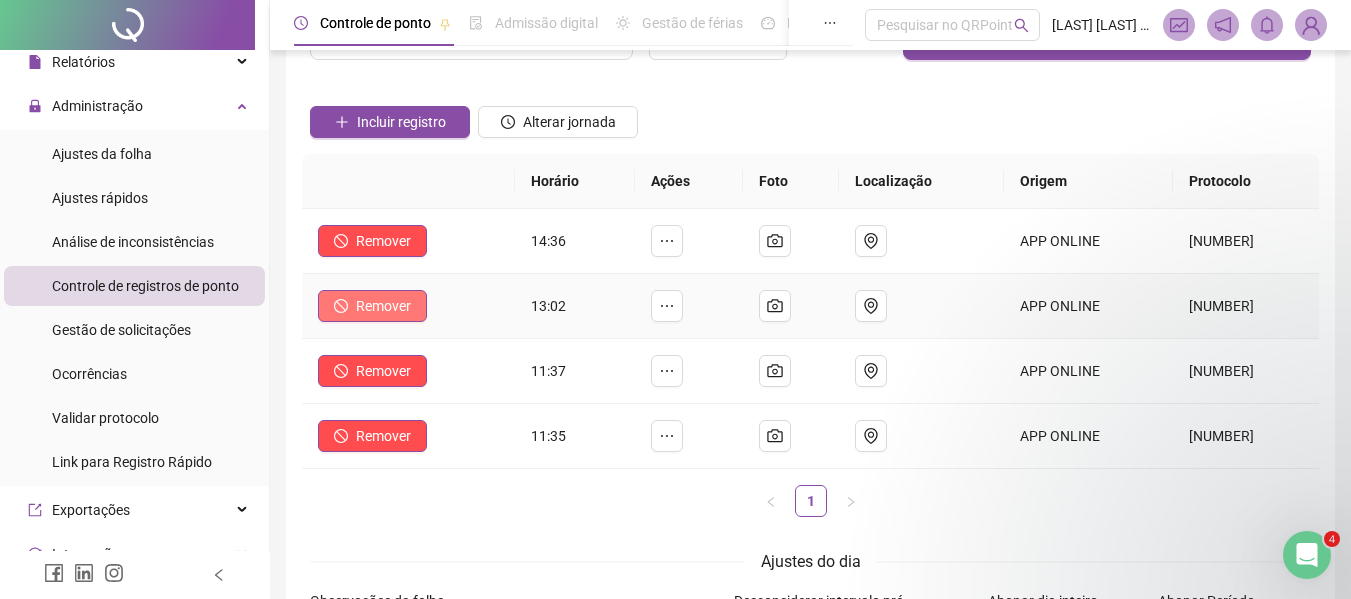 click on "Remover" at bounding box center (383, 306) 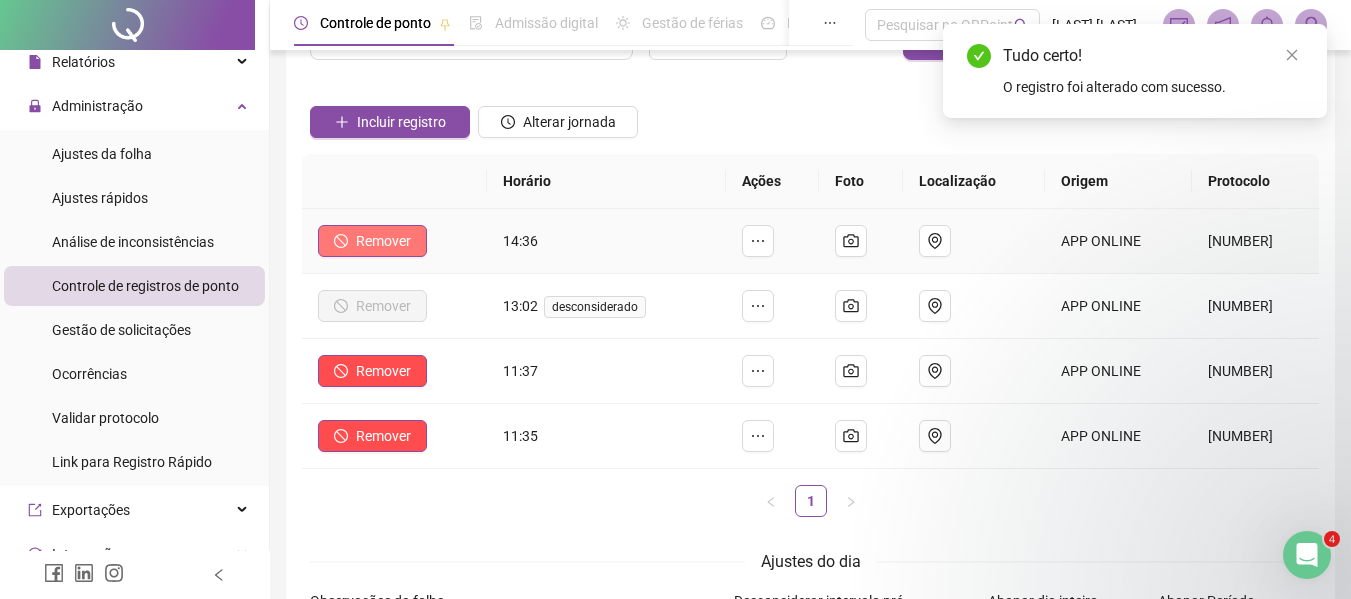 click on "Remover" at bounding box center (383, 241) 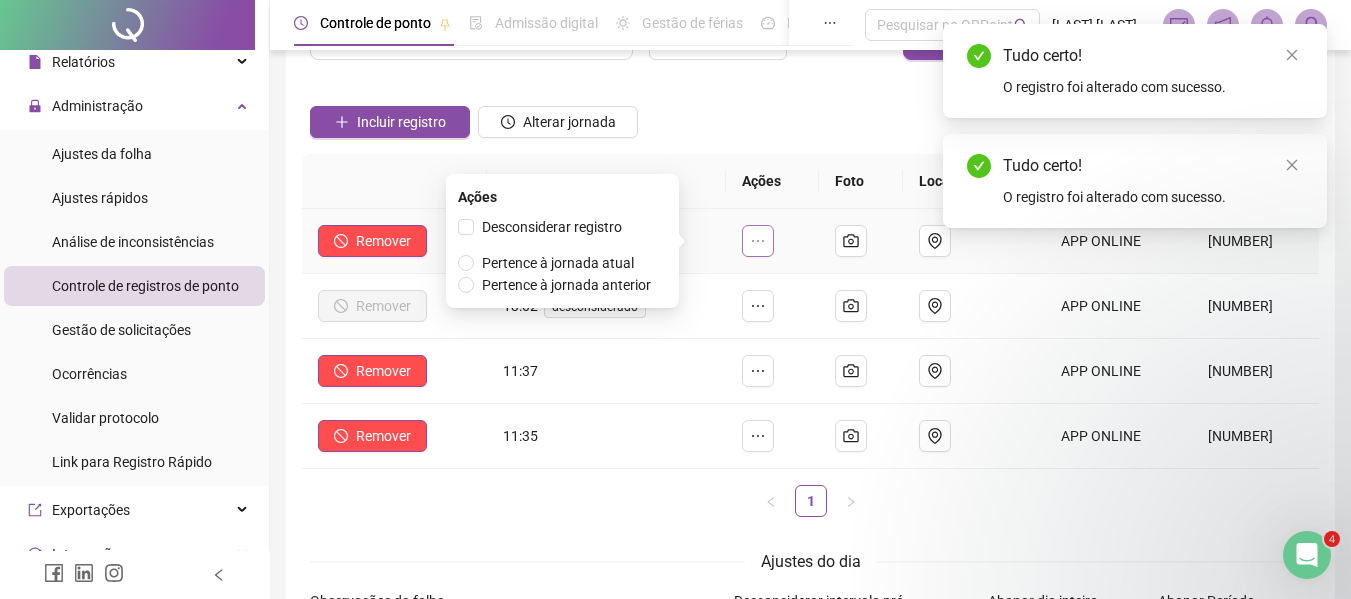 click 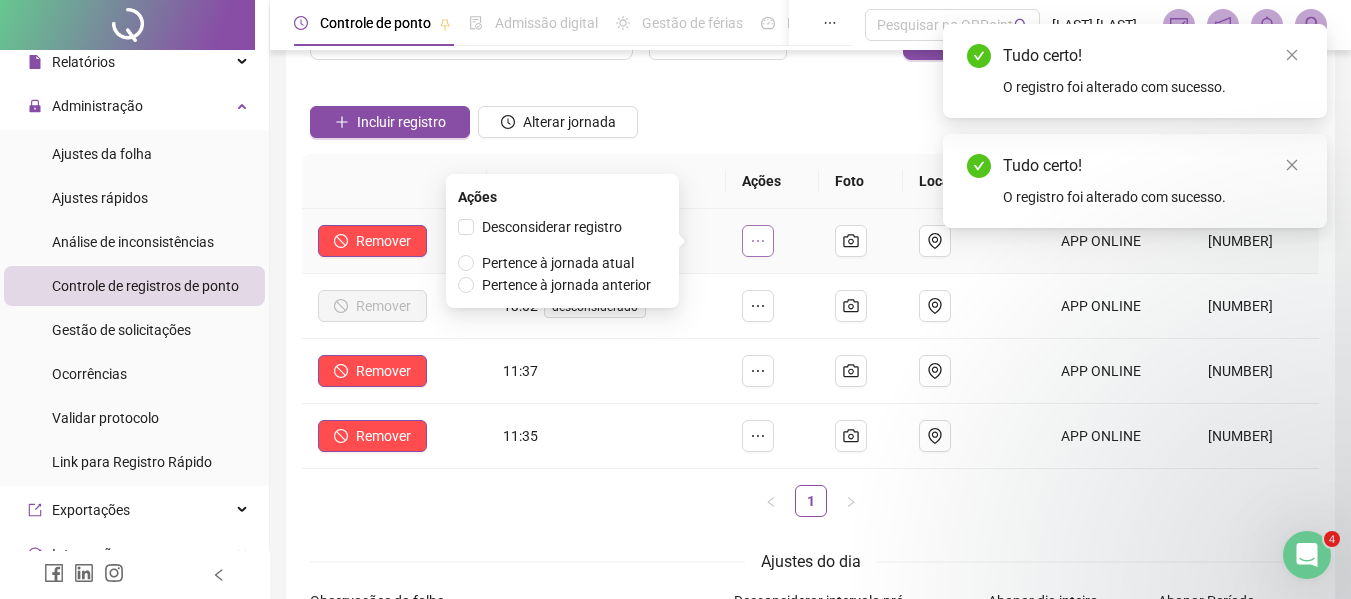 click at bounding box center [758, 241] 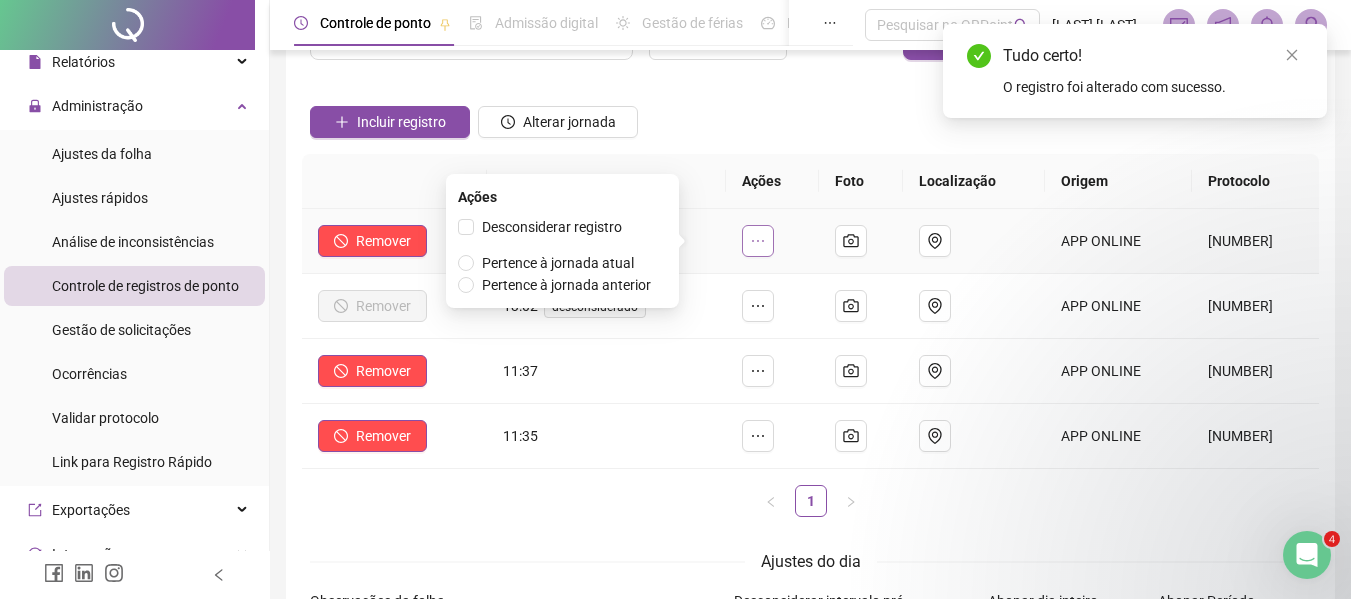 click 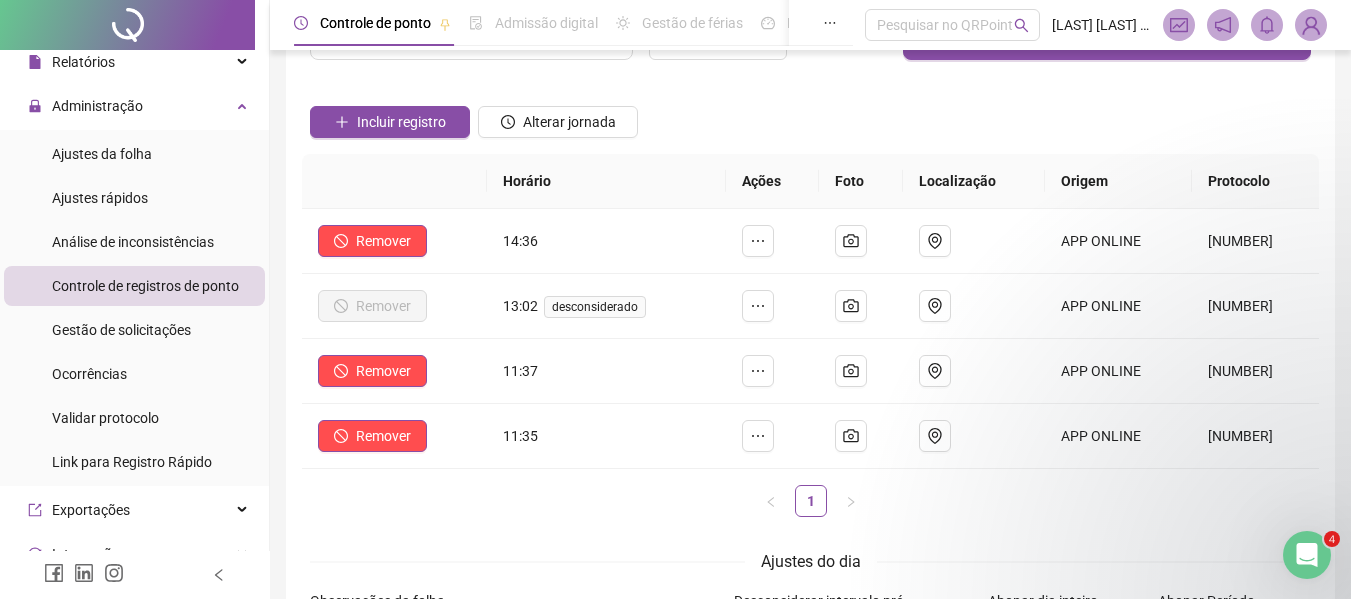 click on "Incluir registro   Alterar jornada" at bounding box center [810, 115] 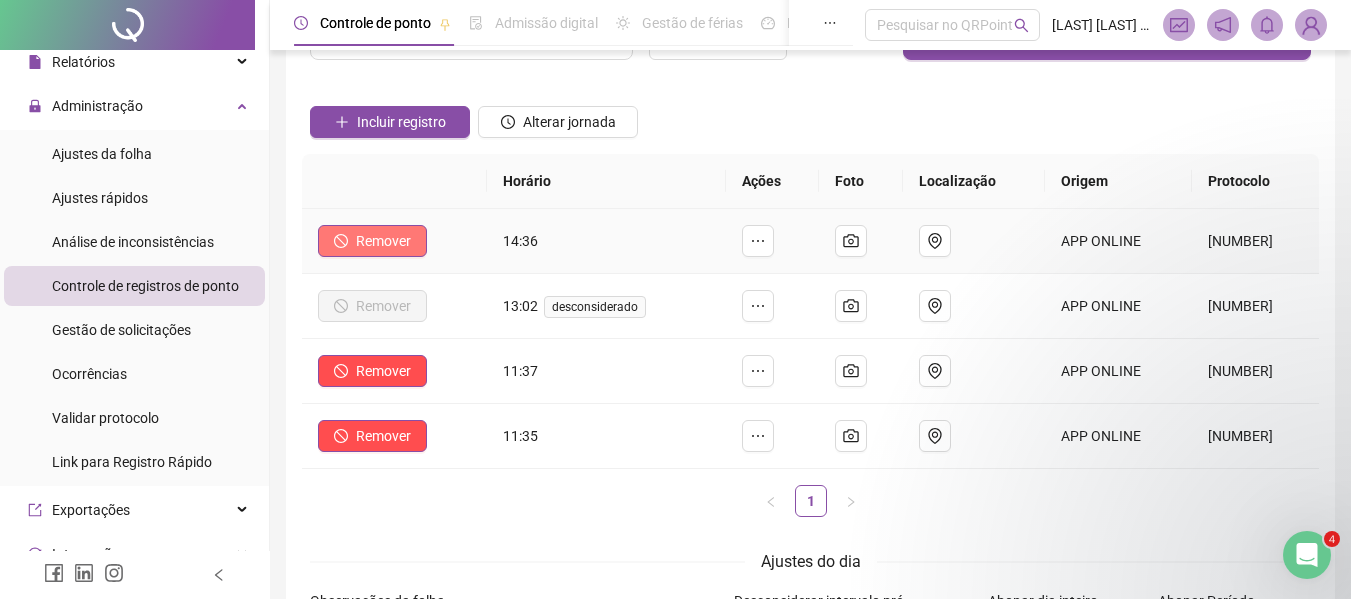 click on "Remover" at bounding box center (383, 241) 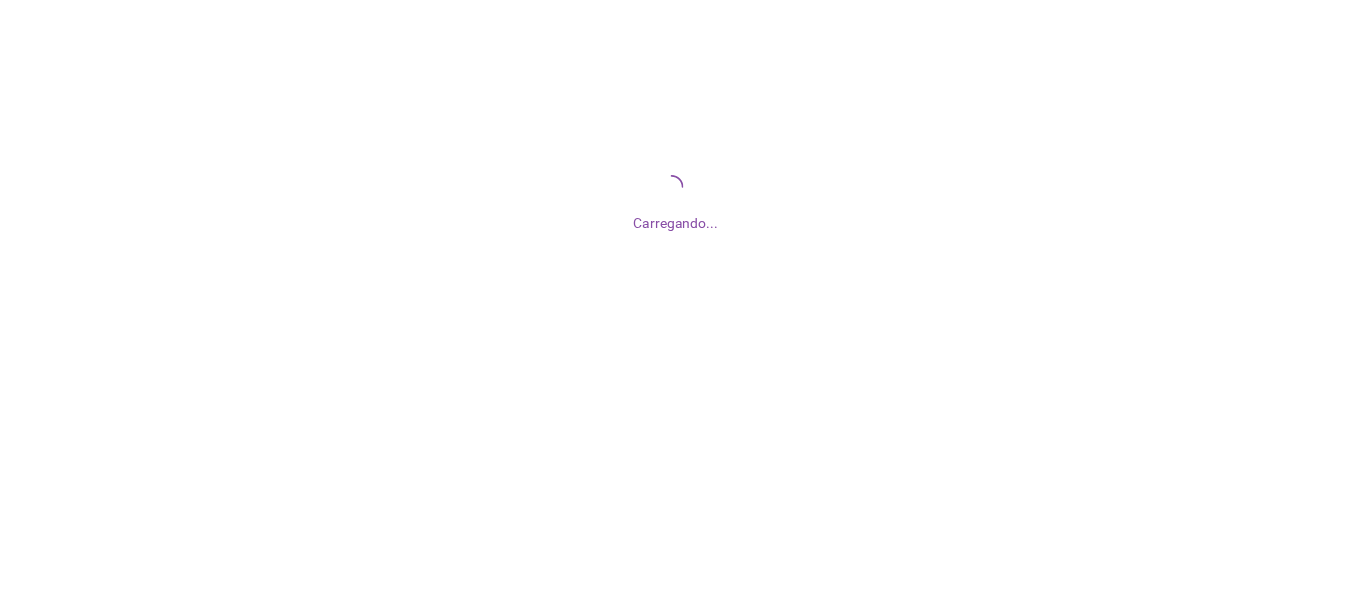scroll, scrollTop: 0, scrollLeft: 0, axis: both 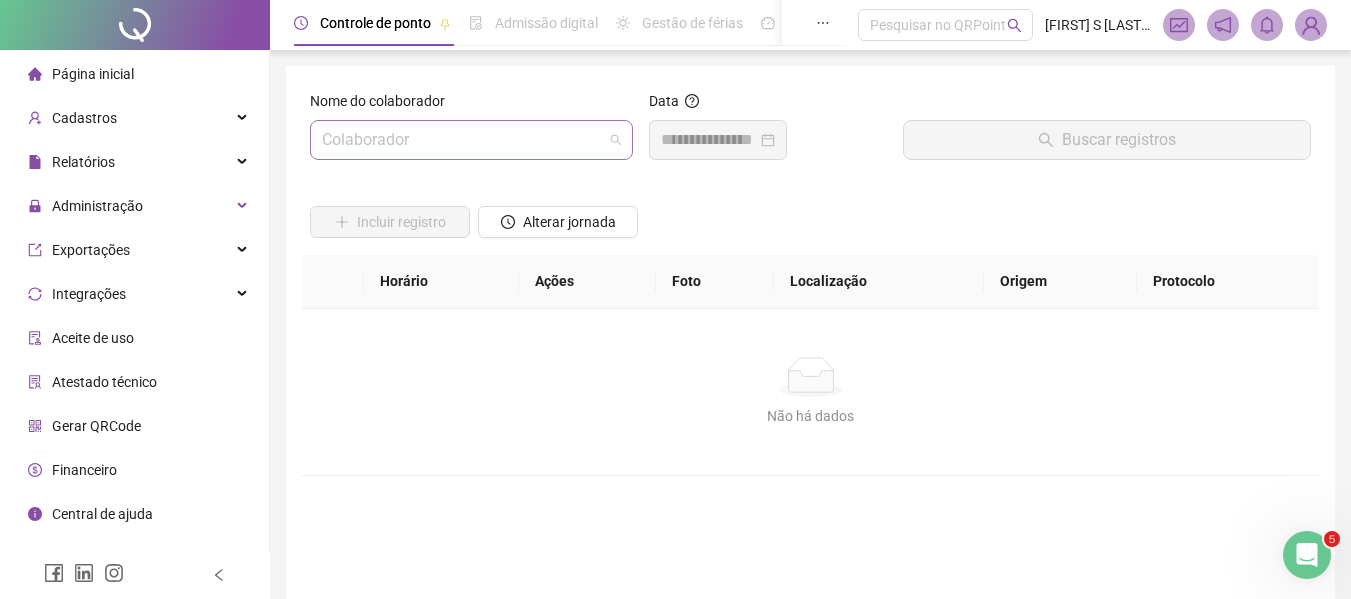 click at bounding box center (462, 140) 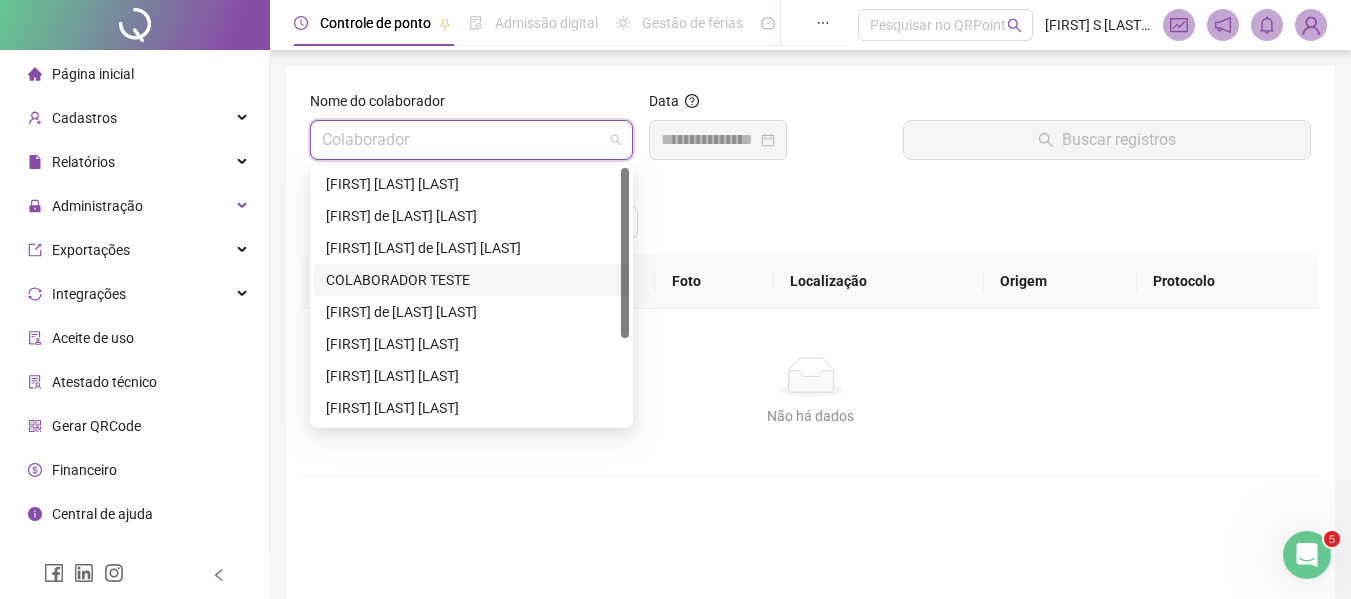 click on "COLABORADOR TESTE" at bounding box center [471, 280] 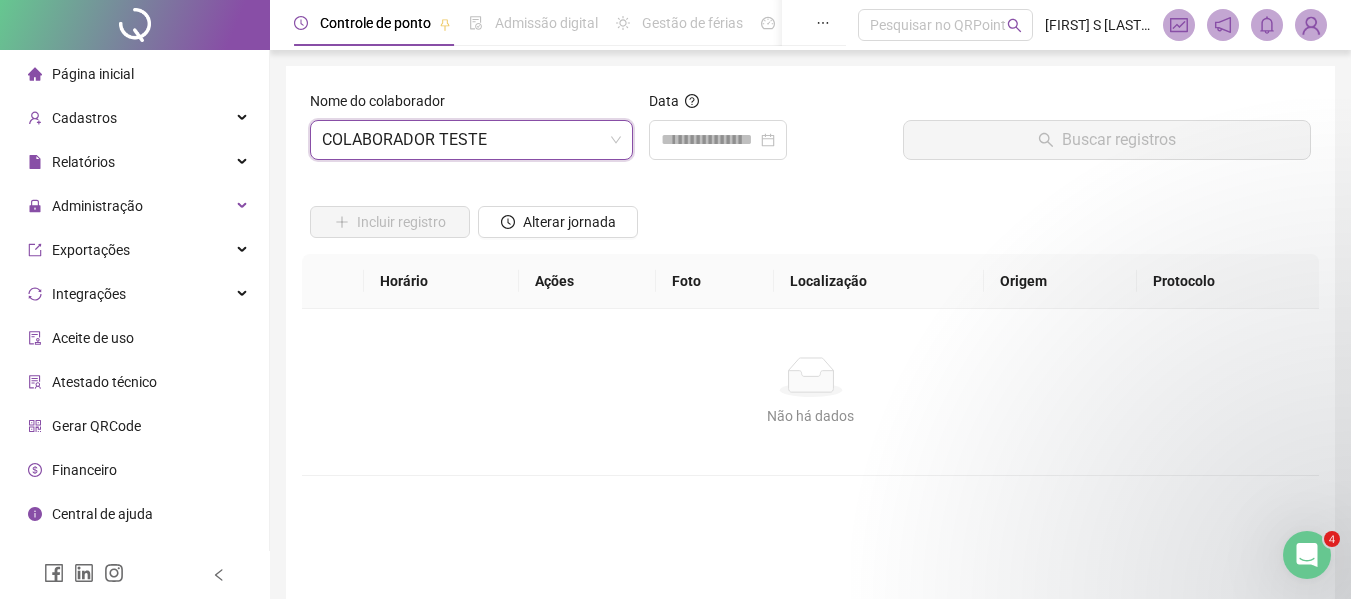 scroll, scrollTop: 0, scrollLeft: 0, axis: both 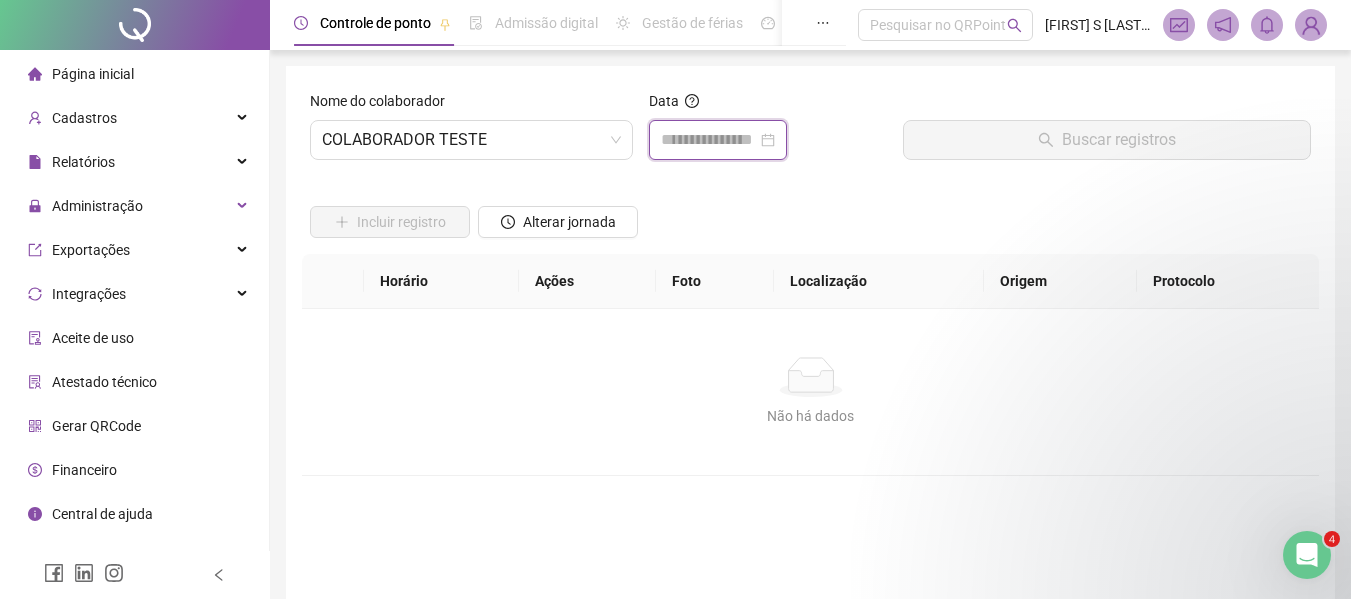 click at bounding box center (709, 140) 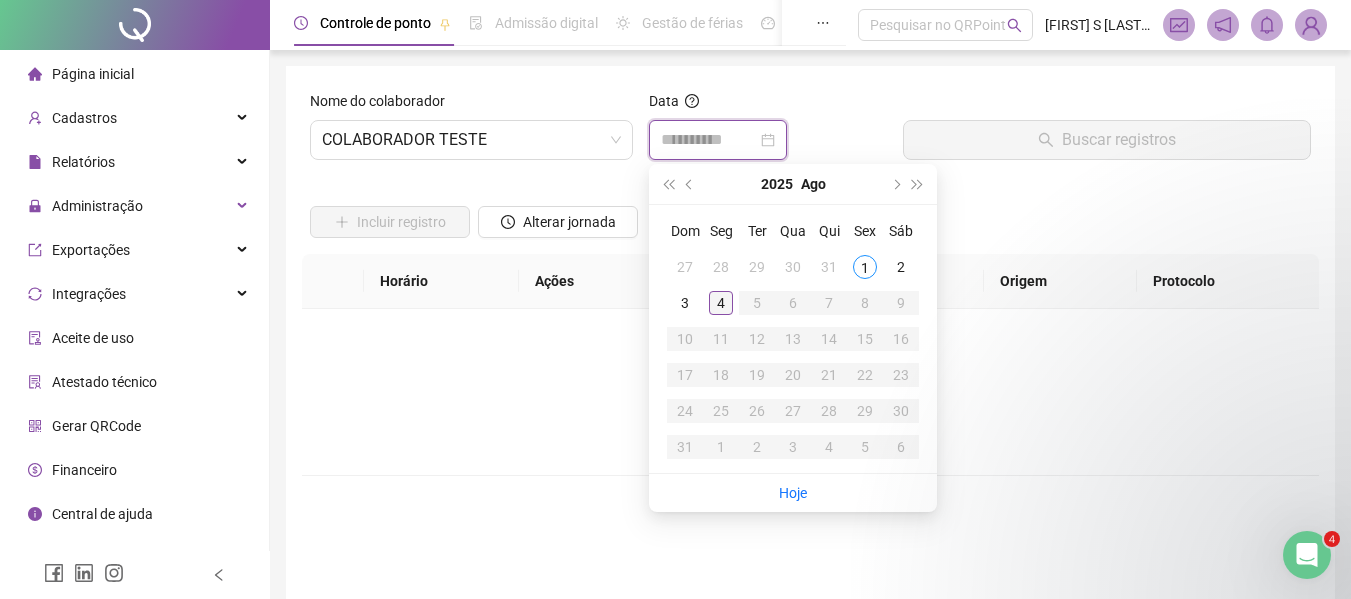 type on "**********" 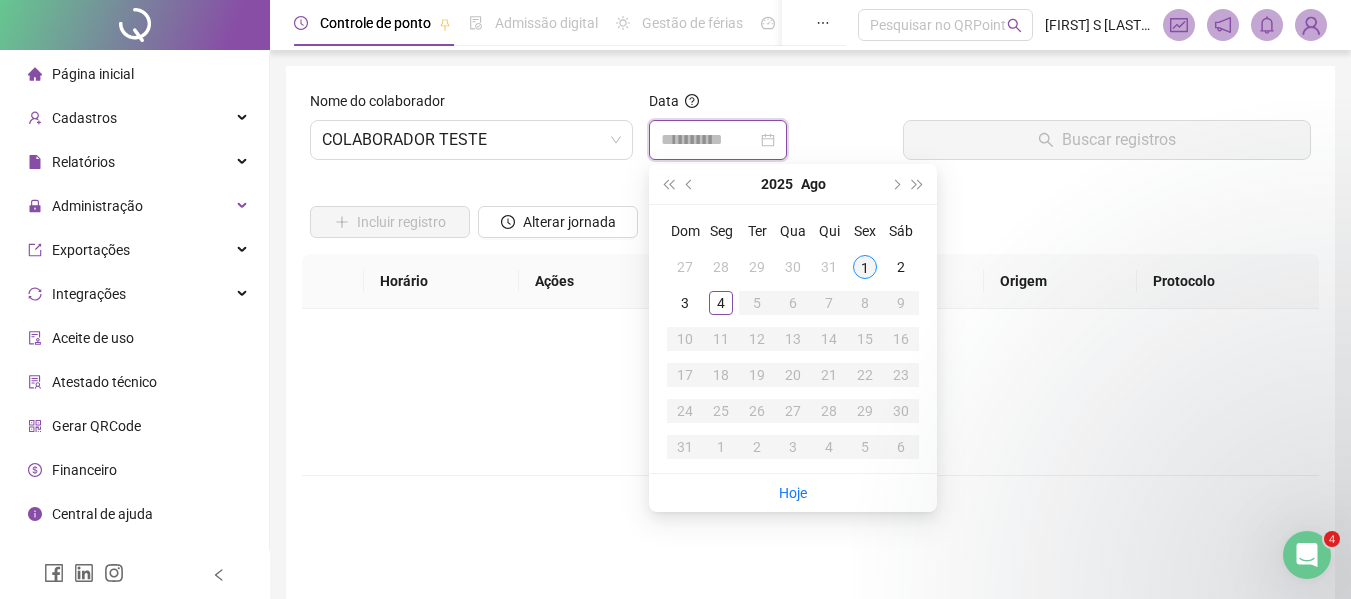 type on "**********" 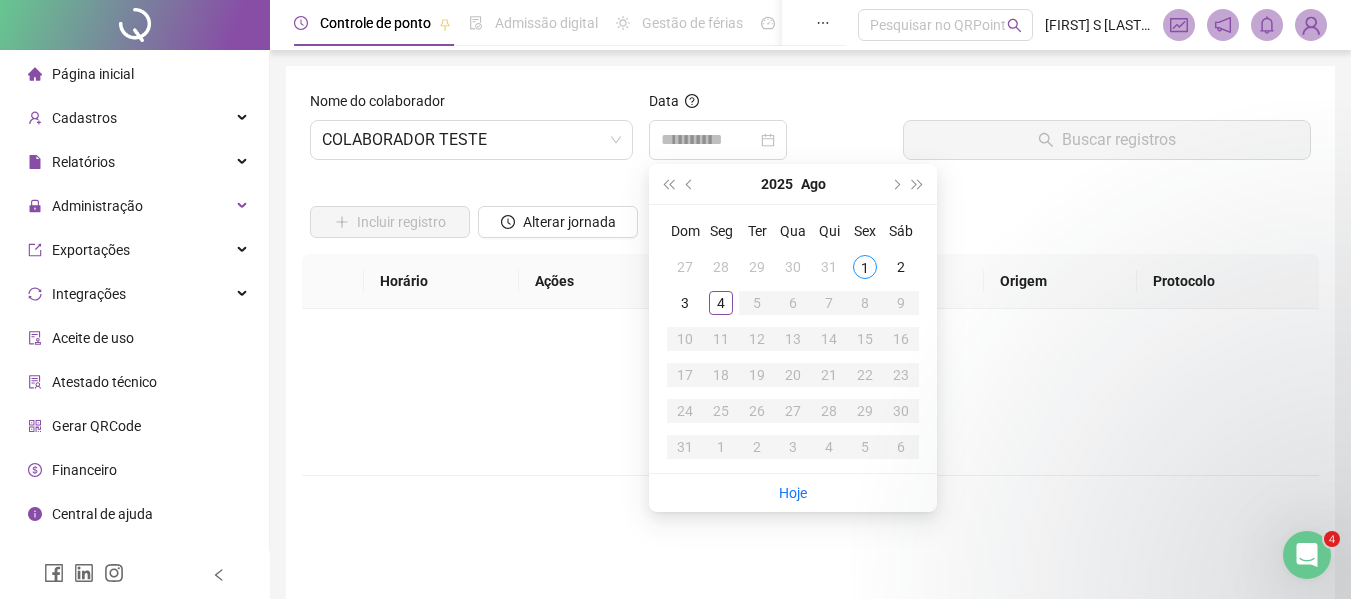 click on "1" at bounding box center (865, 267) 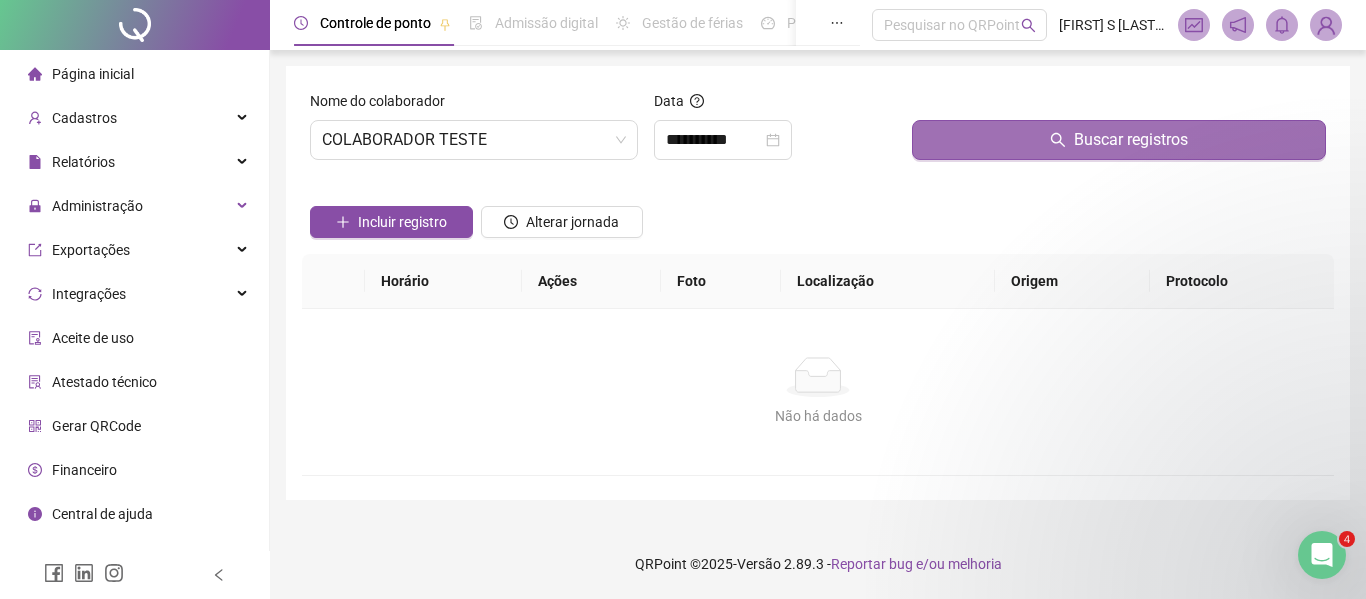 click on "Buscar registros" at bounding box center (1119, 140) 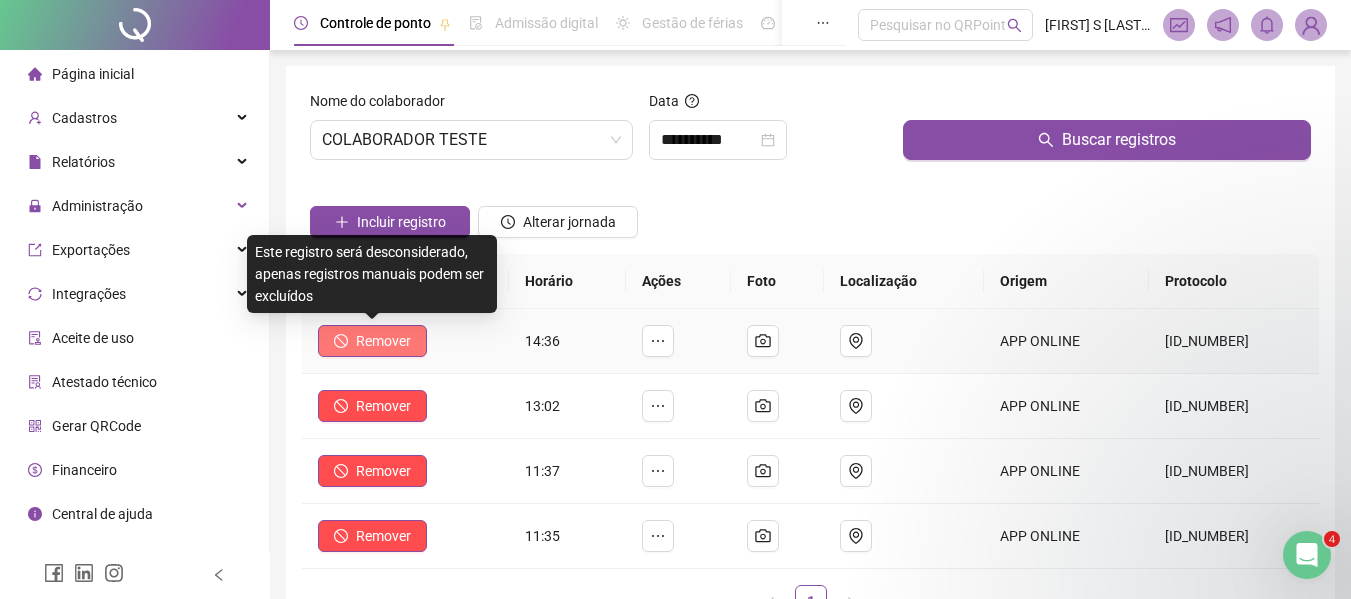 click on "Remover" at bounding box center [383, 341] 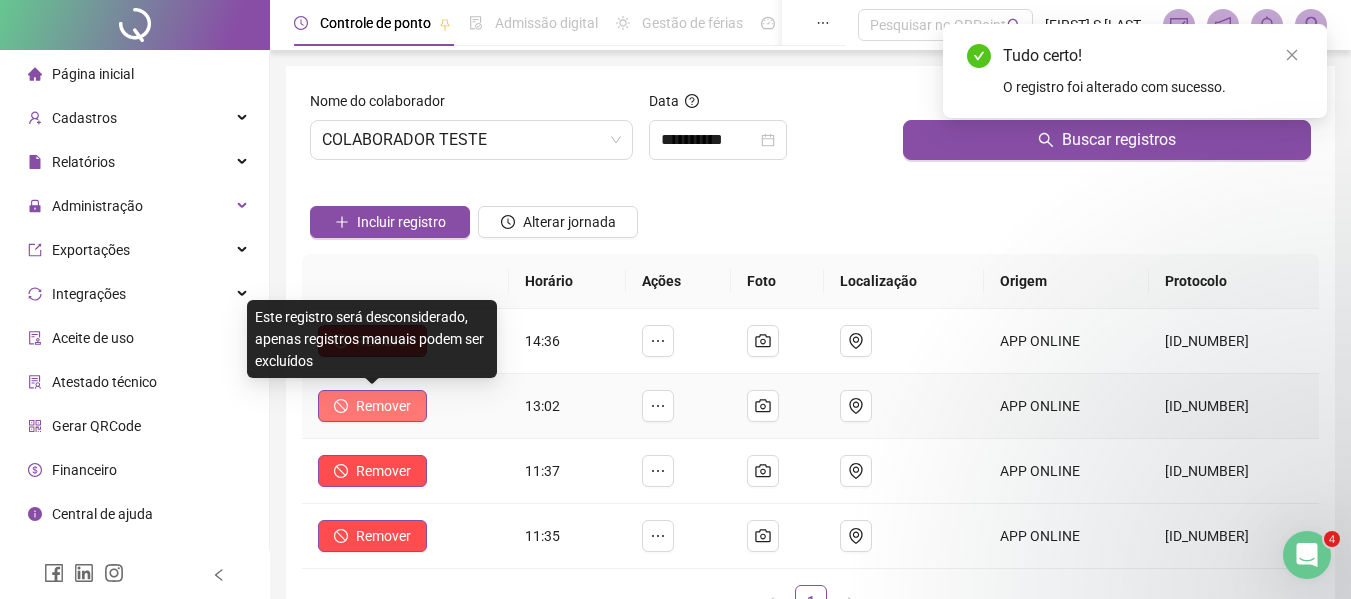 click on "Remover" at bounding box center [383, 406] 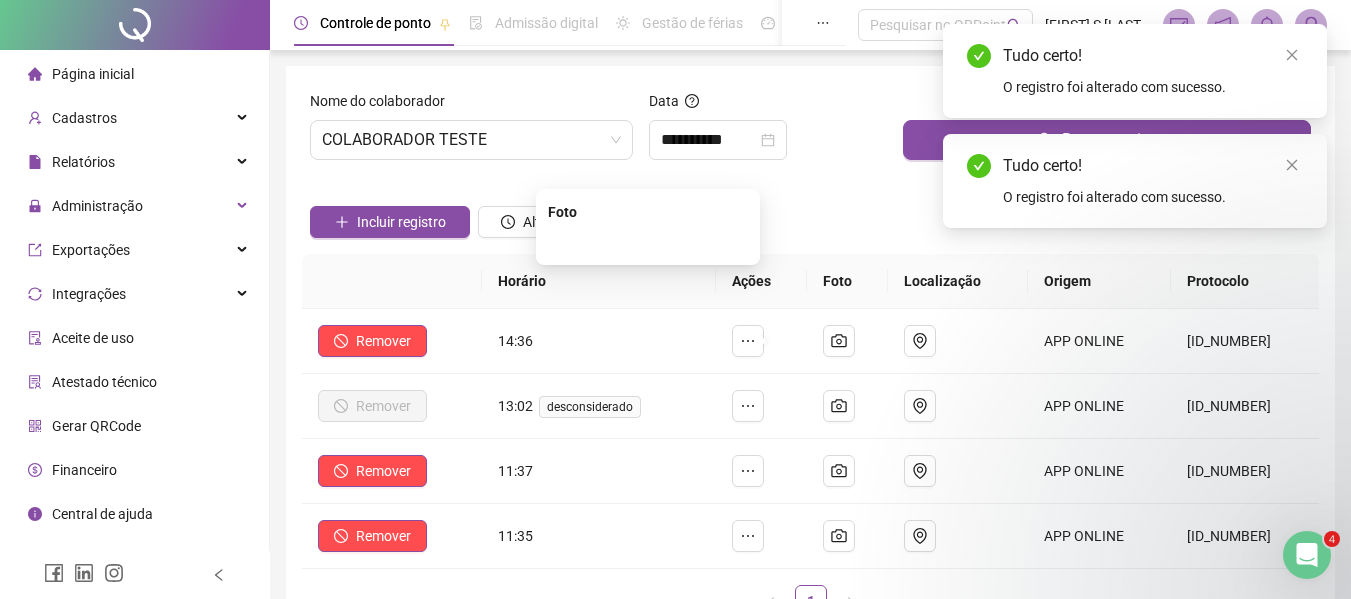 click on "Foto" at bounding box center [848, 281] 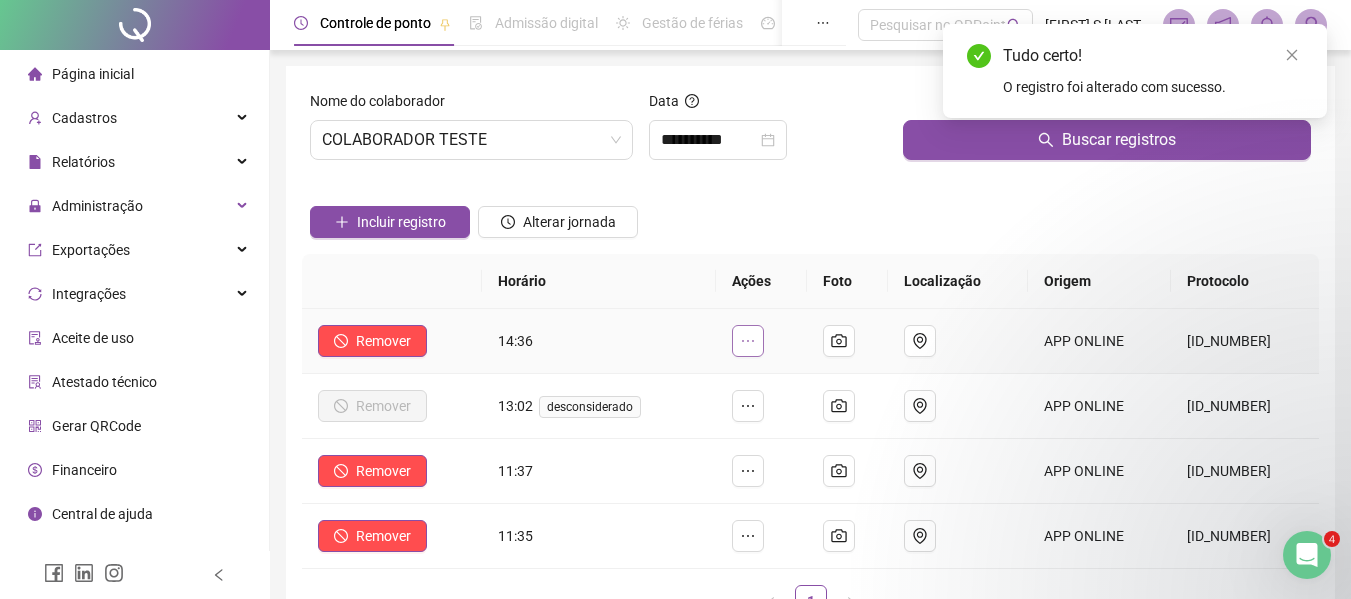 click 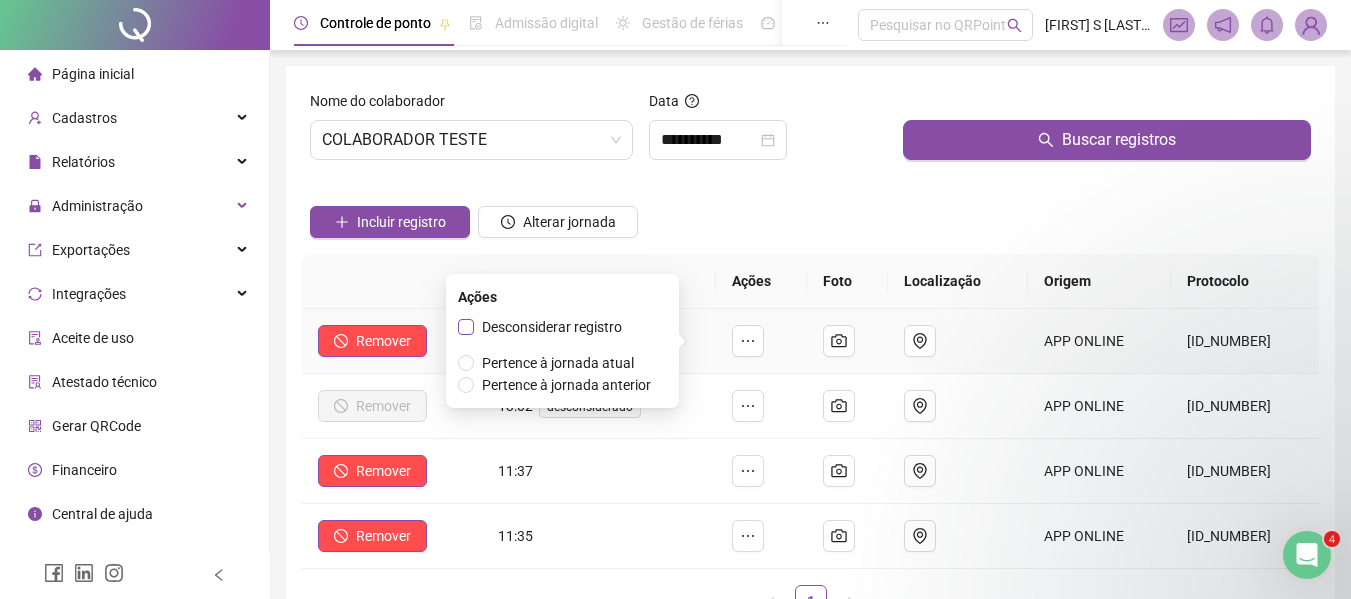 click on "Desconsiderar registro" at bounding box center (552, 327) 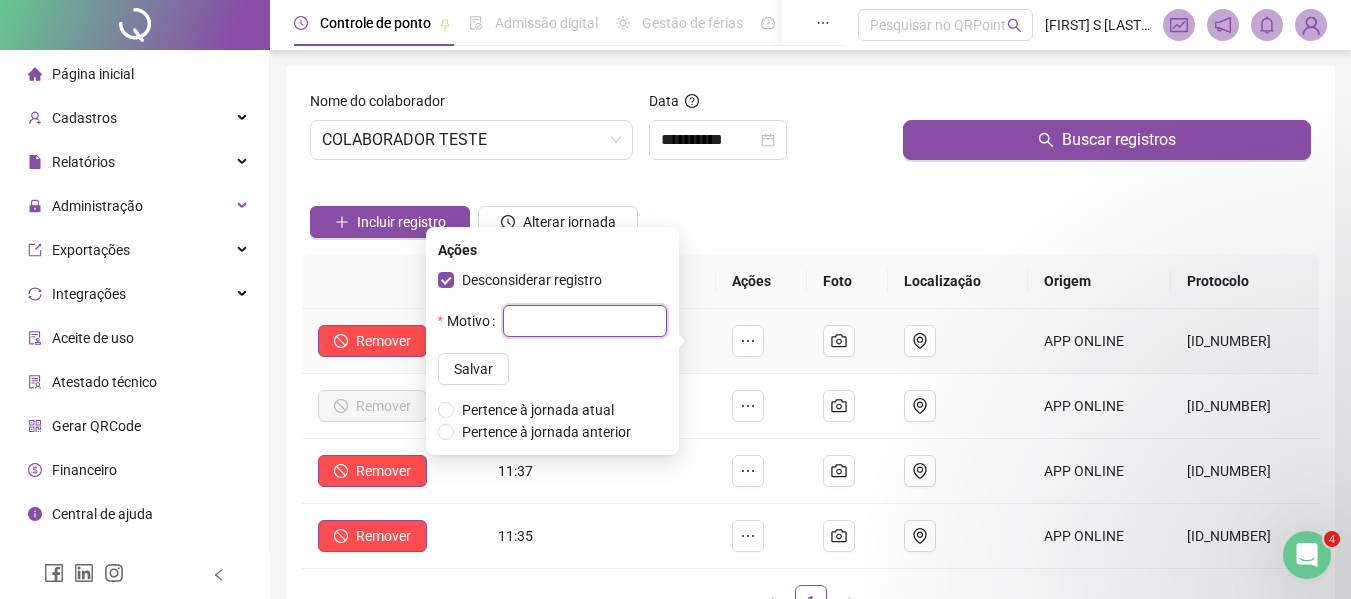 click at bounding box center [585, 321] 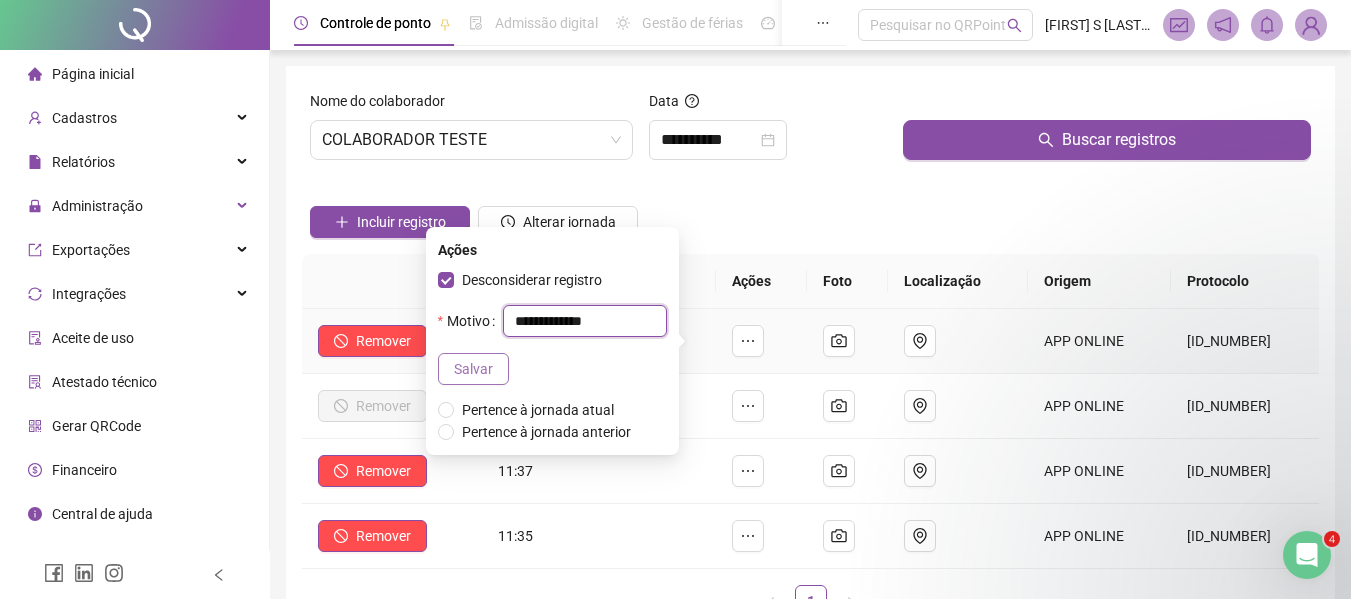 type on "**********" 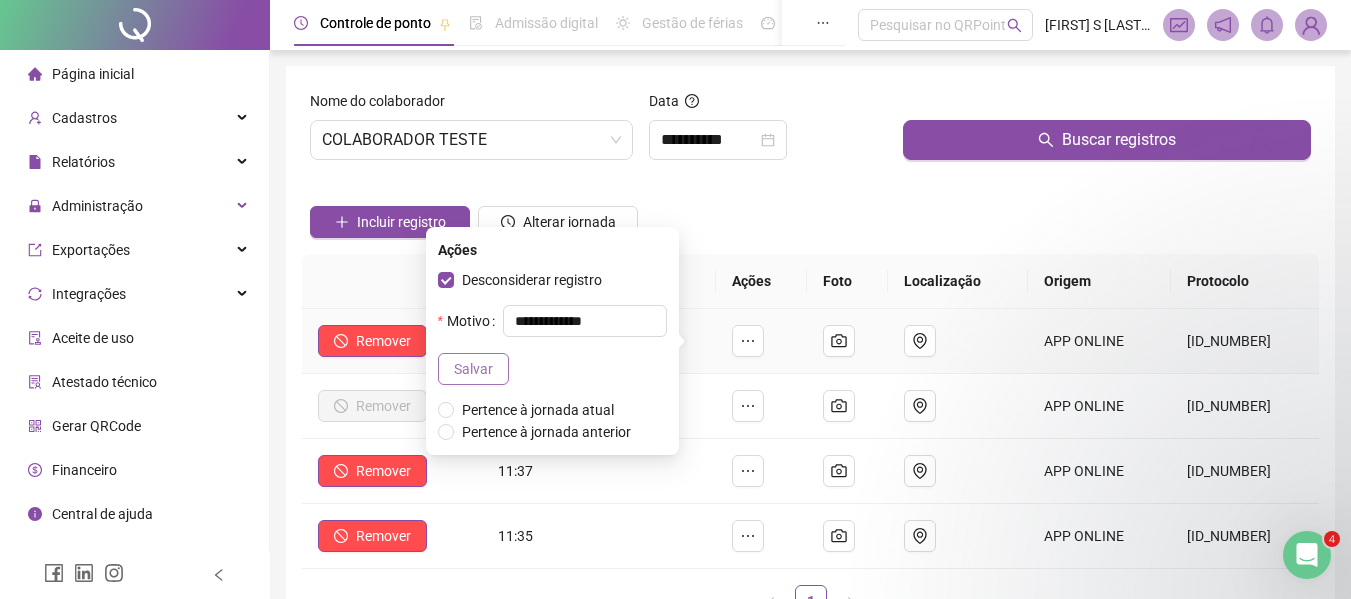 click on "Salvar" at bounding box center (473, 369) 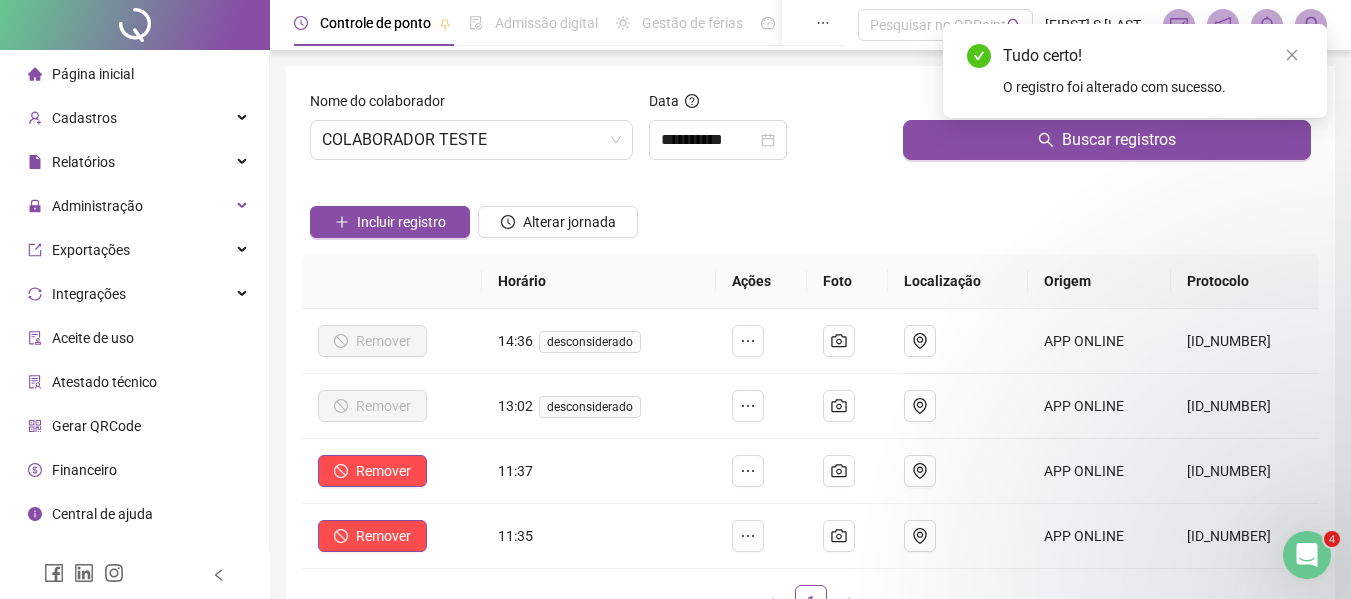 click on "Incluir registro   Alterar jornada" at bounding box center (810, 215) 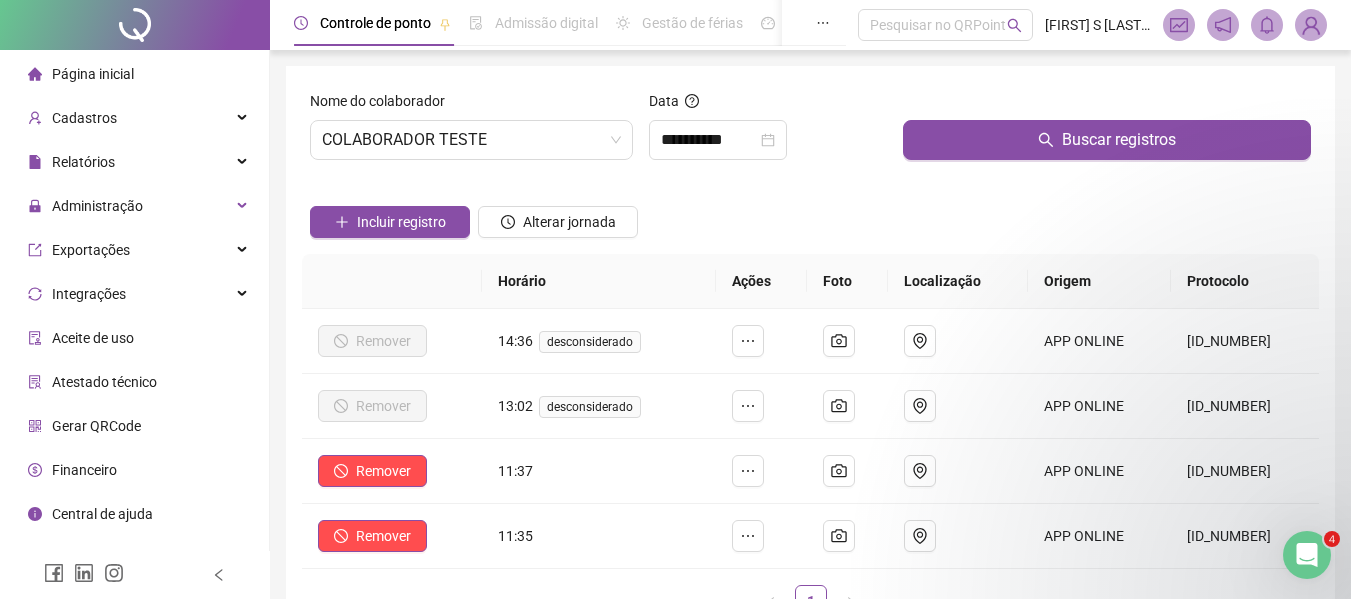 click on "Página inicial Cadastros Relatórios Administração Exportações Integrações Aceite de uso Atestado técnico Gerar QRCode Financeiro Central de ajuda Clube QR - Beneficios" at bounding box center (135, 316) 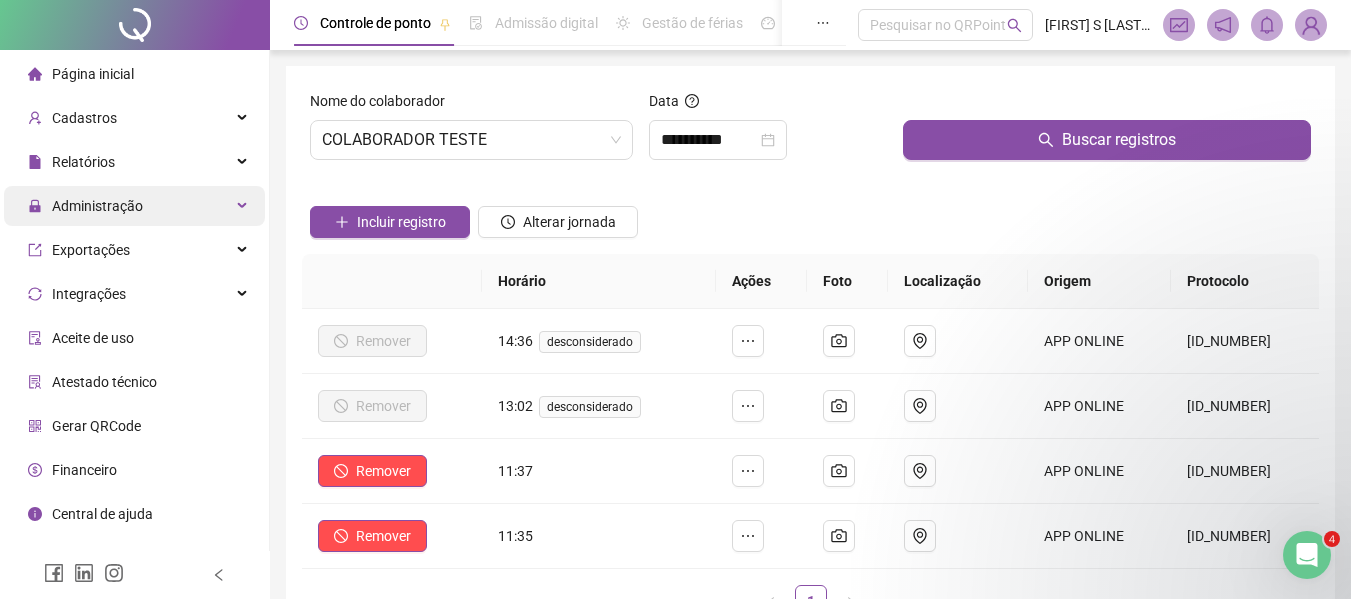 click on "Administração" at bounding box center (134, 206) 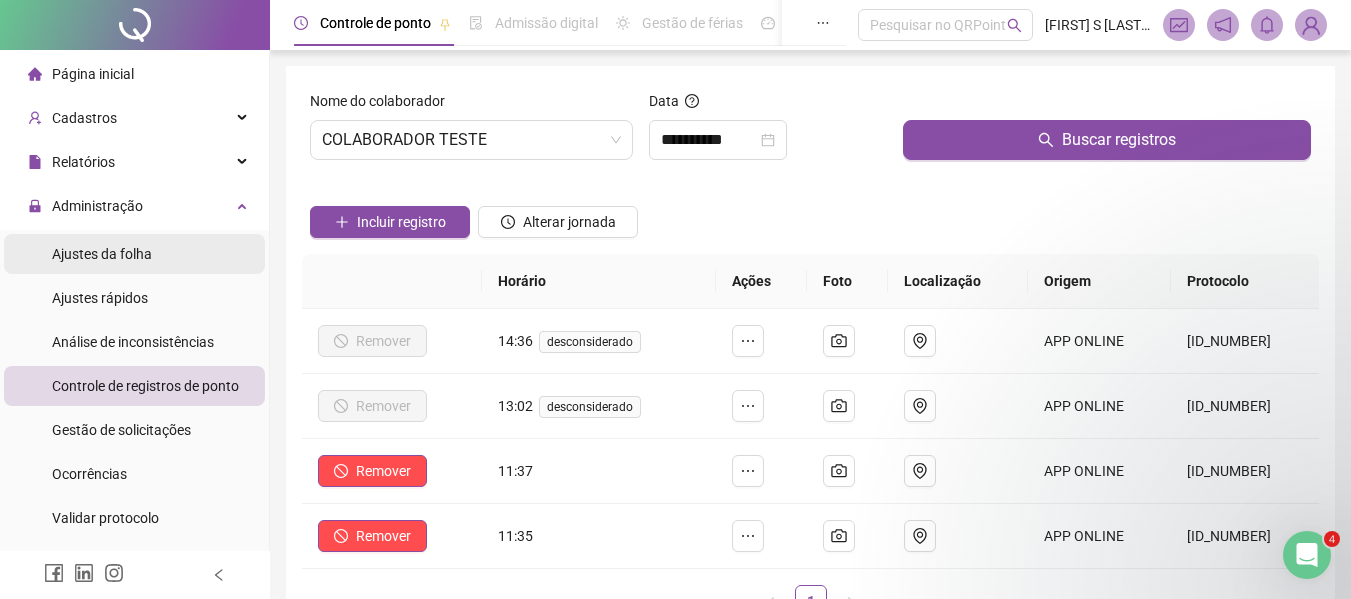 click on "Ajustes da folha" at bounding box center (134, 254) 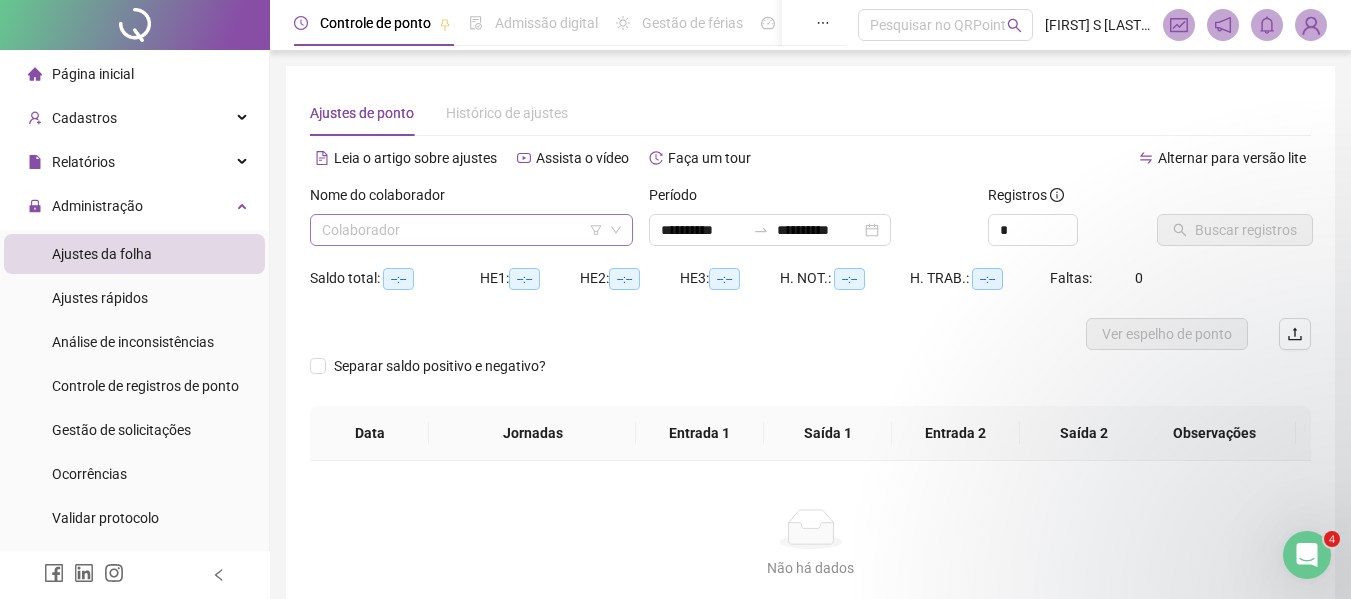 click at bounding box center [462, 230] 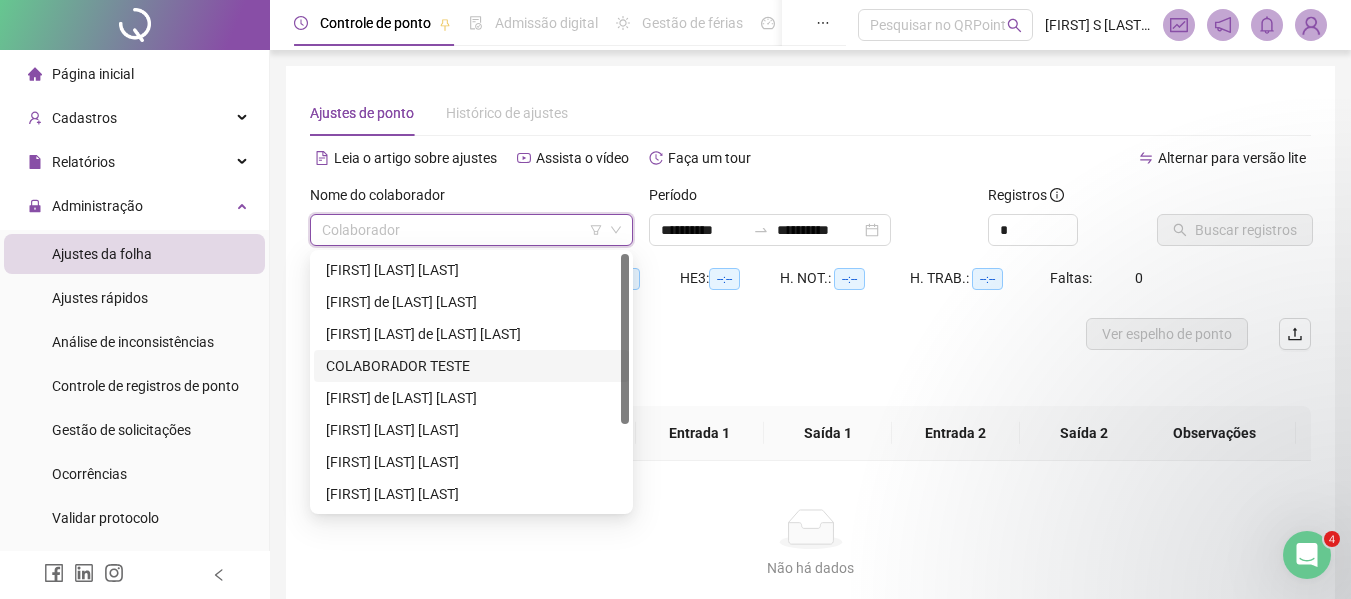 click on "COLABORADOR TESTE" at bounding box center [471, 366] 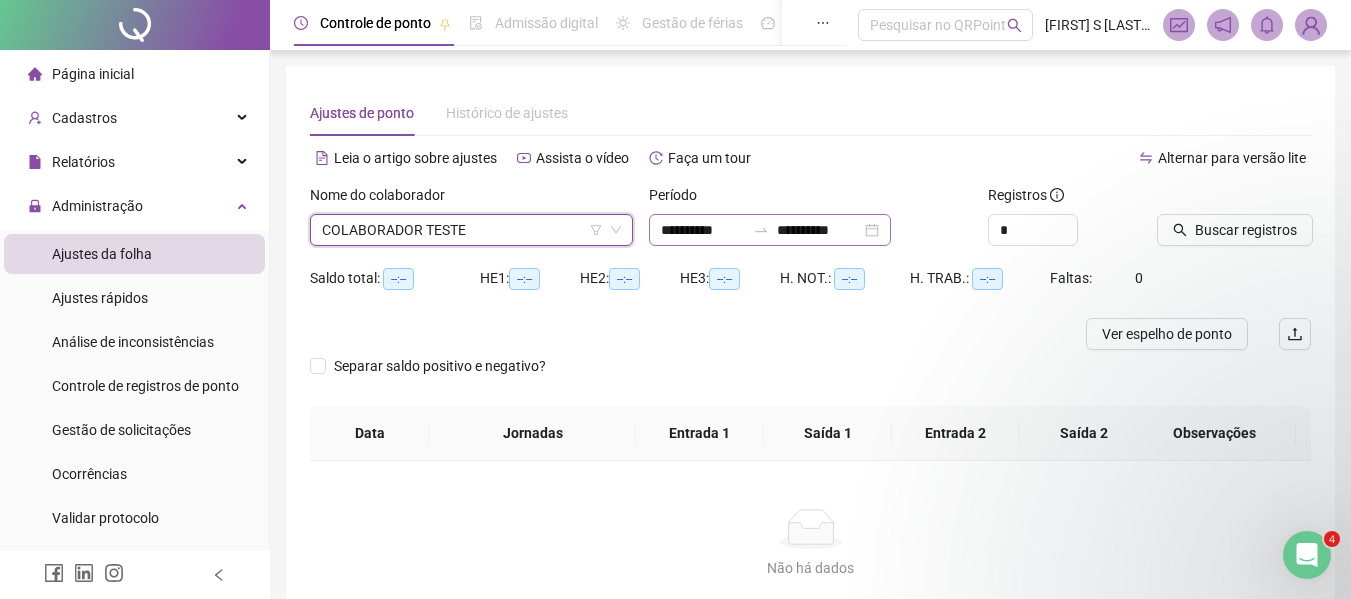 click on "**********" at bounding box center (810, 223) 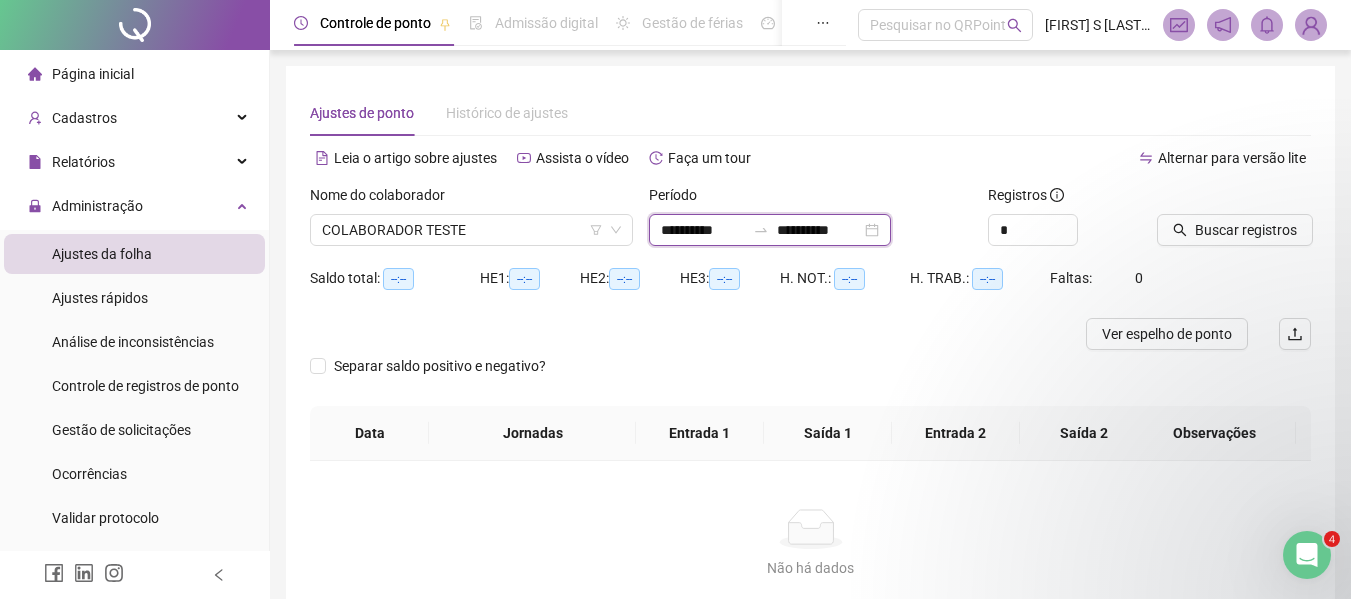 click on "**********" at bounding box center (703, 230) 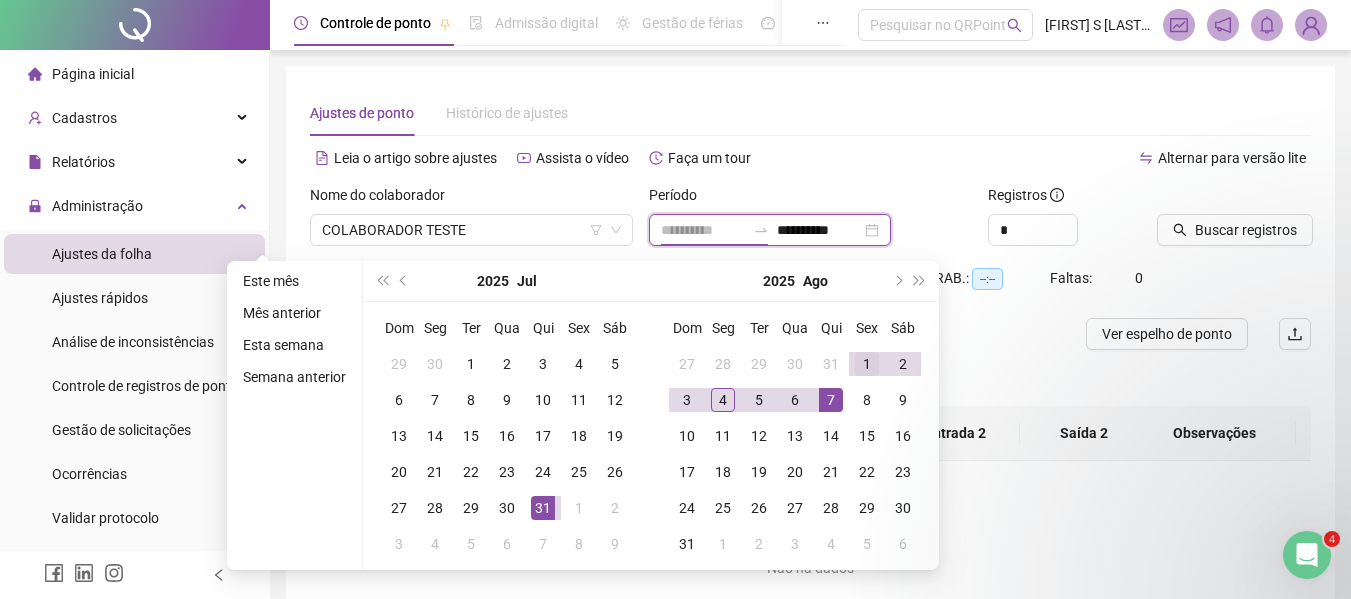 type on "**********" 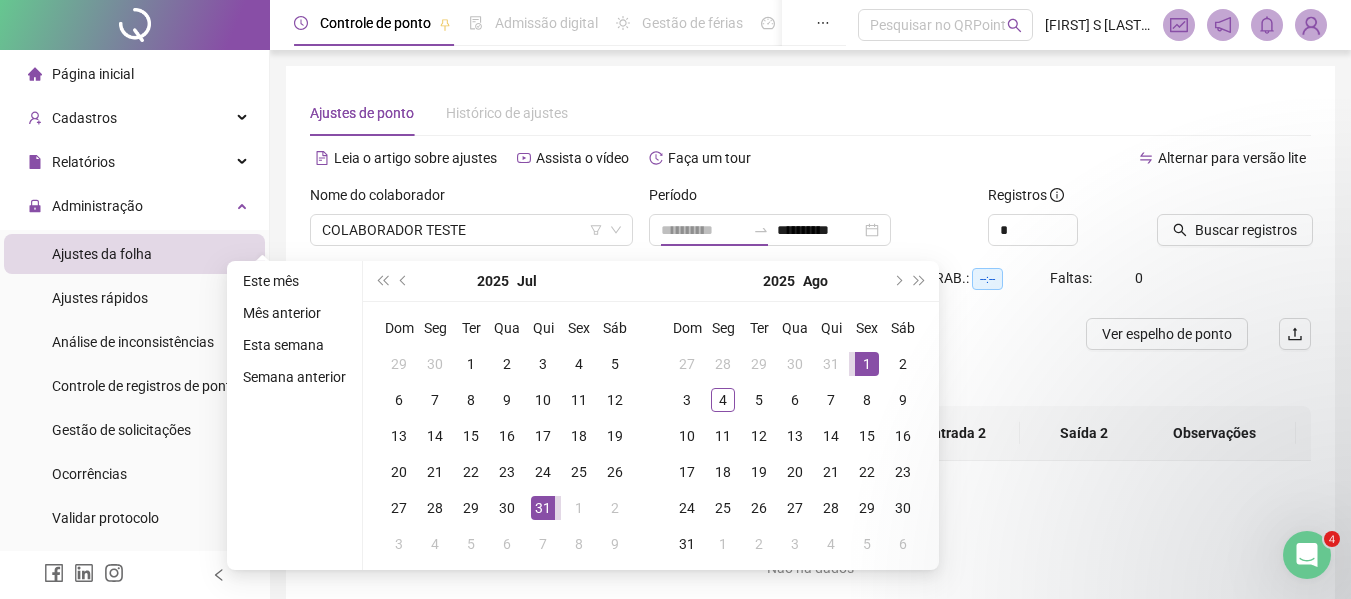 click on "1" at bounding box center (867, 364) 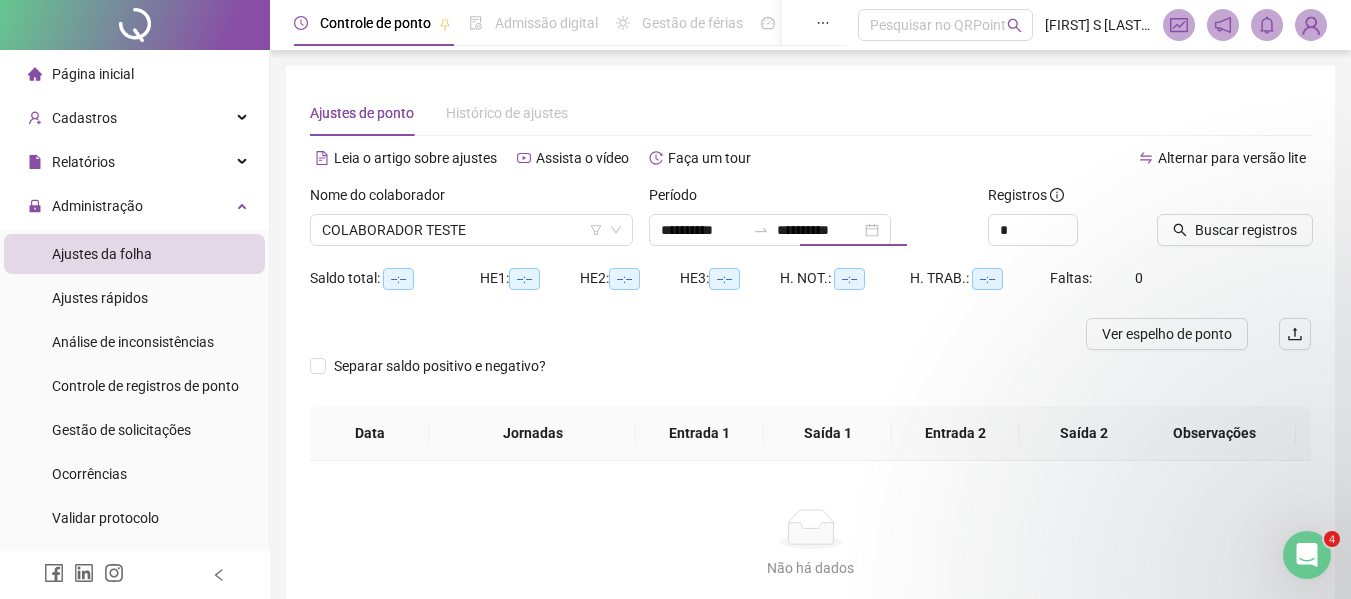 type on "**********" 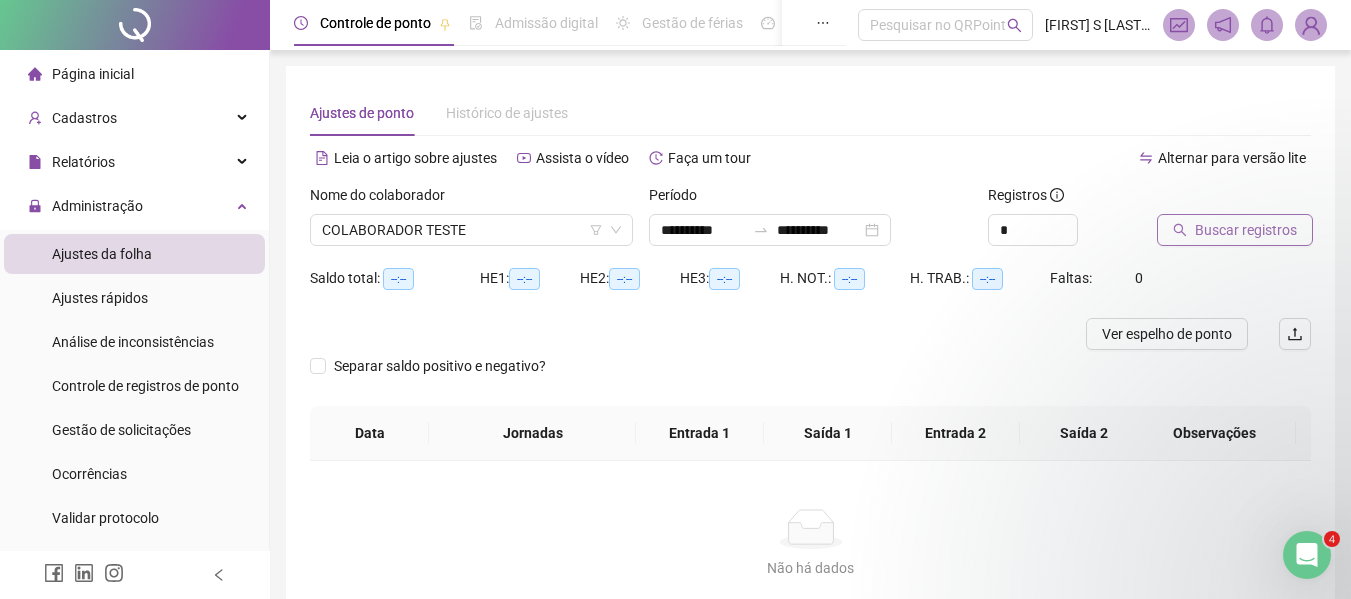 click on "Buscar registros" at bounding box center [1246, 230] 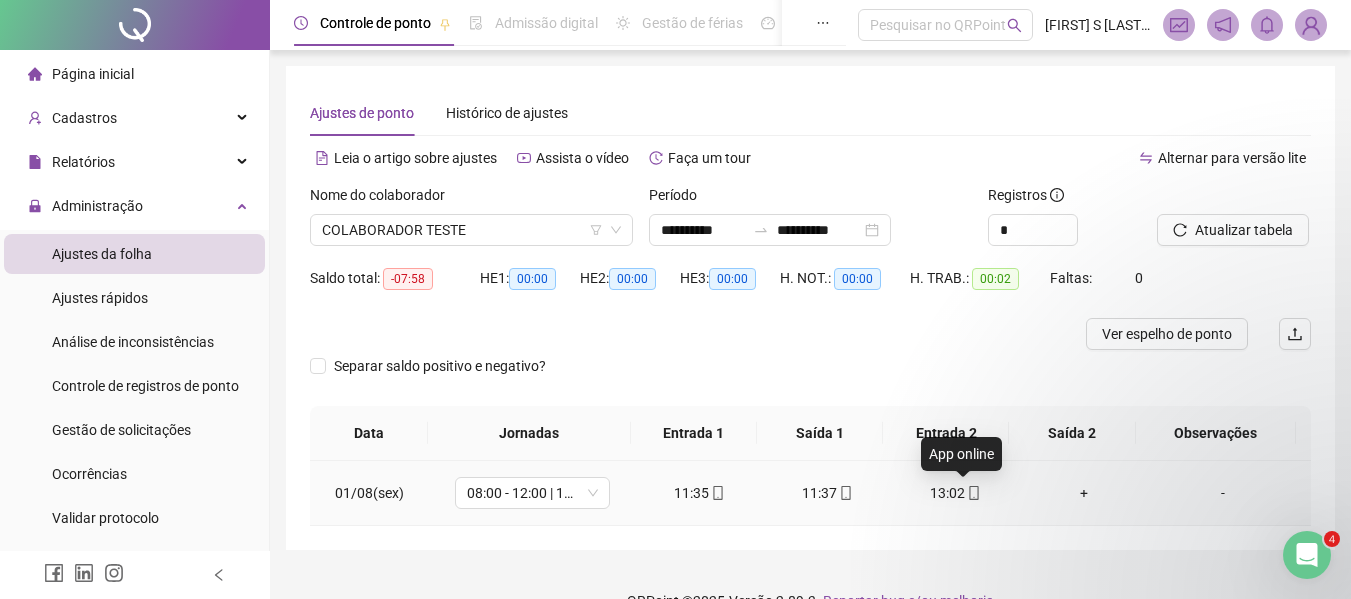 click 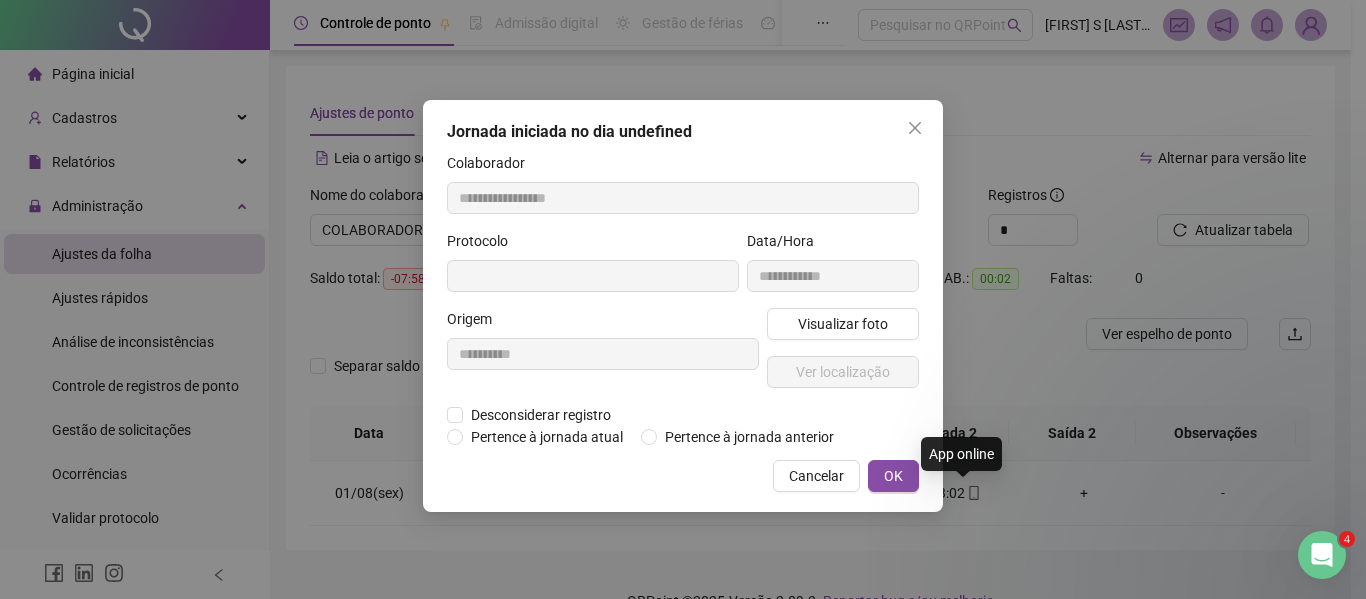 type on "**********" 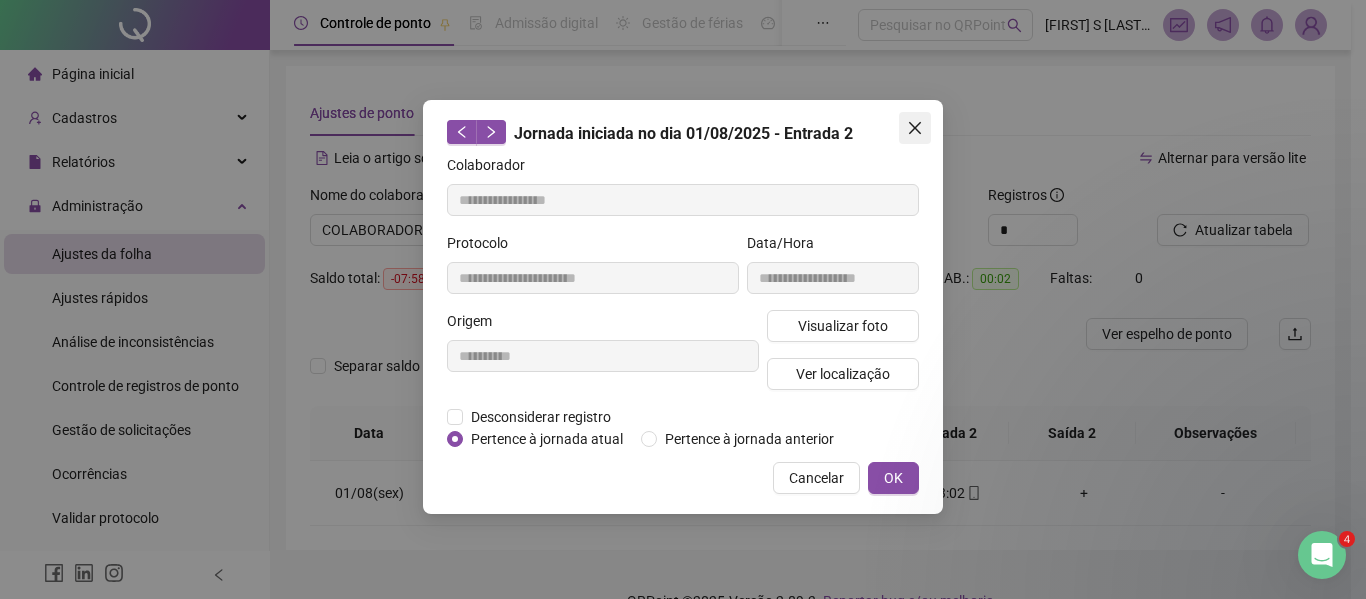 click 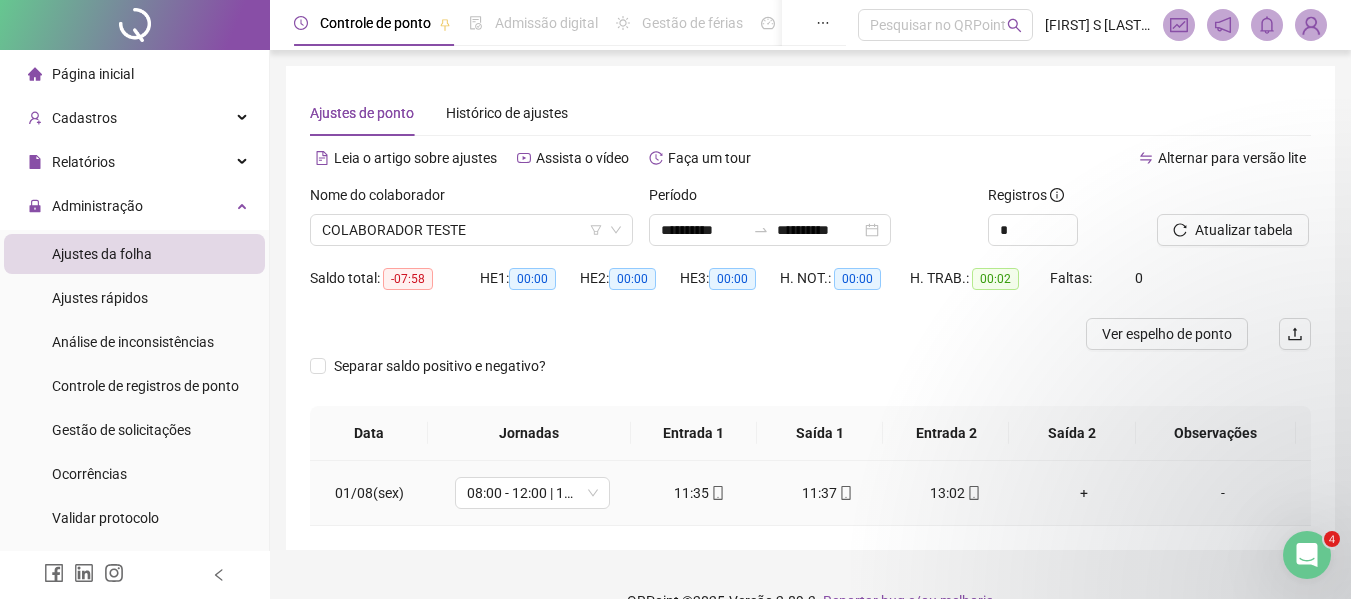 click 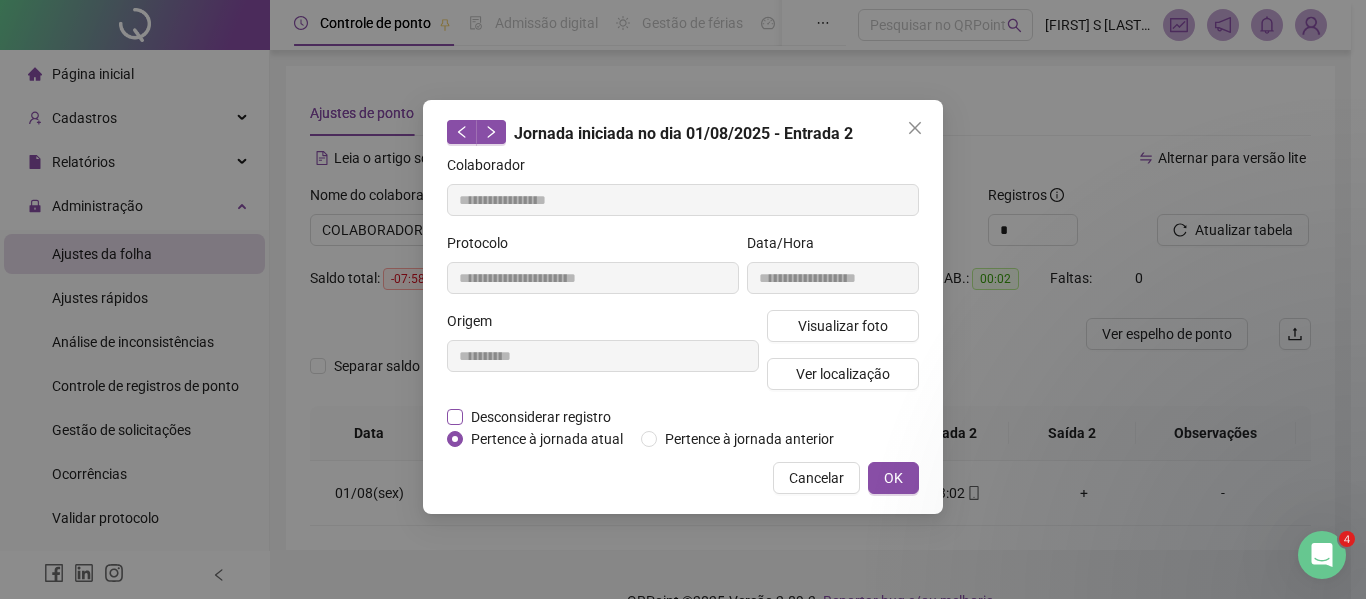 click on "Desconsiderar registro" at bounding box center [541, 417] 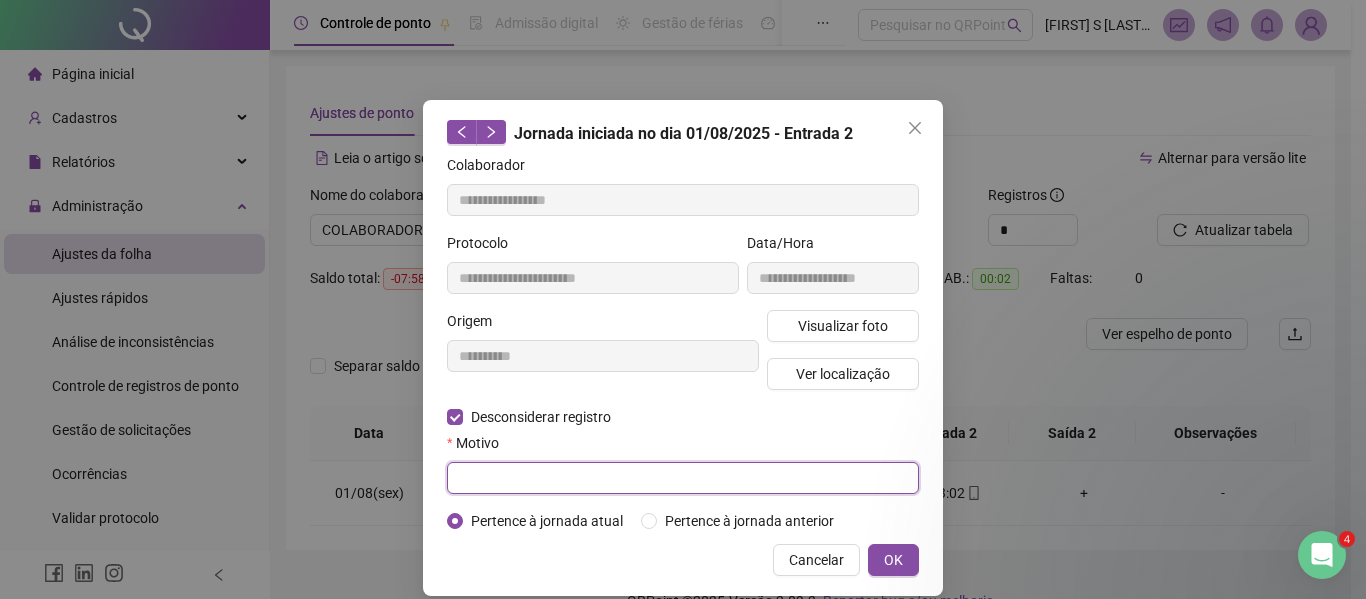 click at bounding box center [683, 478] 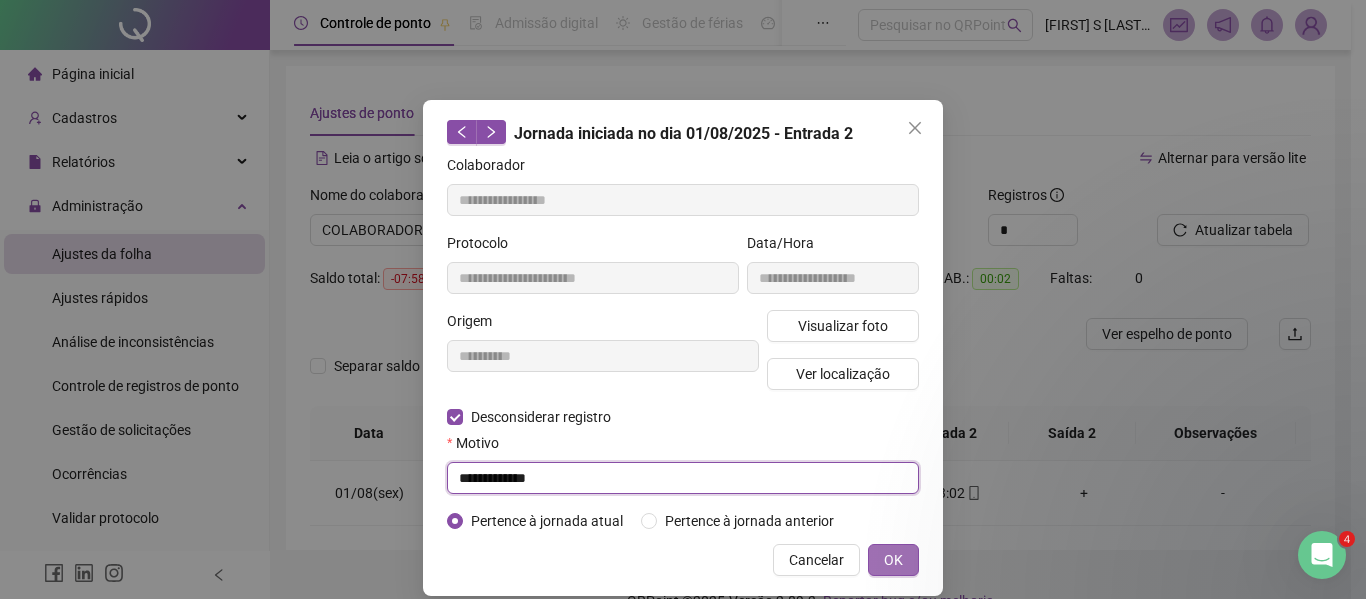 type on "**********" 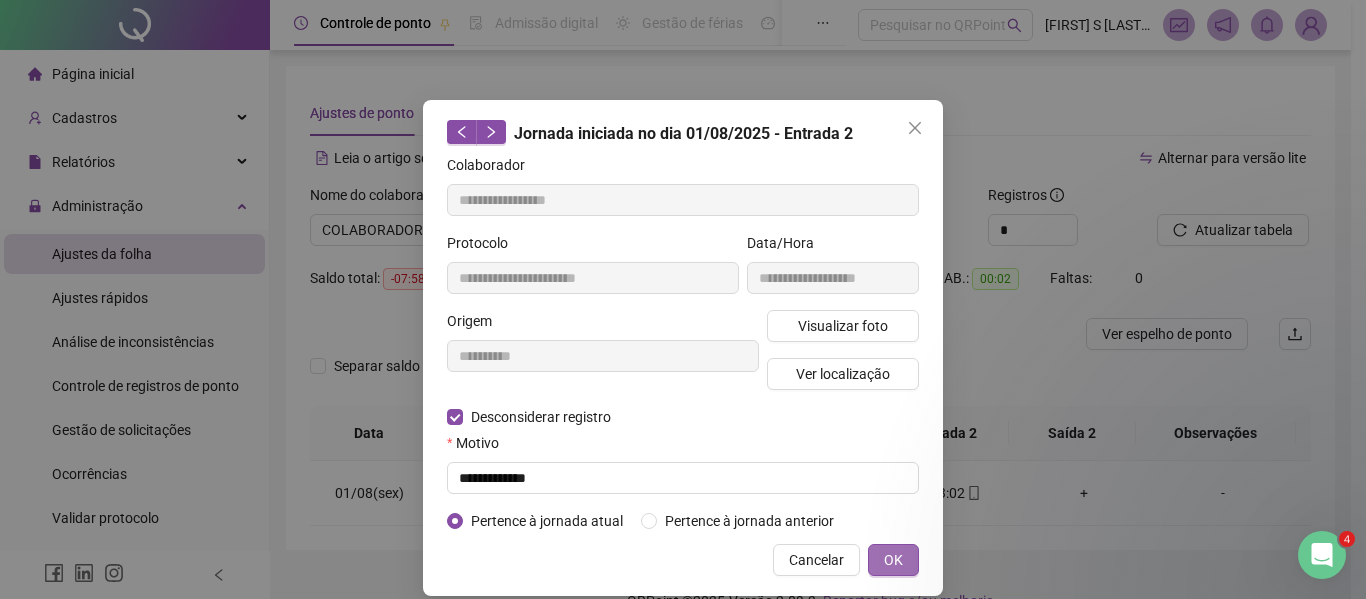 click on "OK" at bounding box center [893, 560] 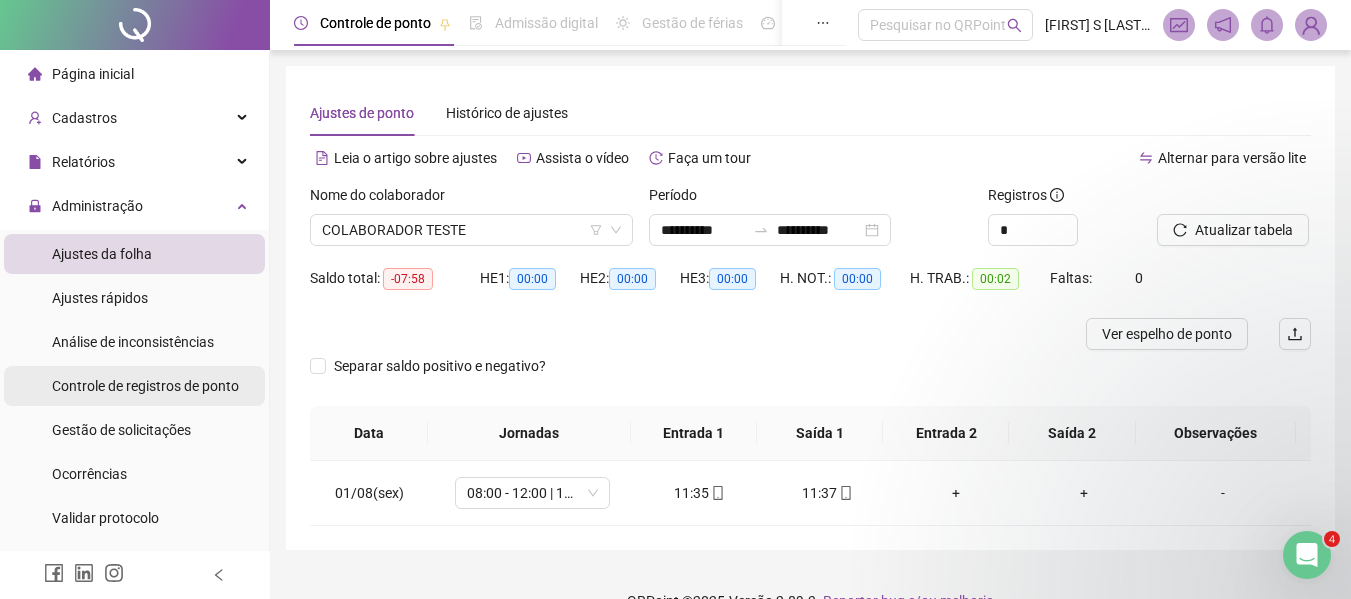 click on "Controle de registros de ponto" at bounding box center (145, 386) 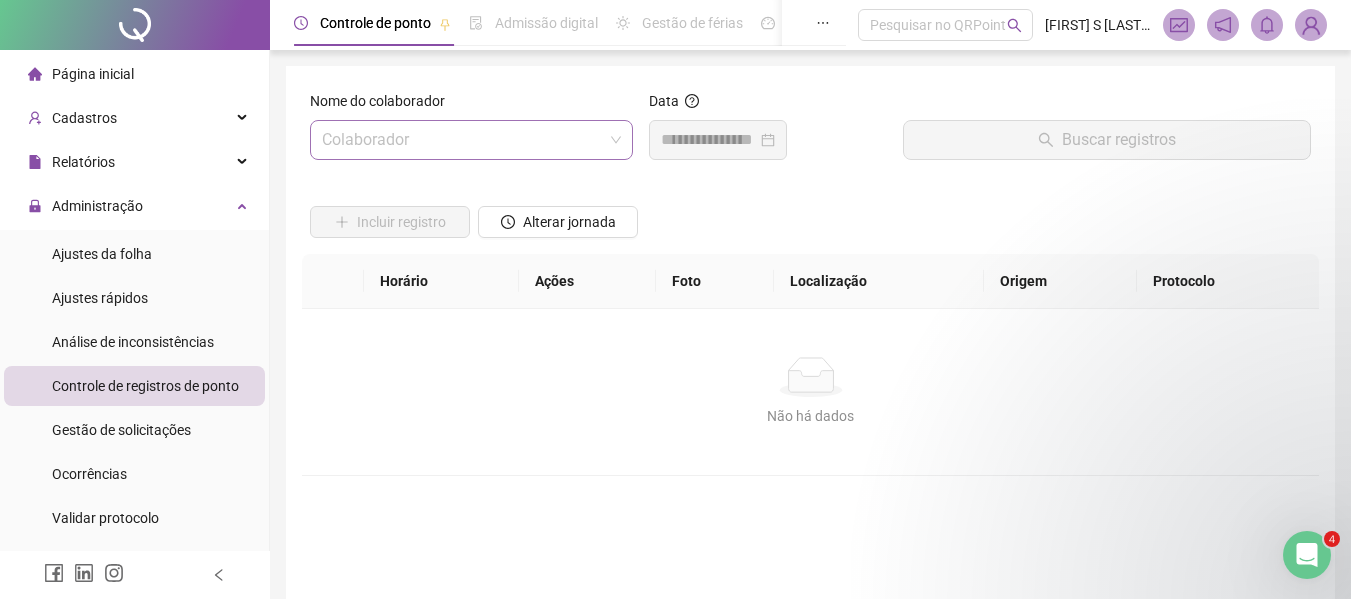 click at bounding box center (462, 140) 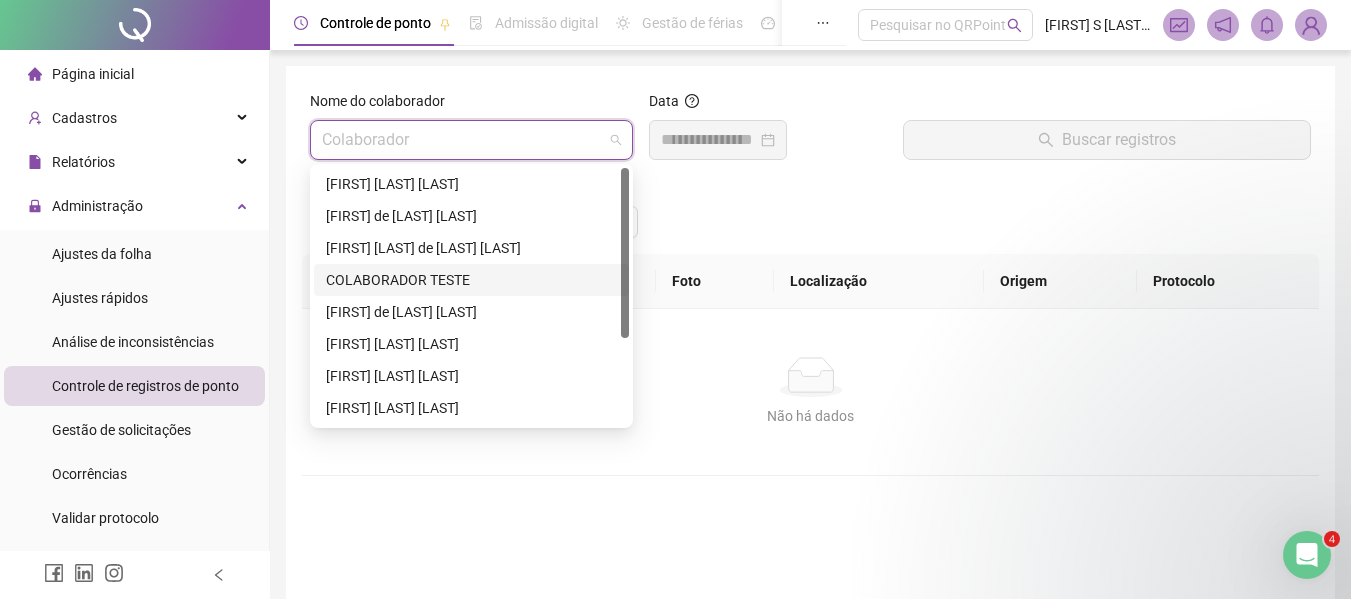 click on "COLABORADOR TESTE" at bounding box center [471, 280] 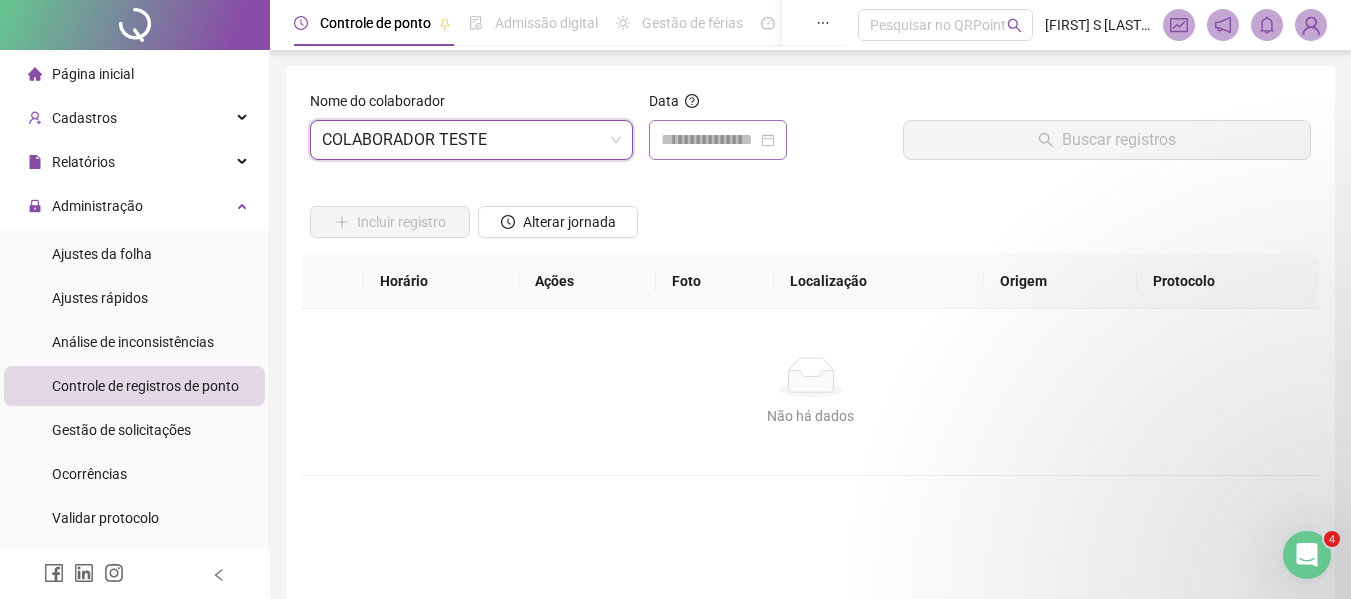 click at bounding box center [718, 140] 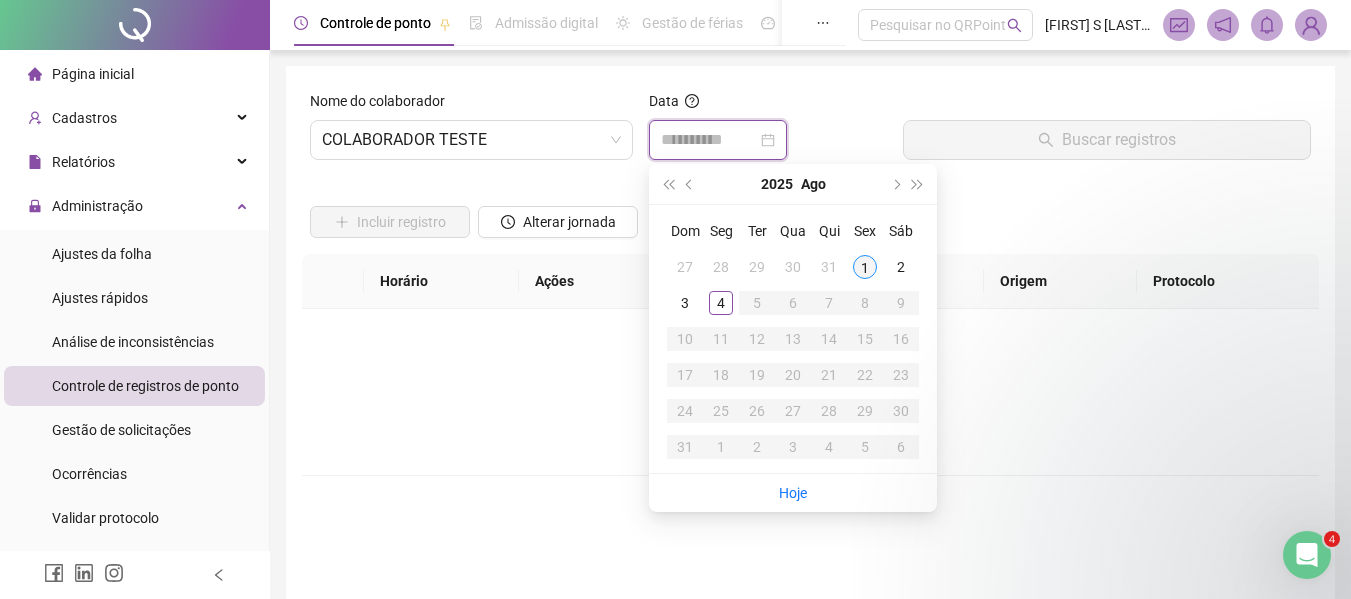 type on "**********" 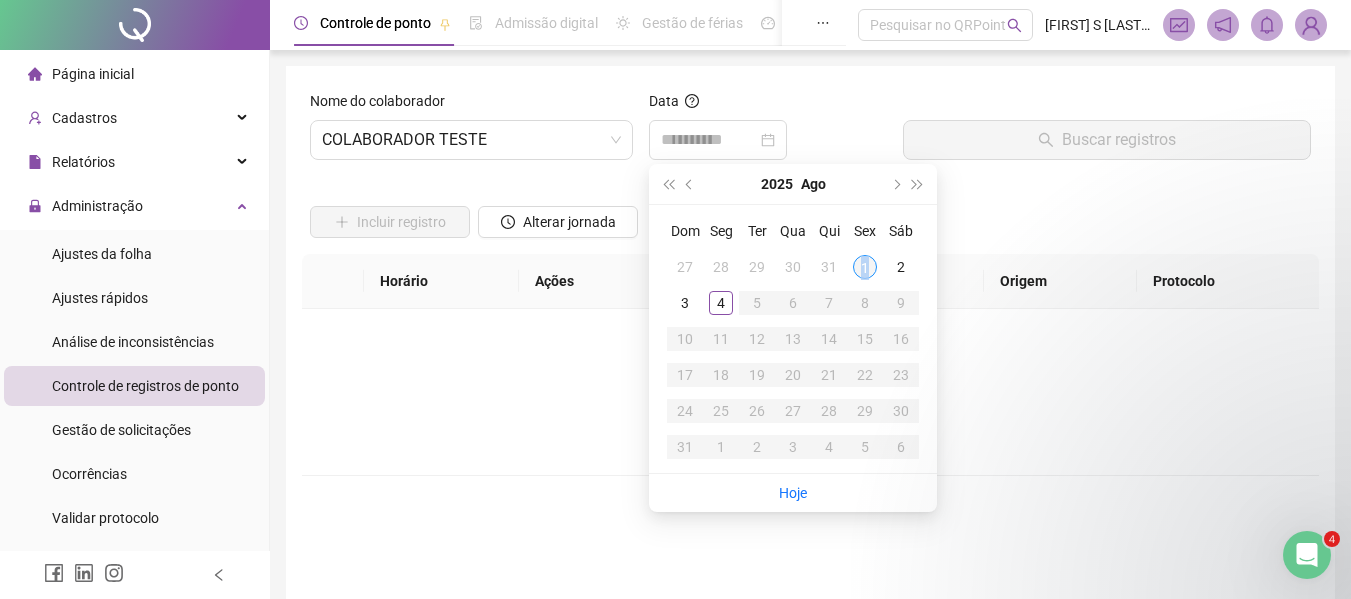 click on "1" at bounding box center [865, 267] 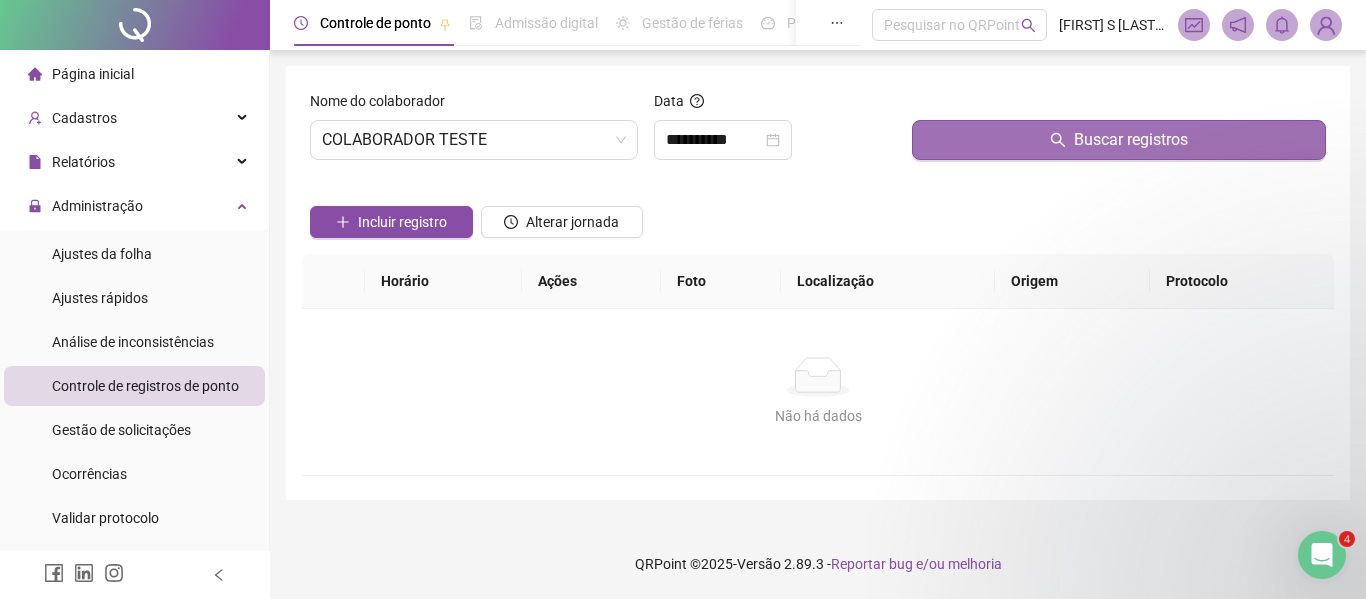 click on "Buscar registros" at bounding box center [1119, 140] 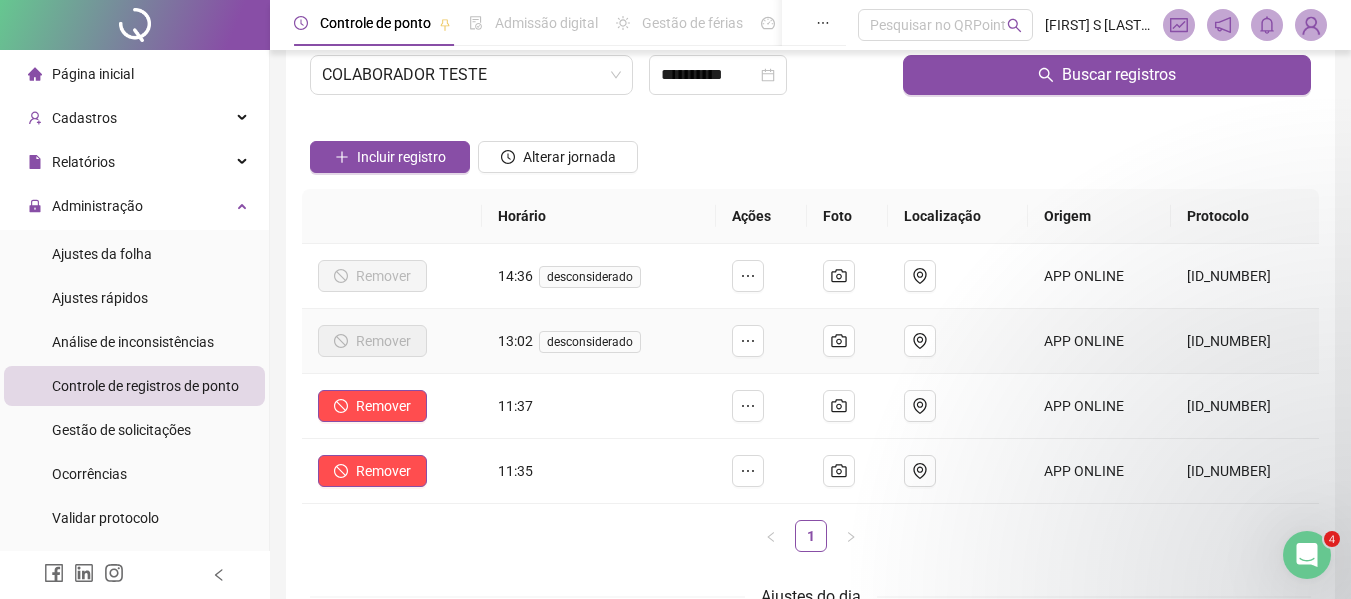 scroll, scrollTop: 100, scrollLeft: 0, axis: vertical 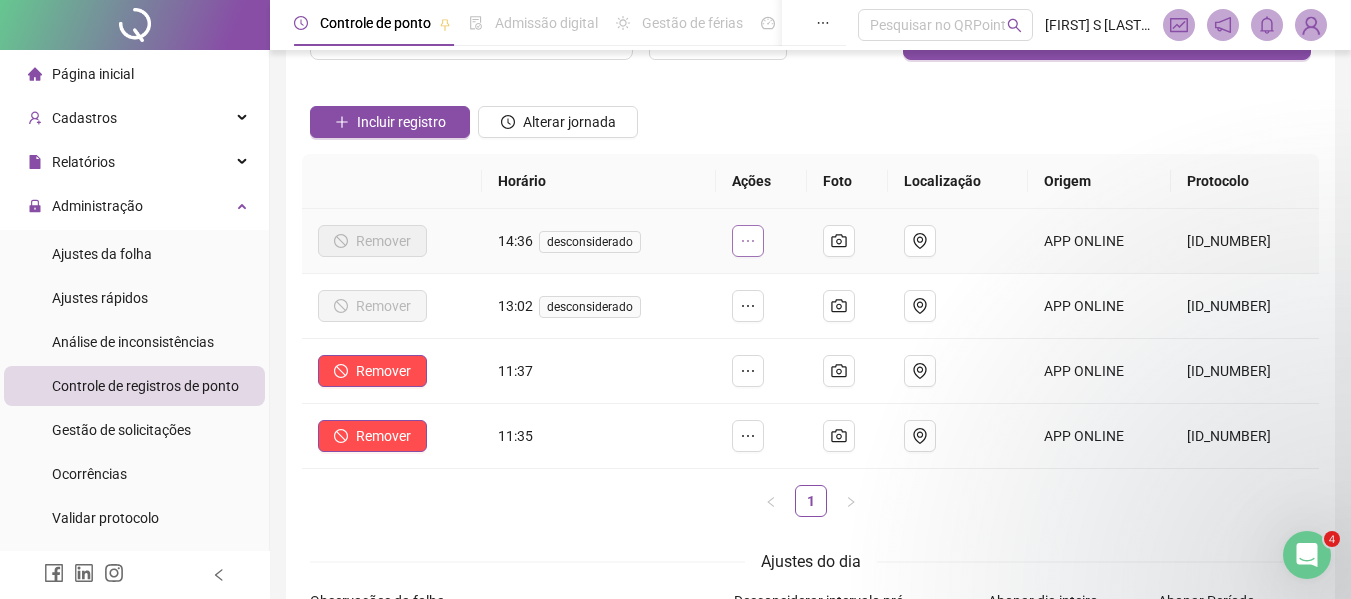 click 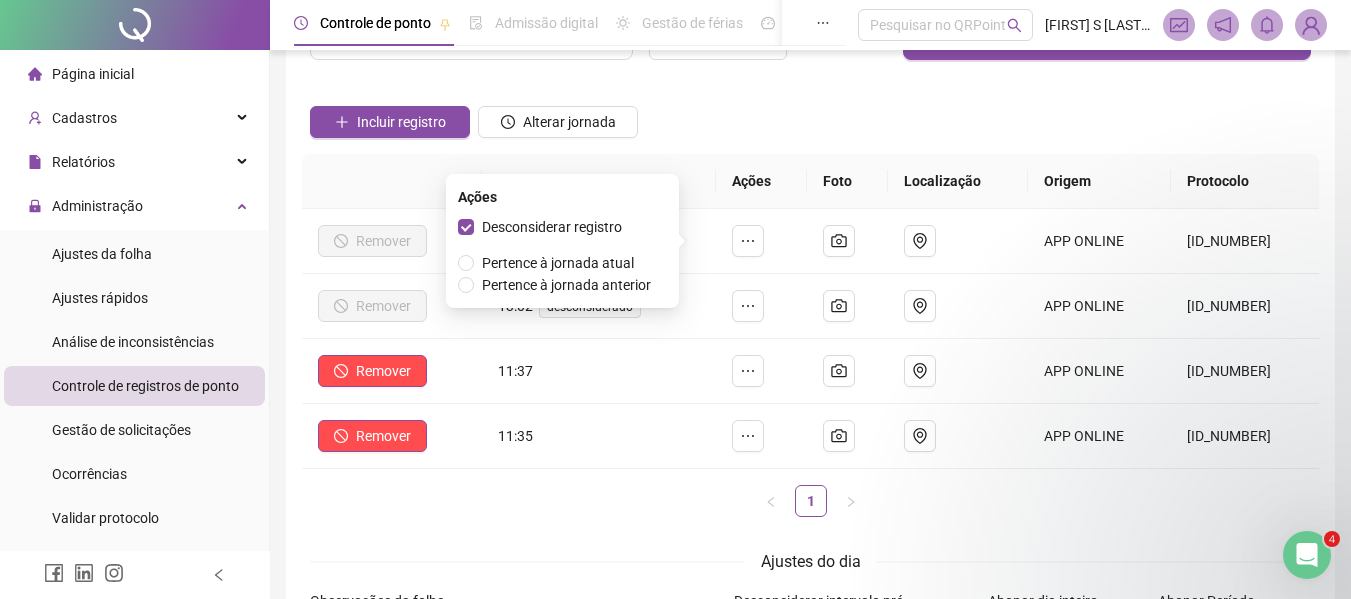 click on "Ações" at bounding box center (761, 181) 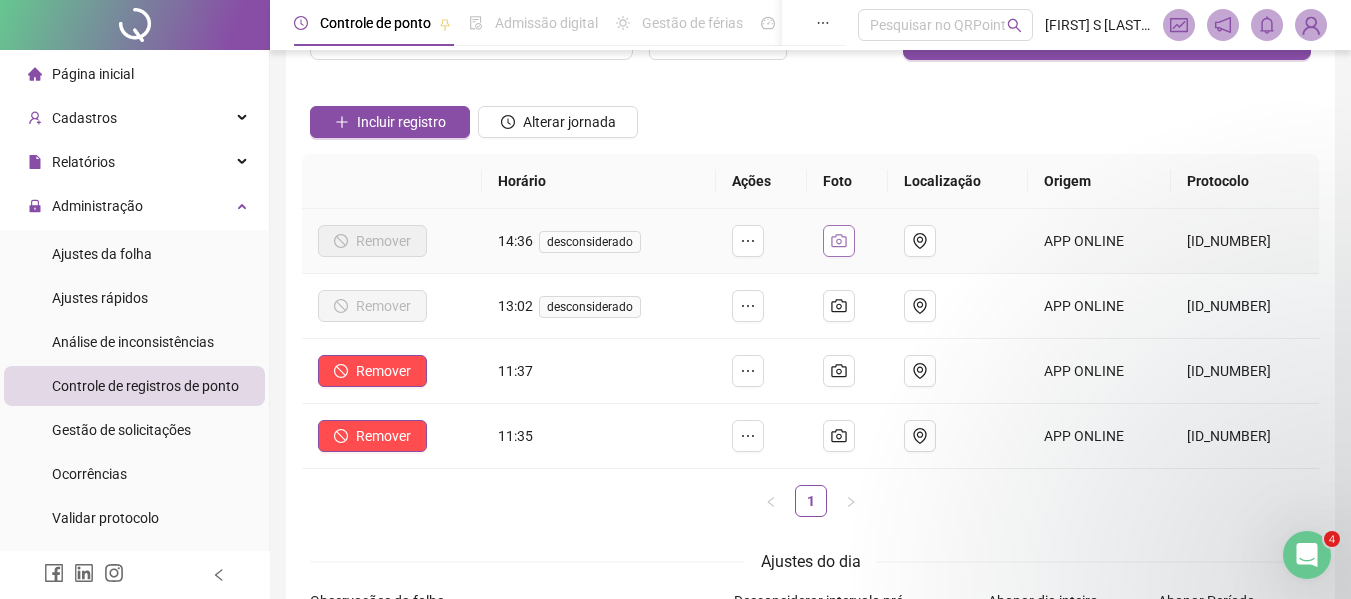 click 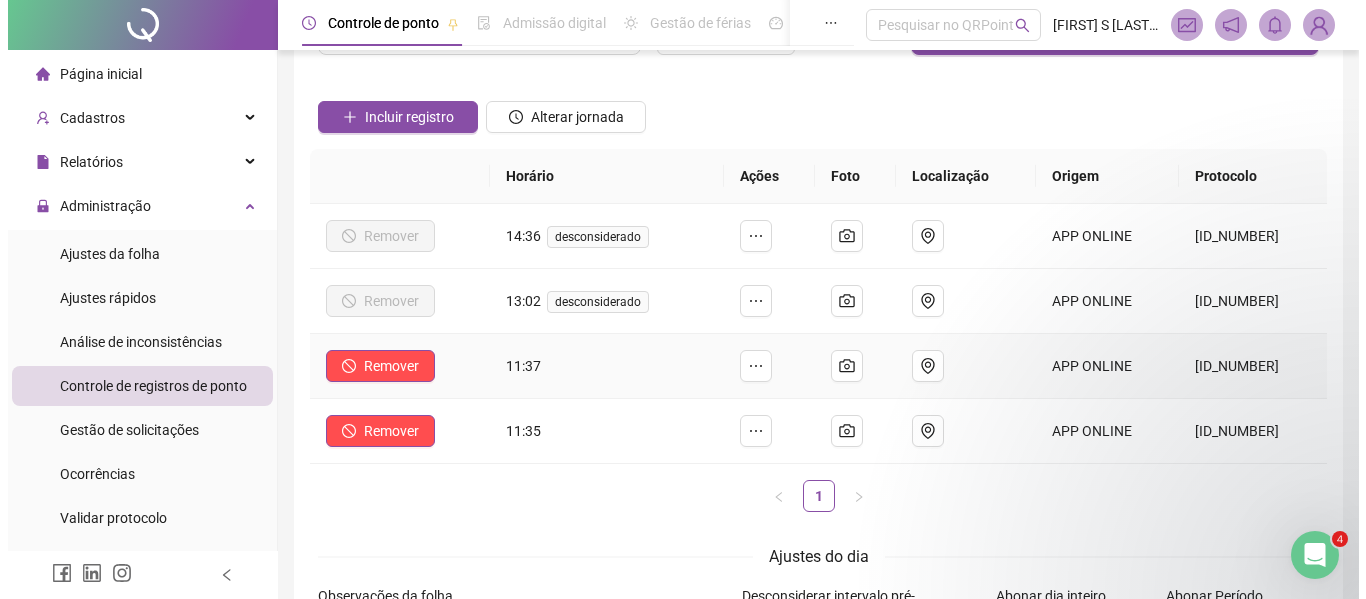 scroll, scrollTop: 100, scrollLeft: 0, axis: vertical 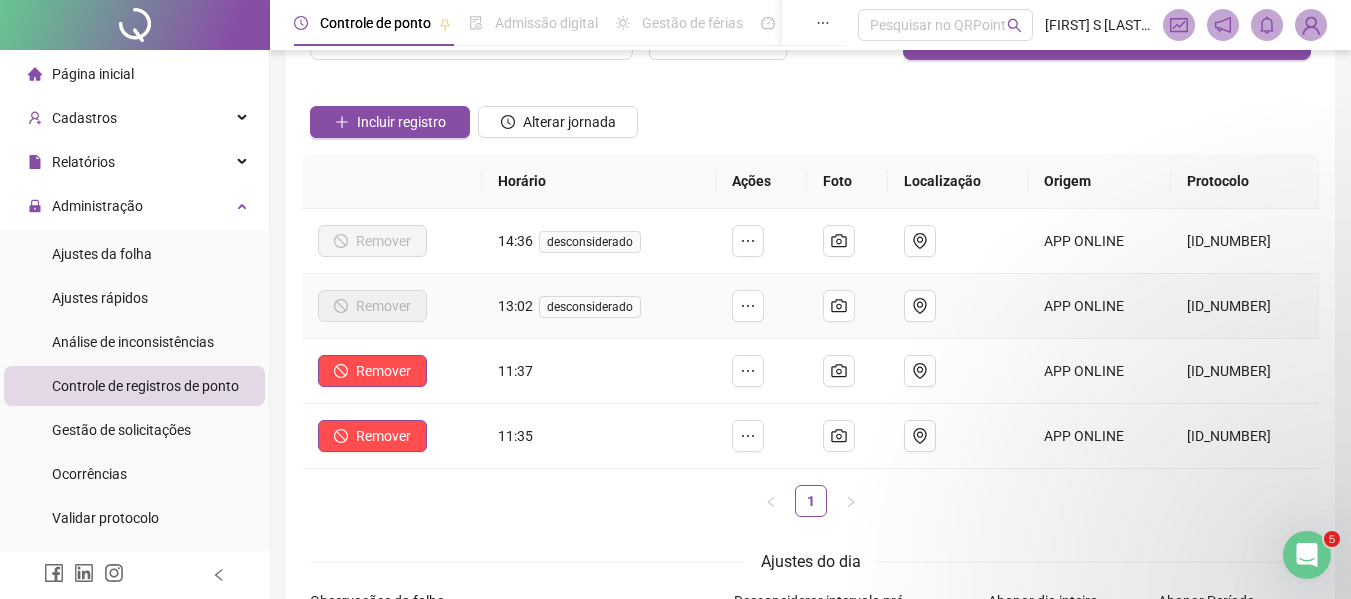 type 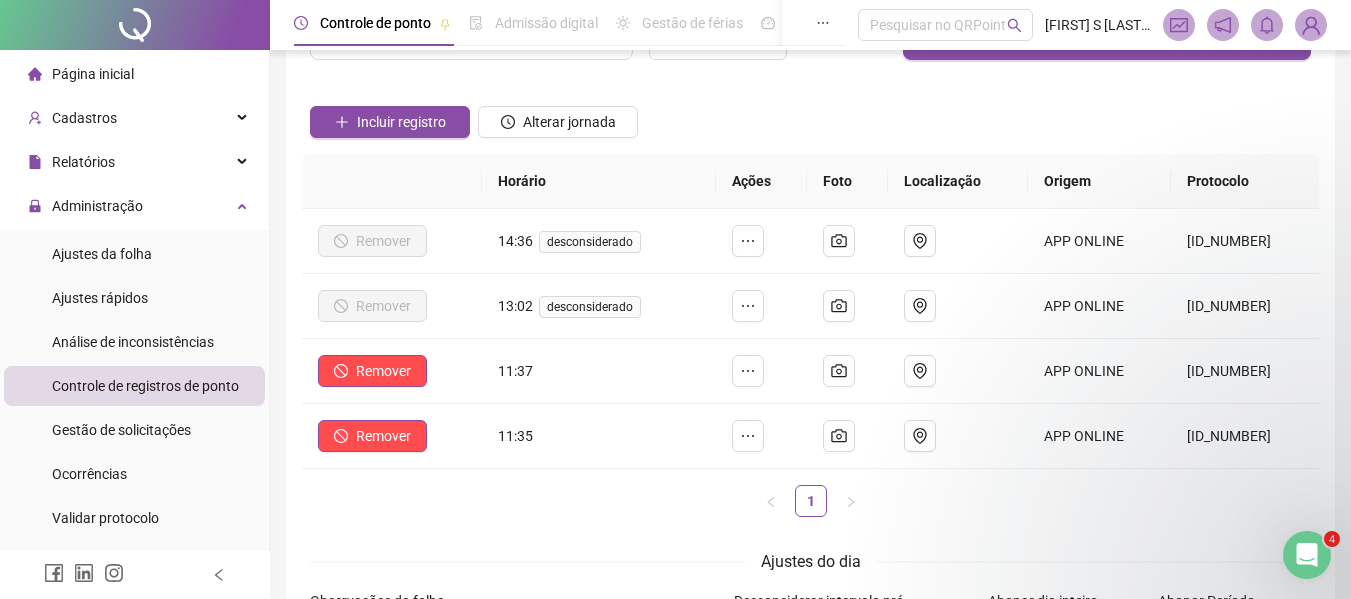 click at bounding box center [1311, 25] 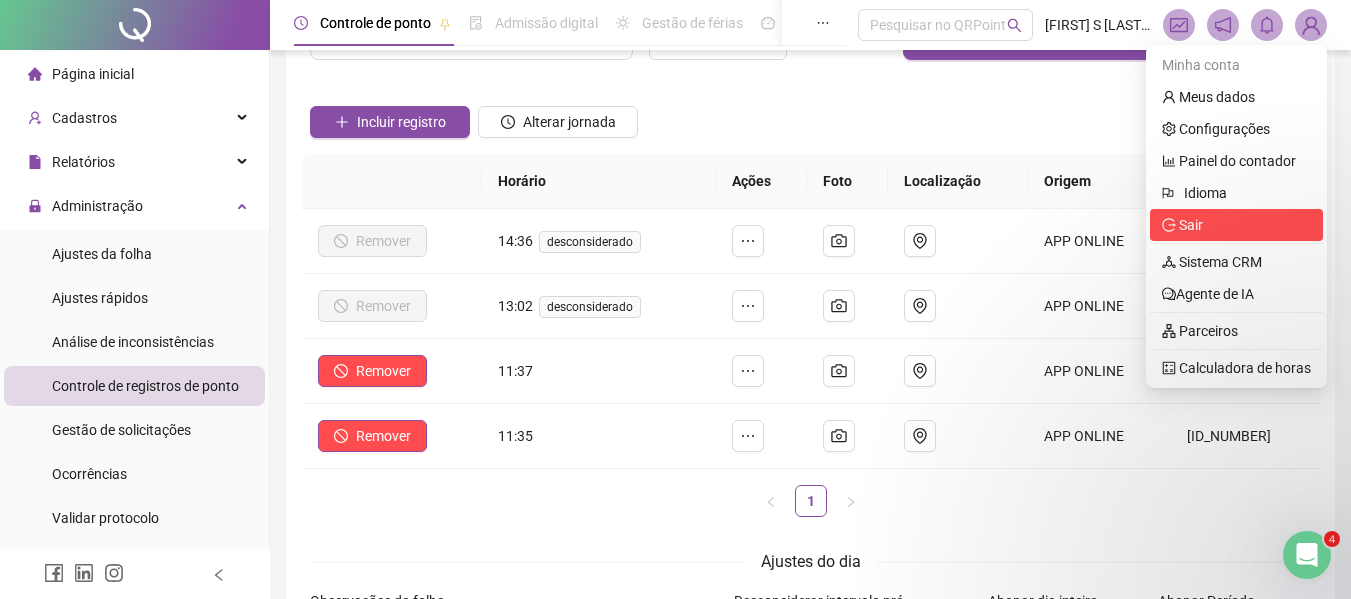 click on "Sair" at bounding box center [1236, 225] 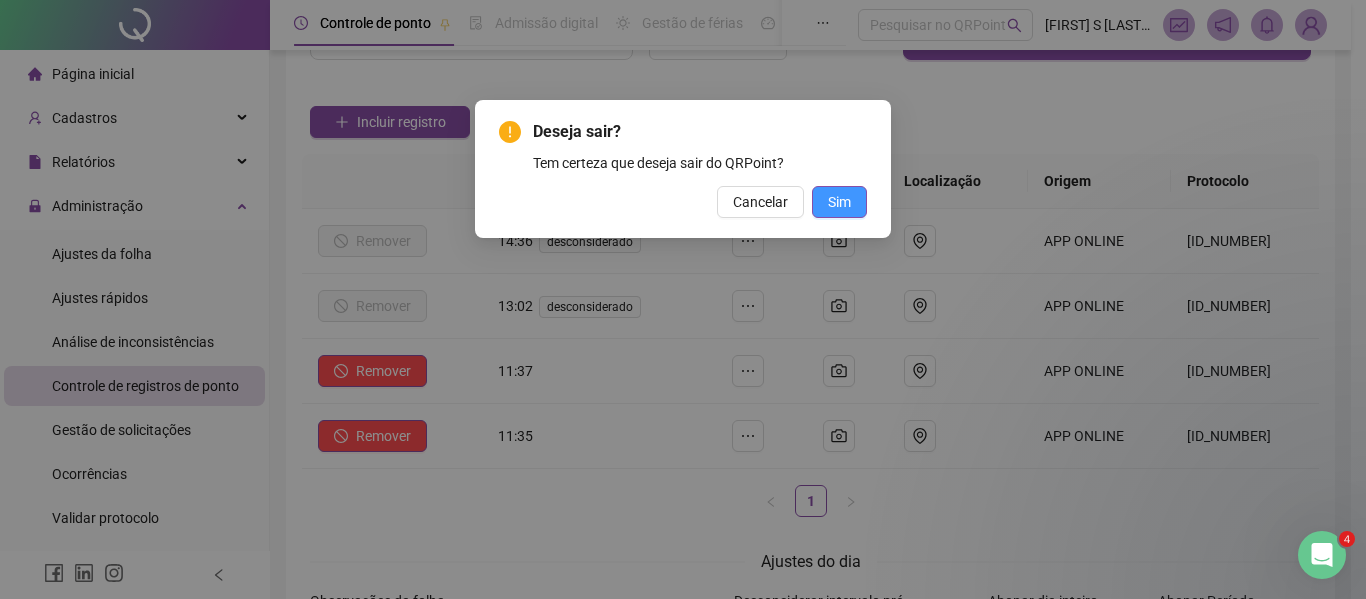 click on "Sim" at bounding box center (839, 202) 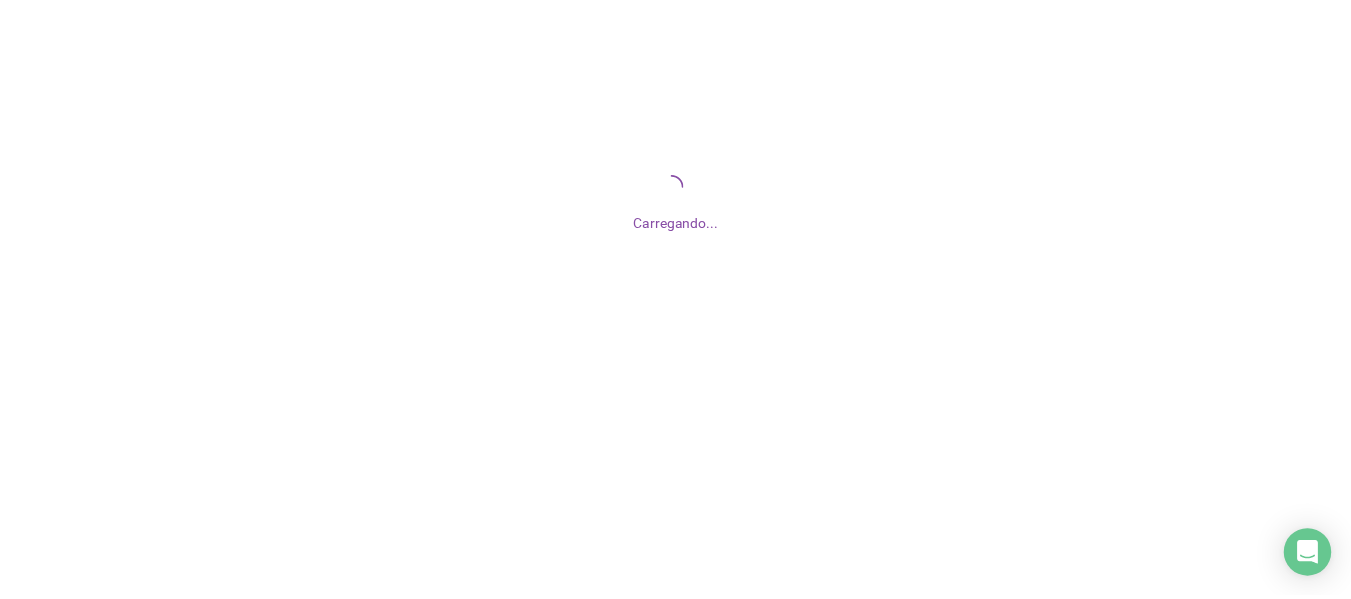 scroll, scrollTop: 0, scrollLeft: 0, axis: both 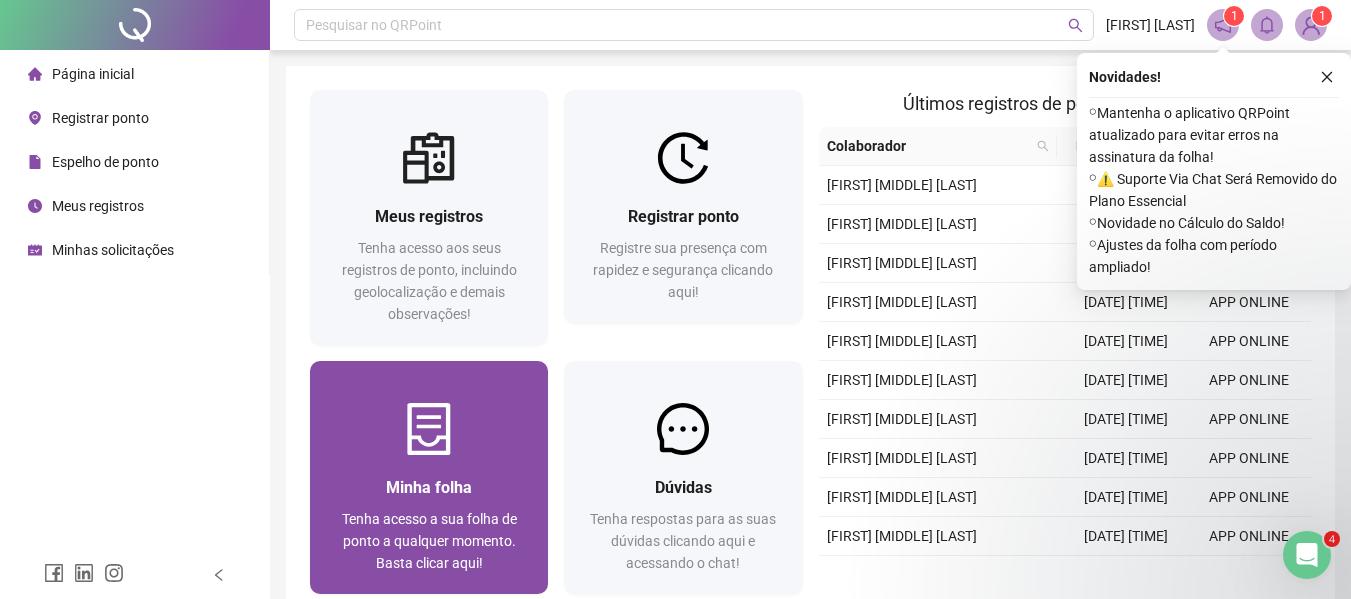 click on "Minha folha Tenha acesso a sua folha de ponto a qualquer momento. Basta clicar aqui!" at bounding box center [429, 524] 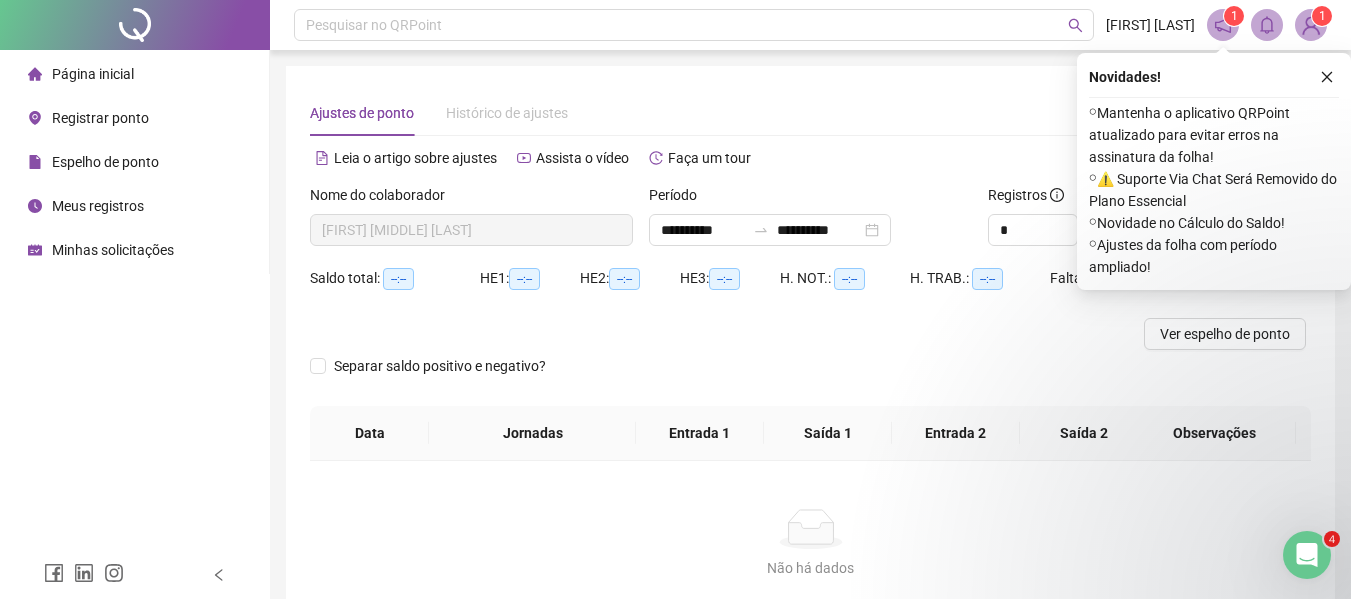 click at bounding box center [1327, 77] 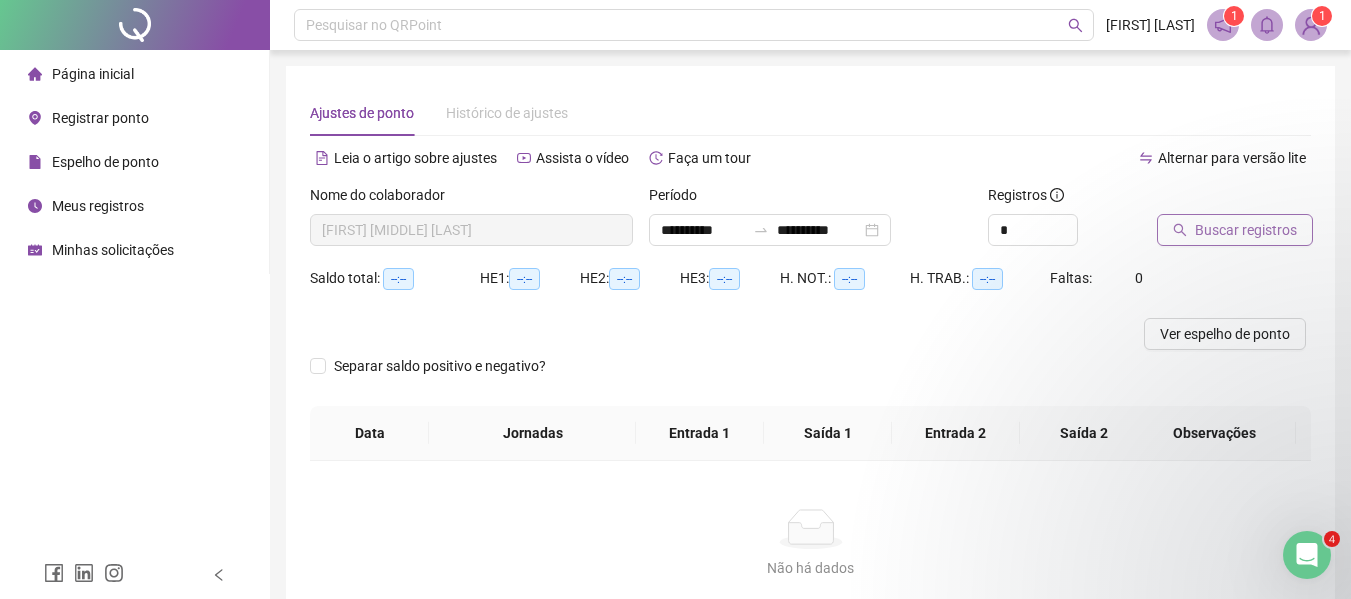 click on "Buscar registros" at bounding box center [1246, 230] 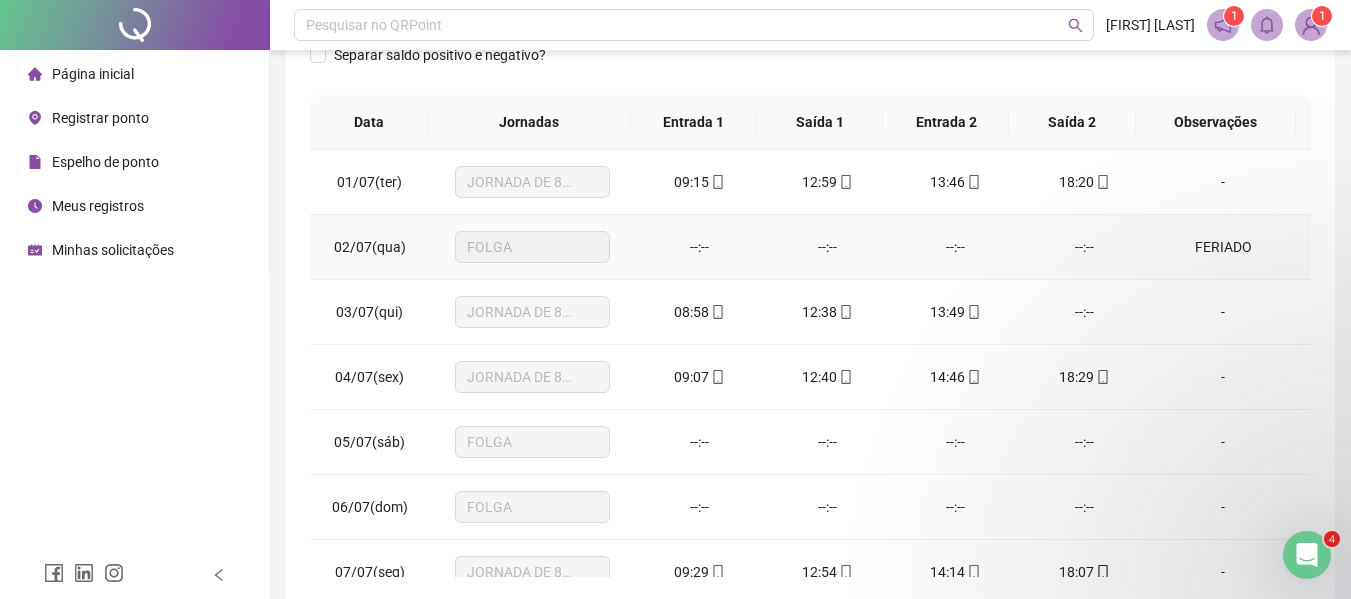 scroll, scrollTop: 300, scrollLeft: 0, axis: vertical 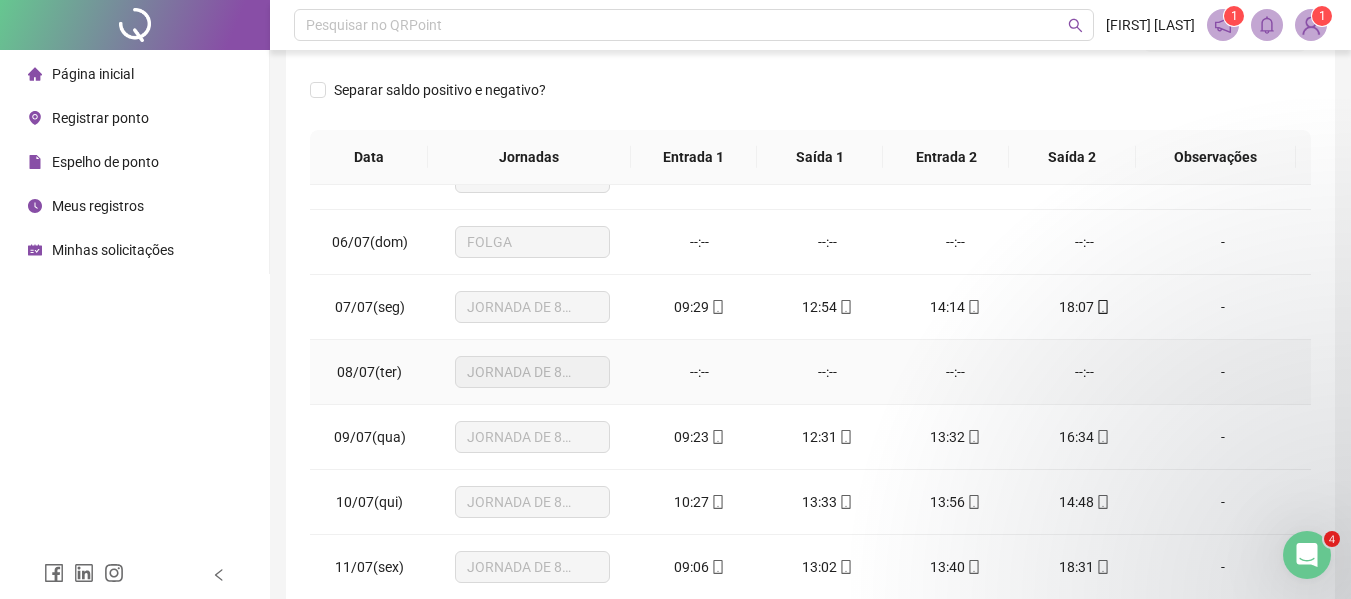 click on "--:--" at bounding box center [700, 372] 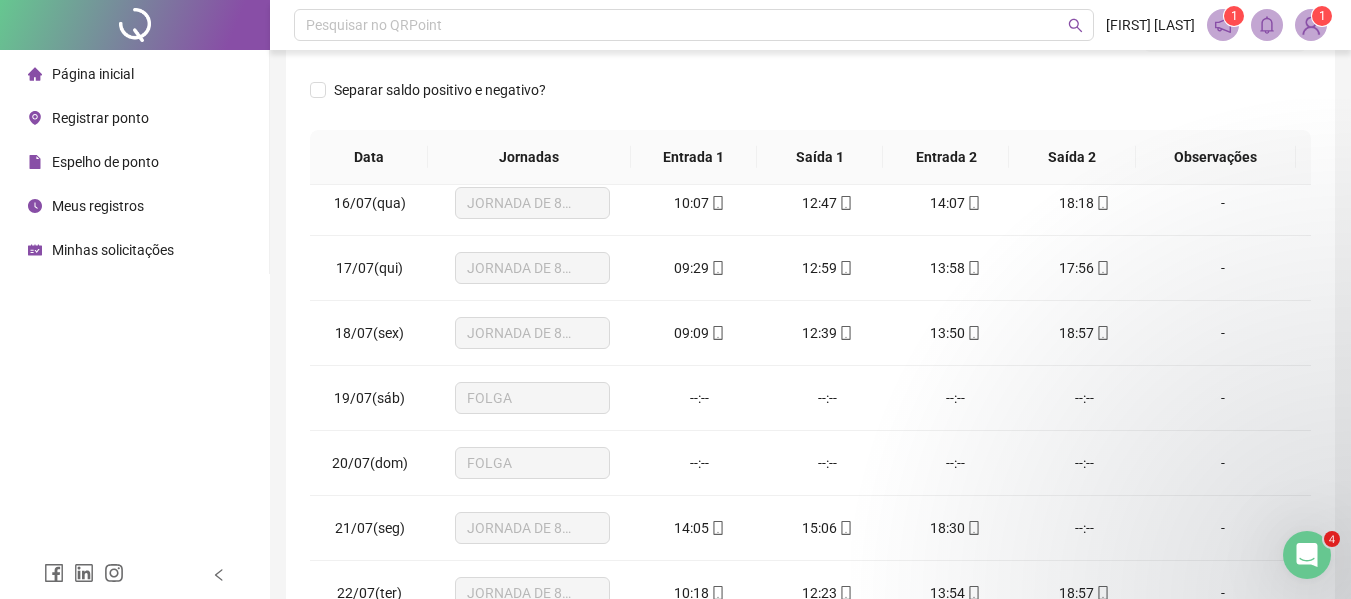 scroll, scrollTop: 400, scrollLeft: 0, axis: vertical 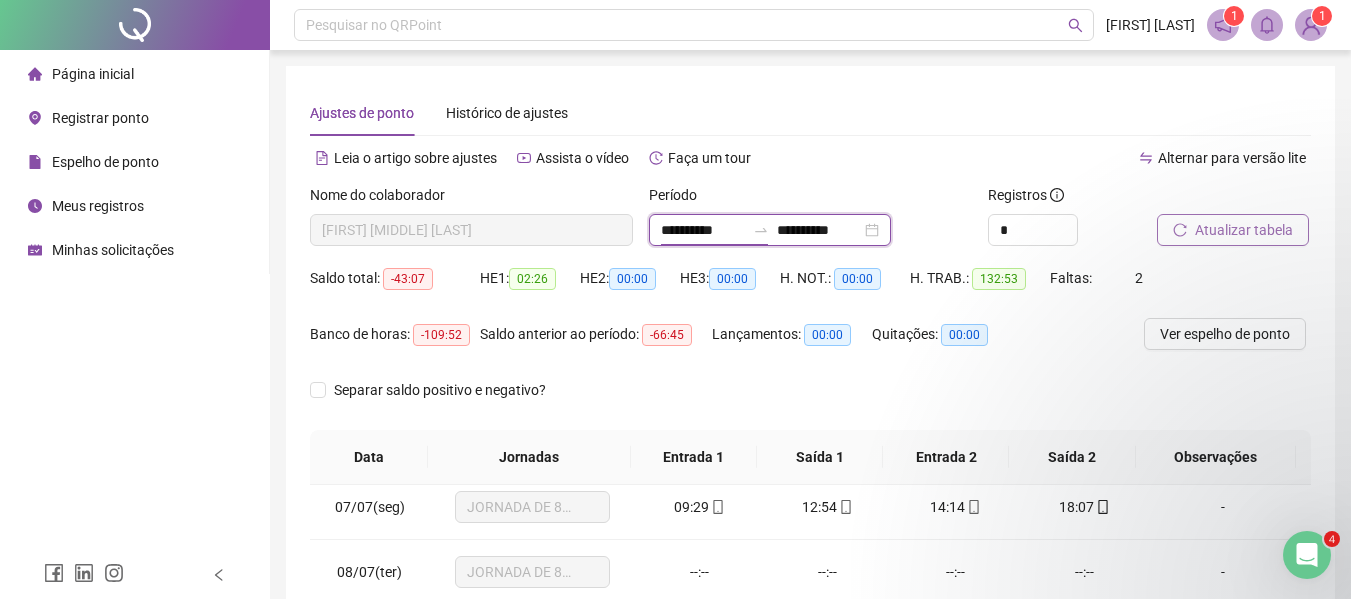 click on "**********" at bounding box center [703, 230] 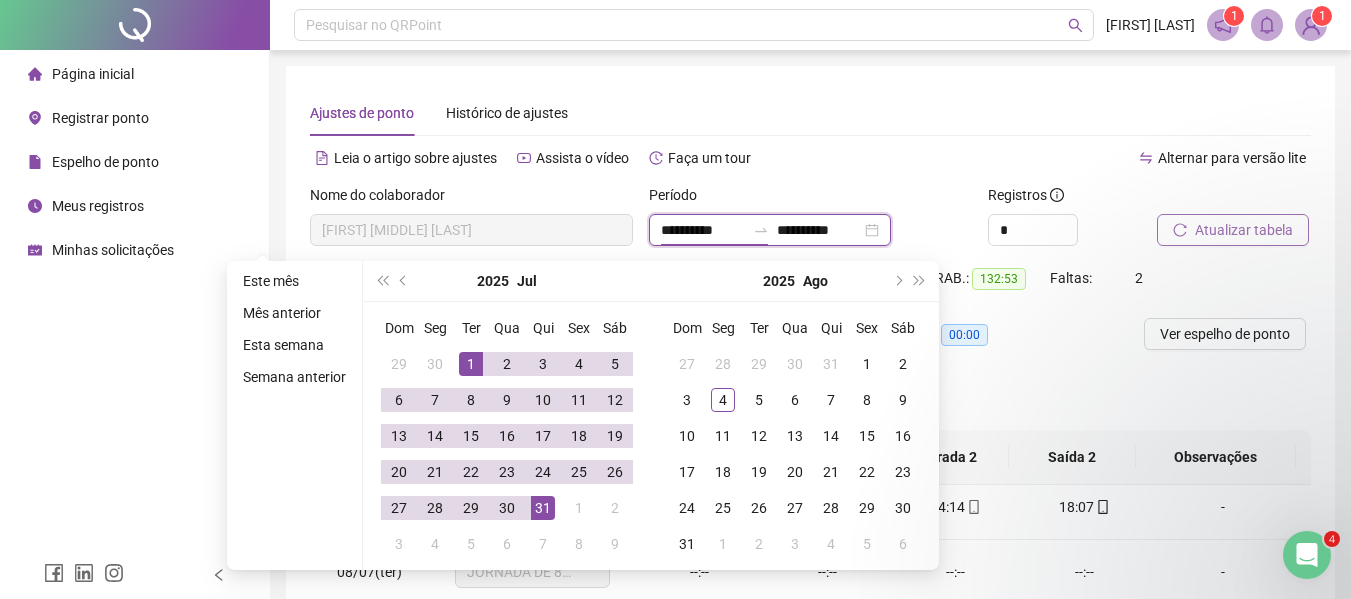 type on "**********" 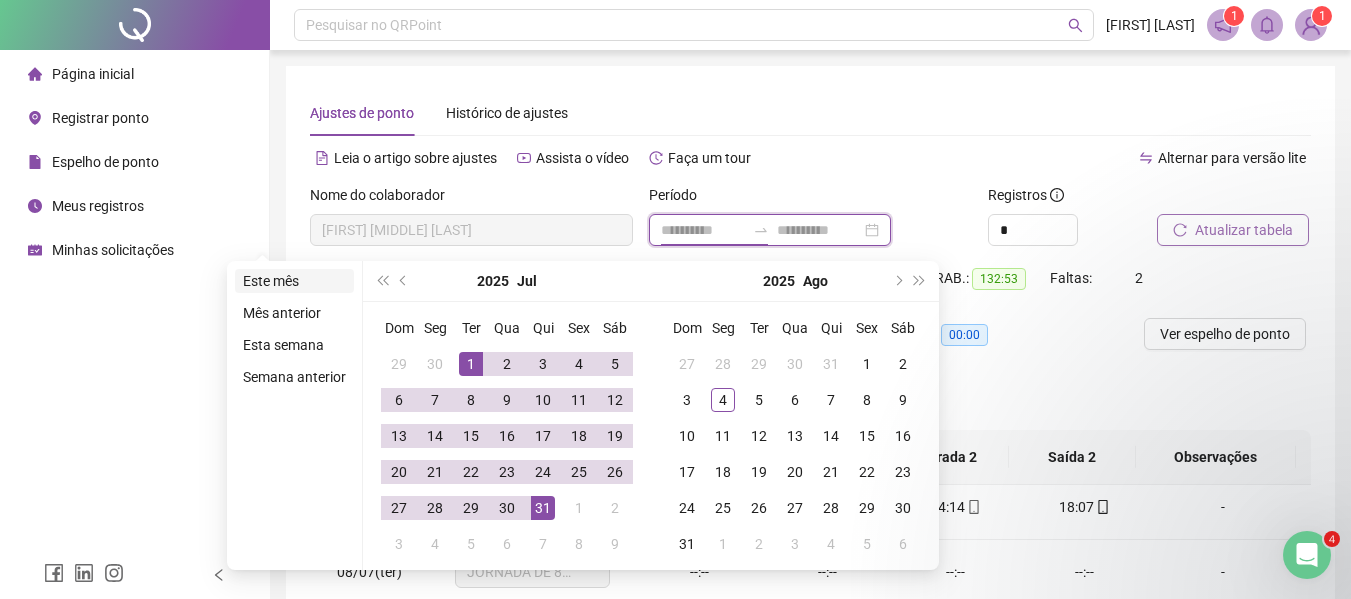 type on "**********" 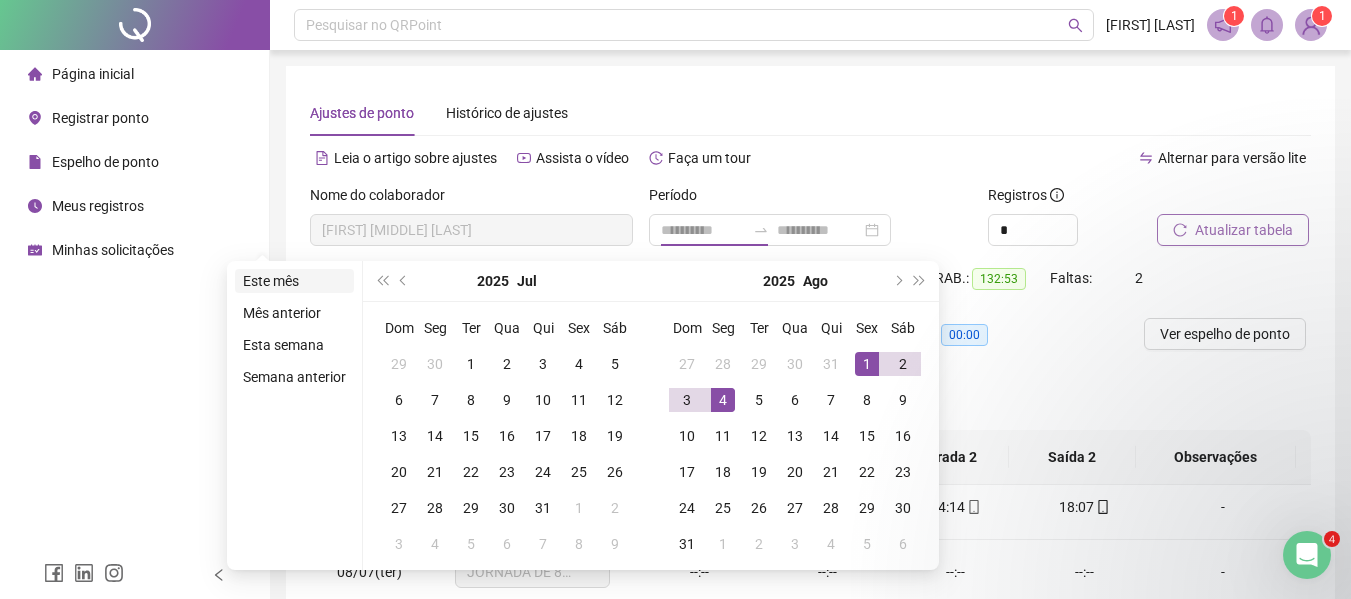 click on "Este mês" at bounding box center (294, 281) 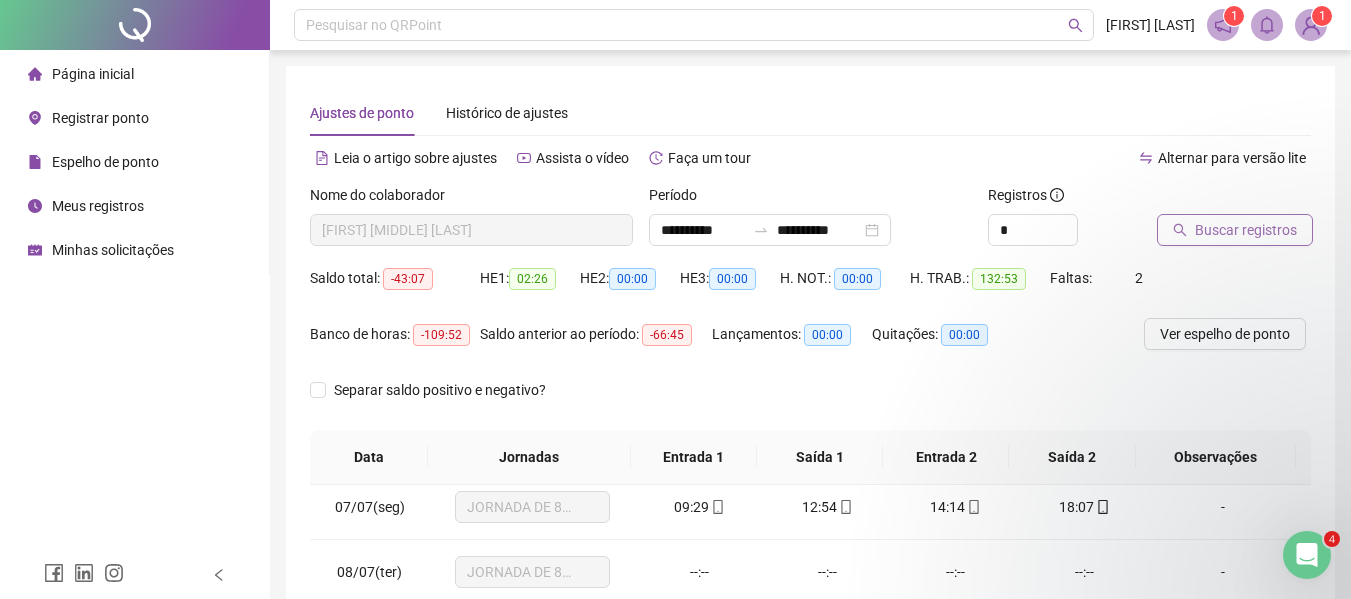 click on "Buscar registros" at bounding box center [1246, 230] 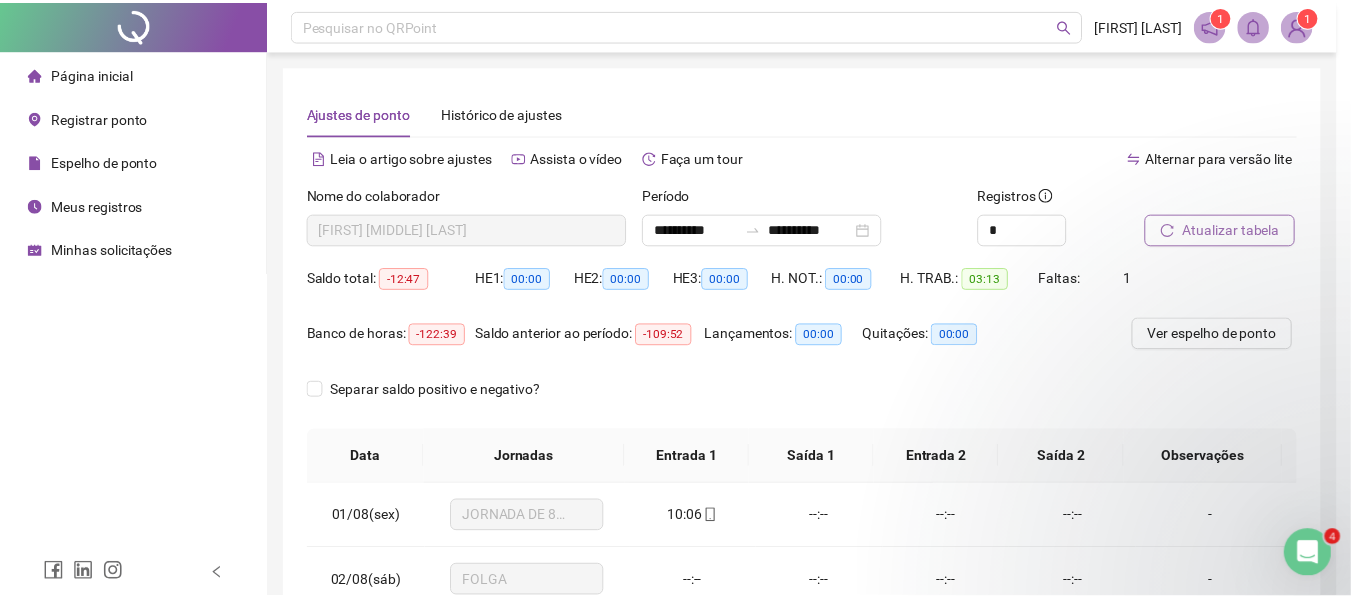 scroll, scrollTop: 0, scrollLeft: 0, axis: both 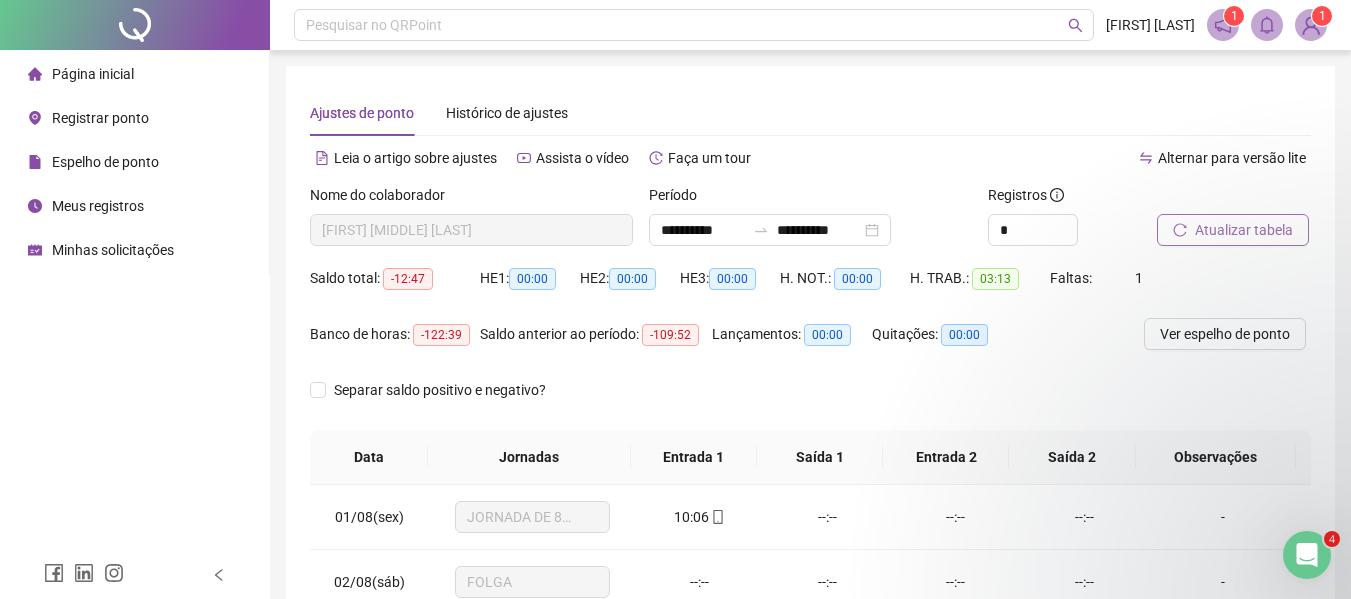 click on "Meus registros" at bounding box center (98, 206) 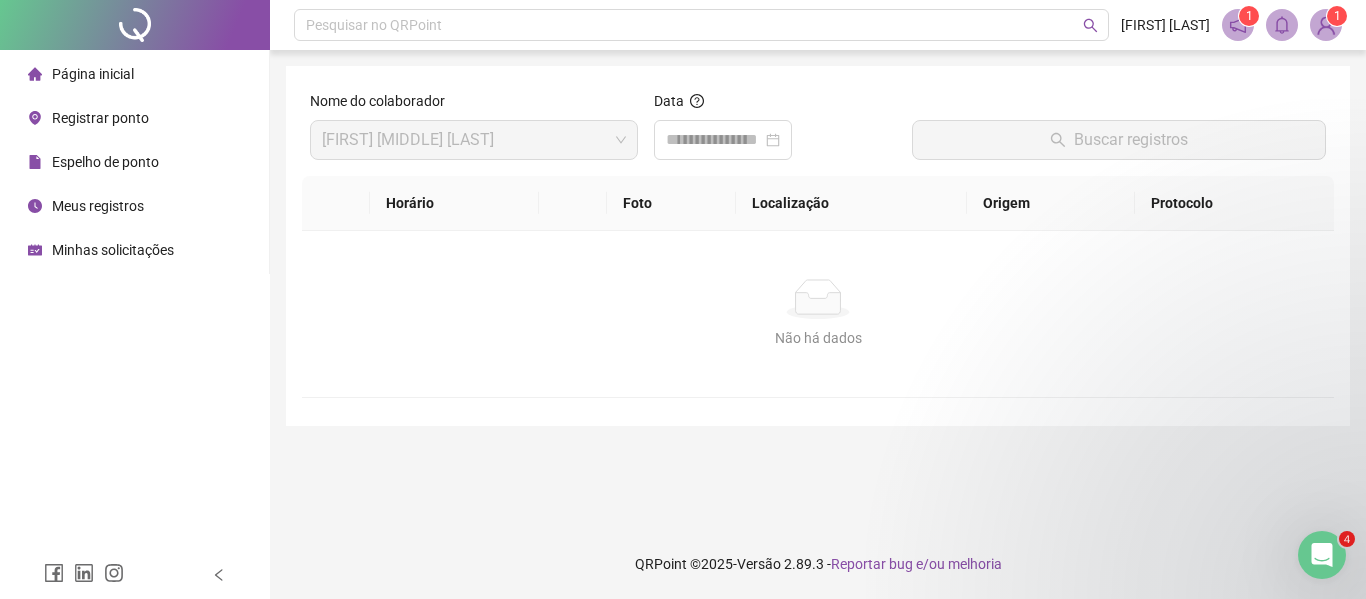 click on "Espelho de ponto" at bounding box center (105, 162) 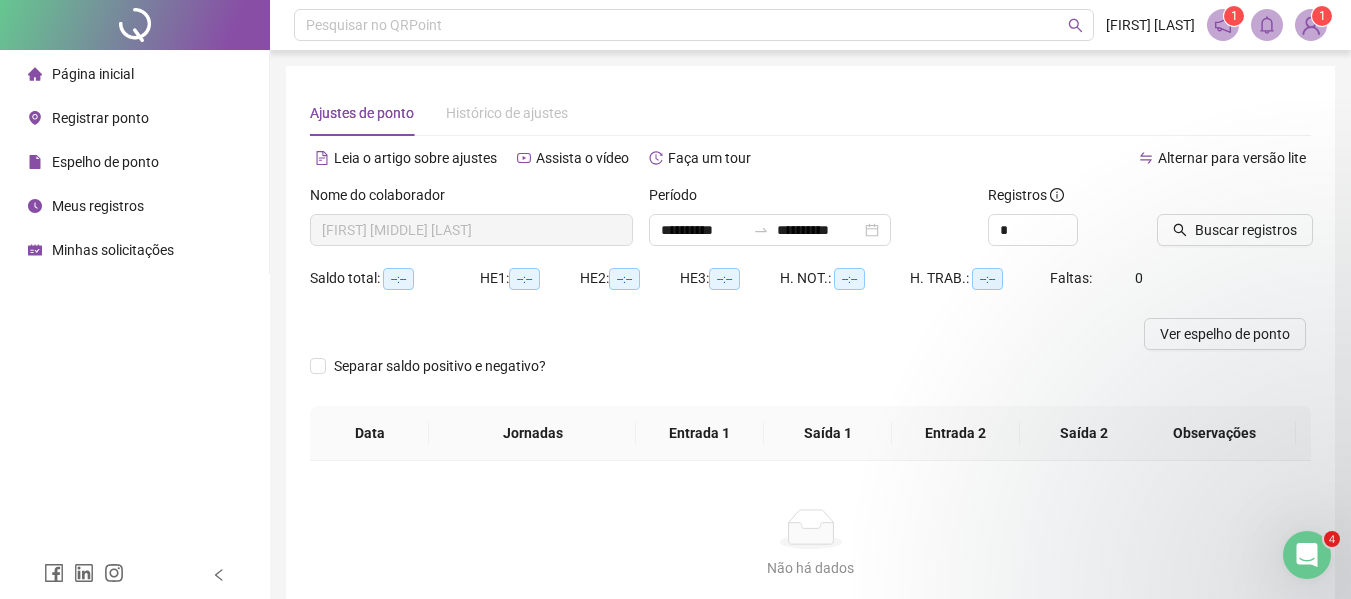 click on "Minhas solicitações" at bounding box center (113, 250) 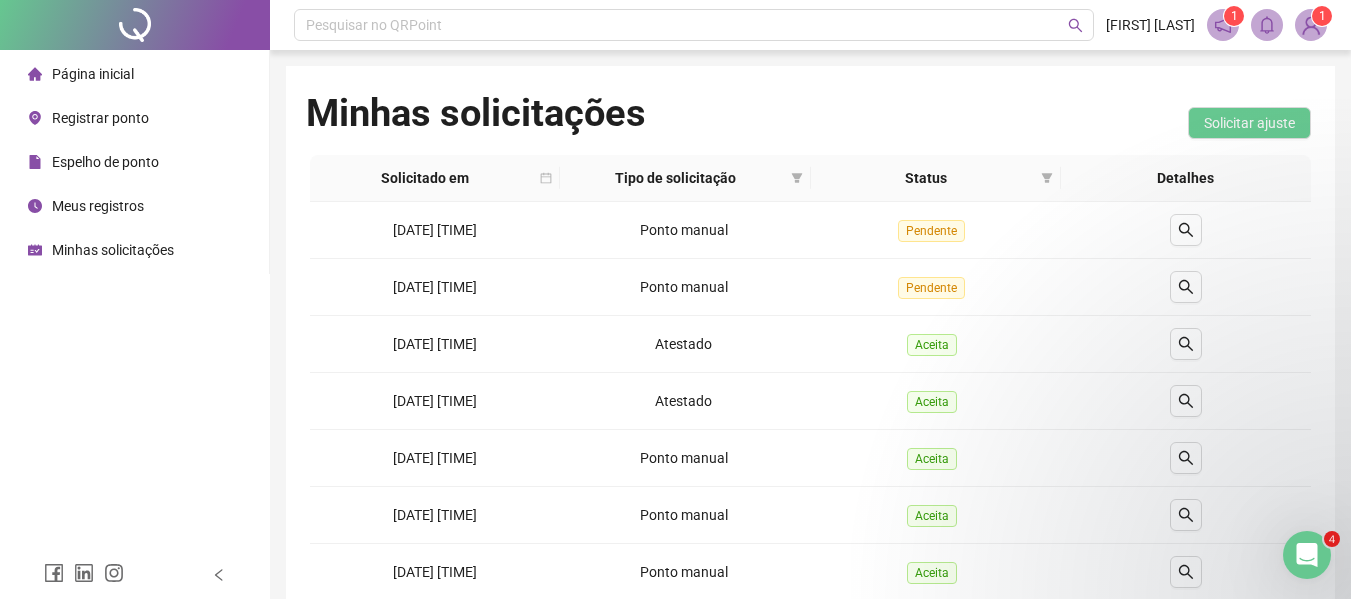 type 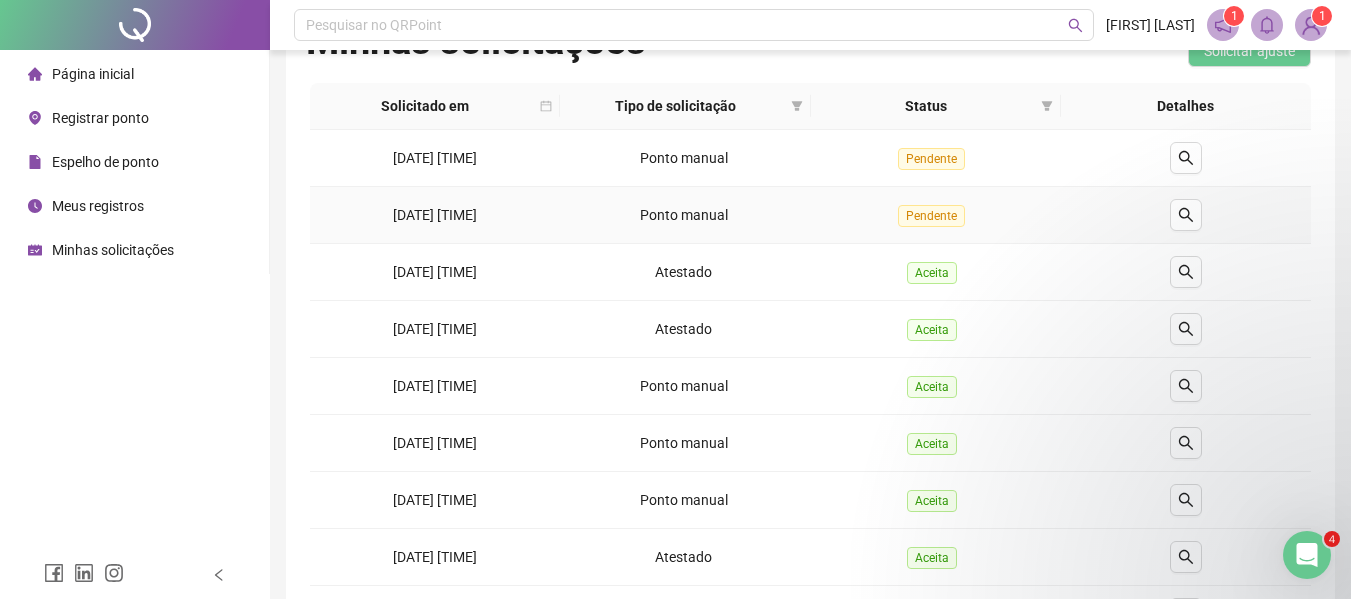 scroll, scrollTop: 0, scrollLeft: 0, axis: both 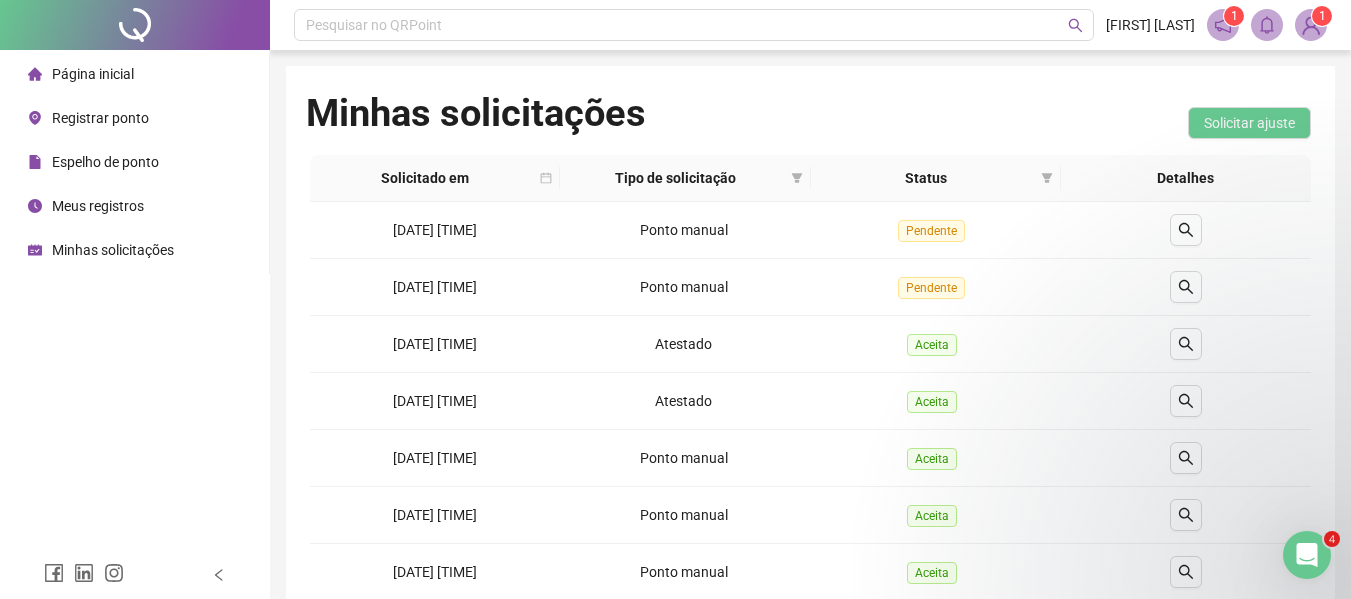 click on "Página inicial" at bounding box center [93, 74] 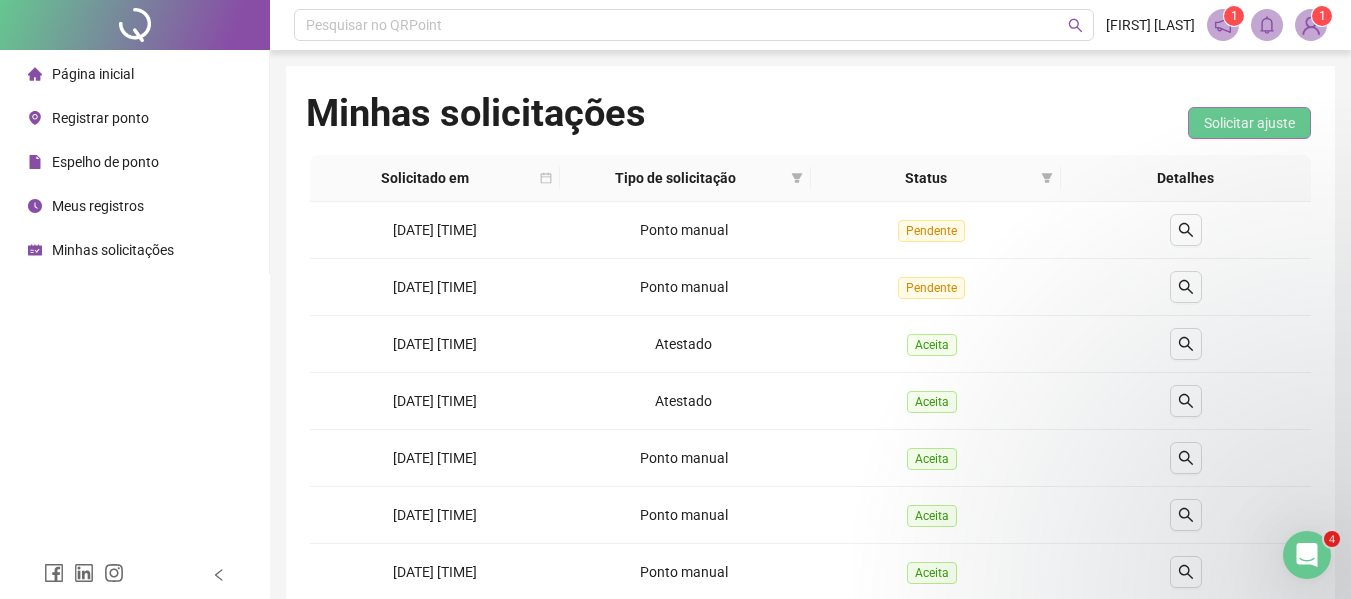 click on "Solicitar ajuste" at bounding box center (1249, 123) 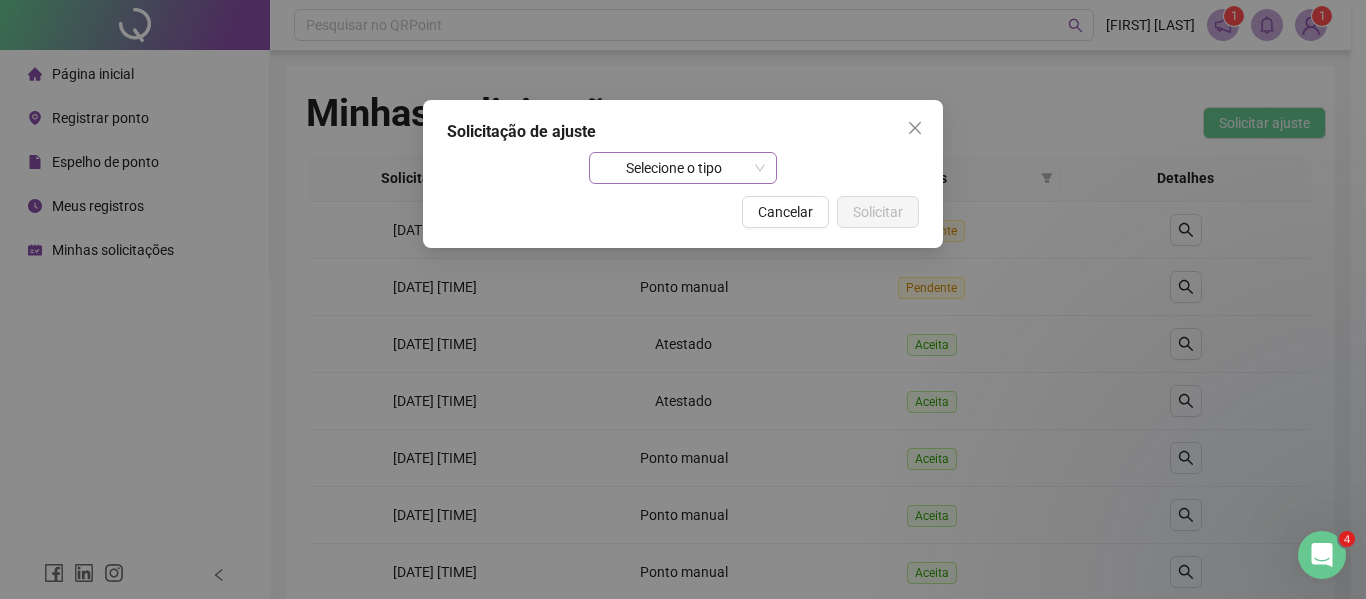 click on "Selecione o tipo" at bounding box center (683, 168) 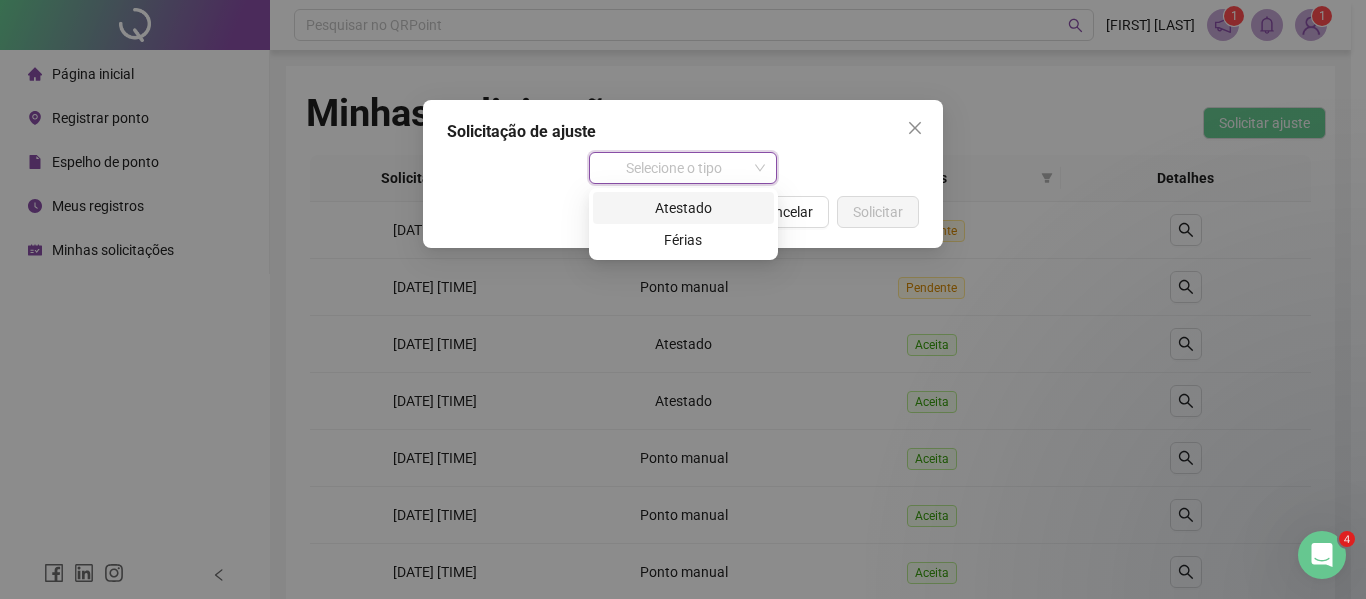 click on "Selecione o tipo" at bounding box center (683, 168) 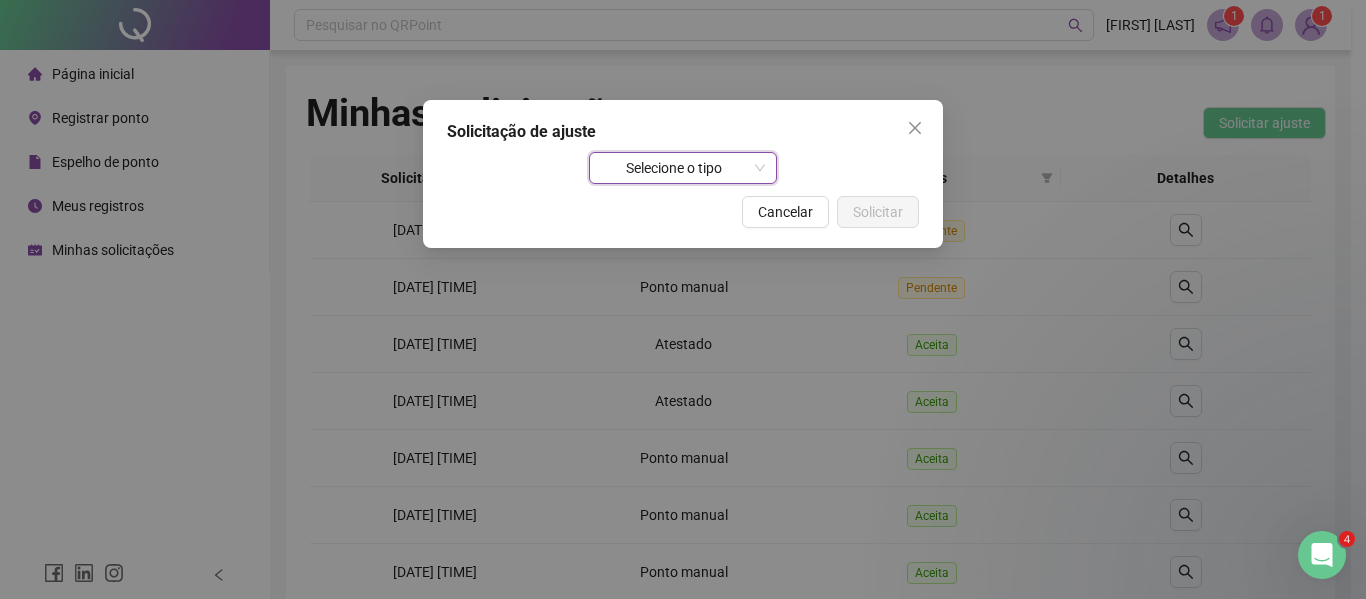 click on "Selecione o tipo" at bounding box center (683, 168) 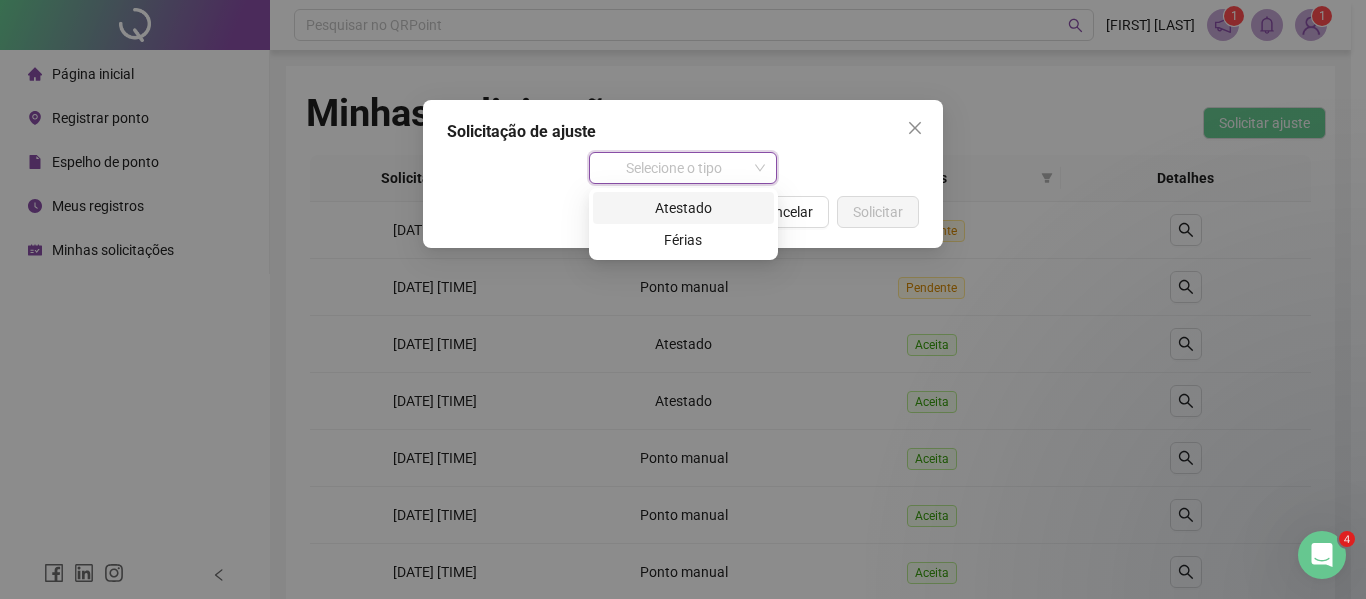 click on "Atestado" at bounding box center [683, 208] 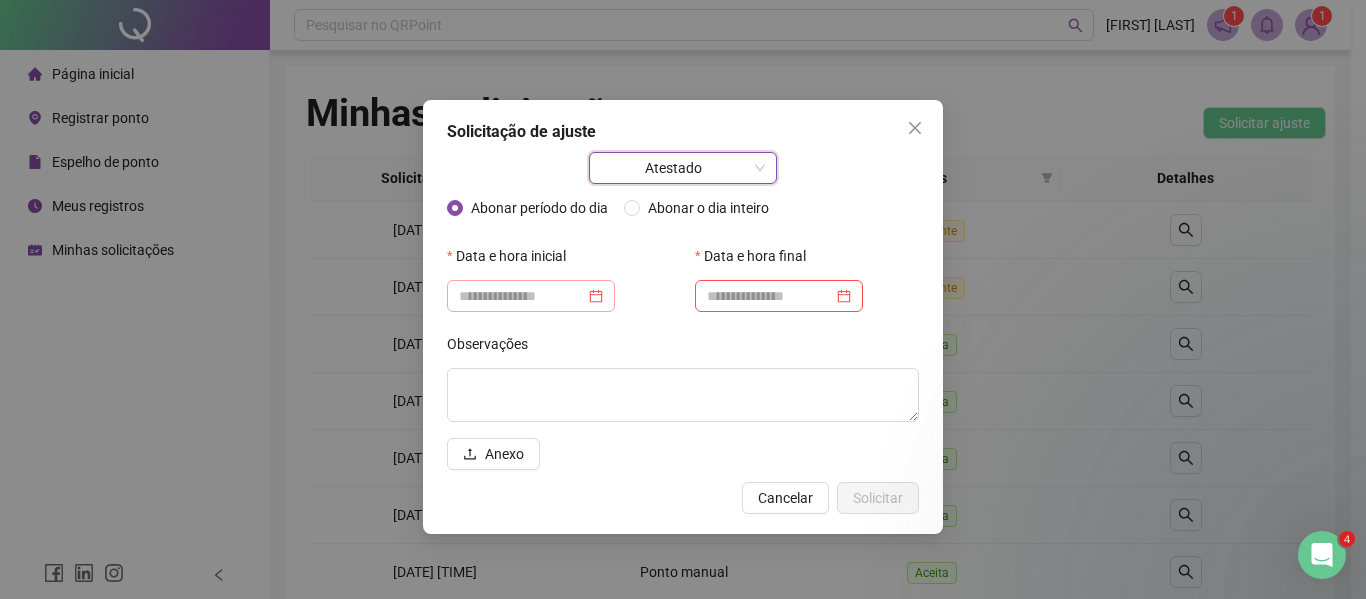 click at bounding box center (531, 296) 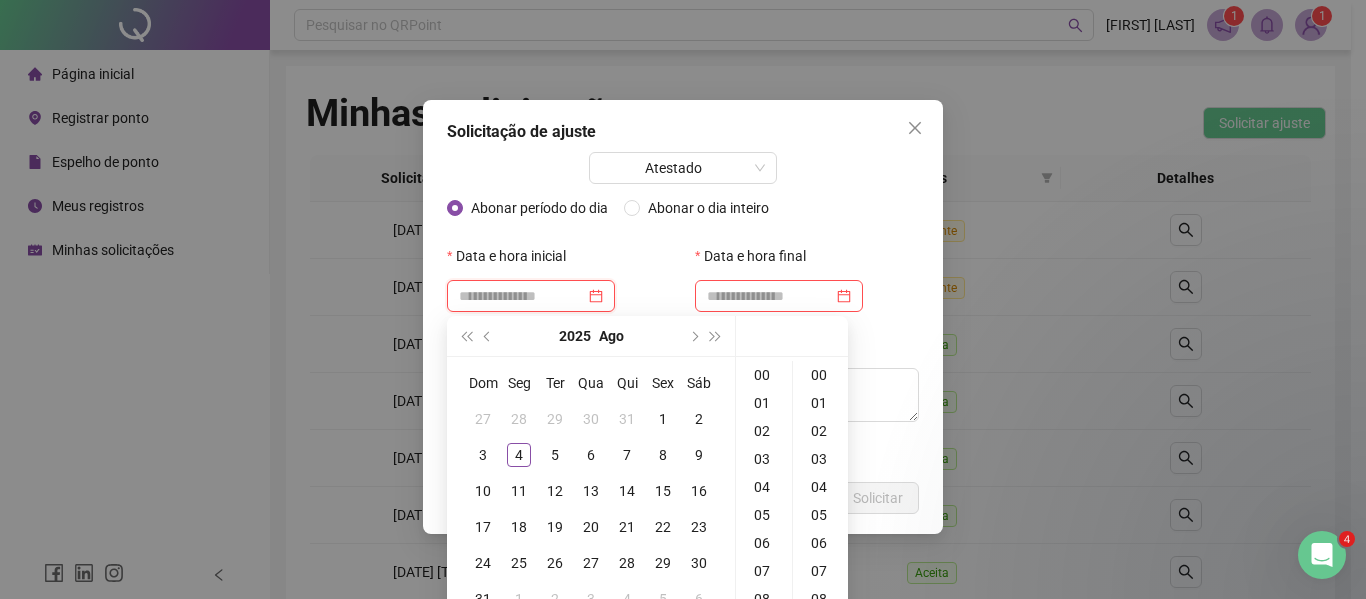 click at bounding box center [522, 296] 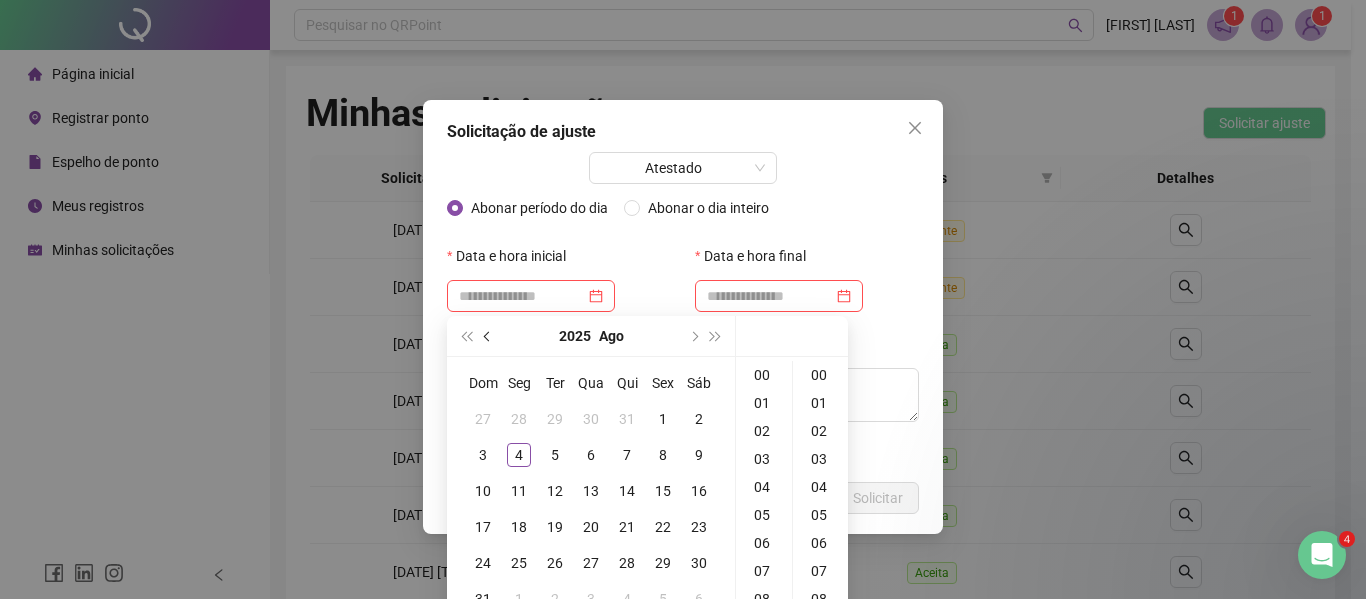 click at bounding box center [489, 336] 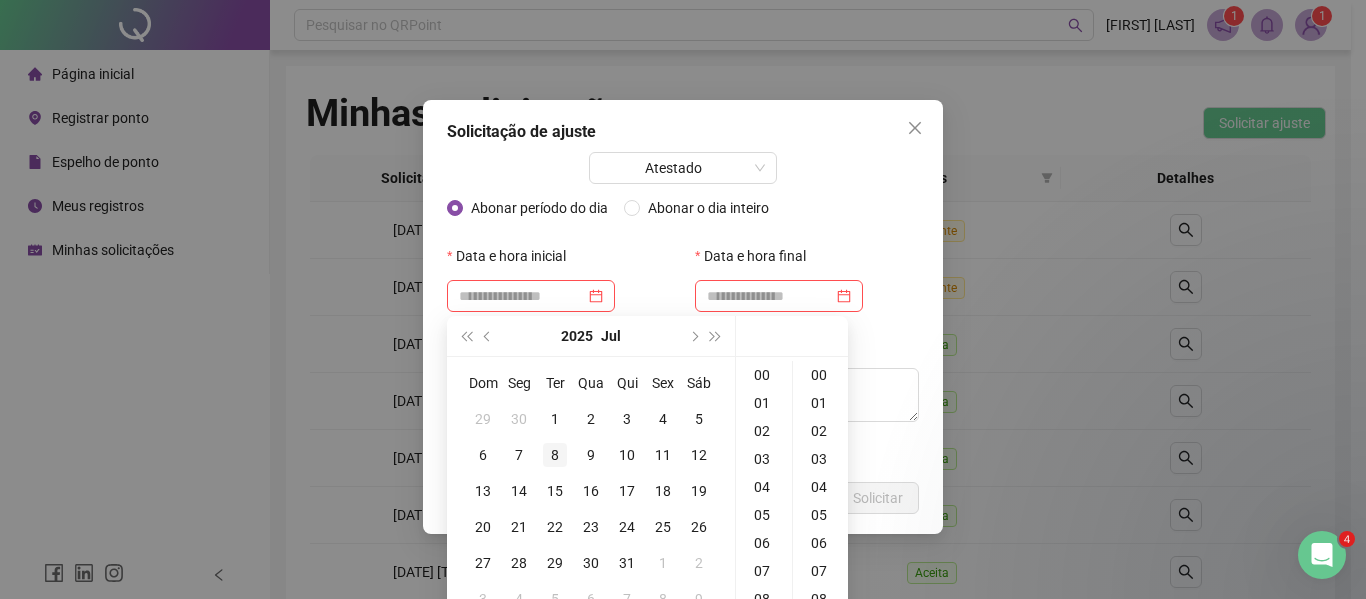 click on "8" at bounding box center (555, 455) 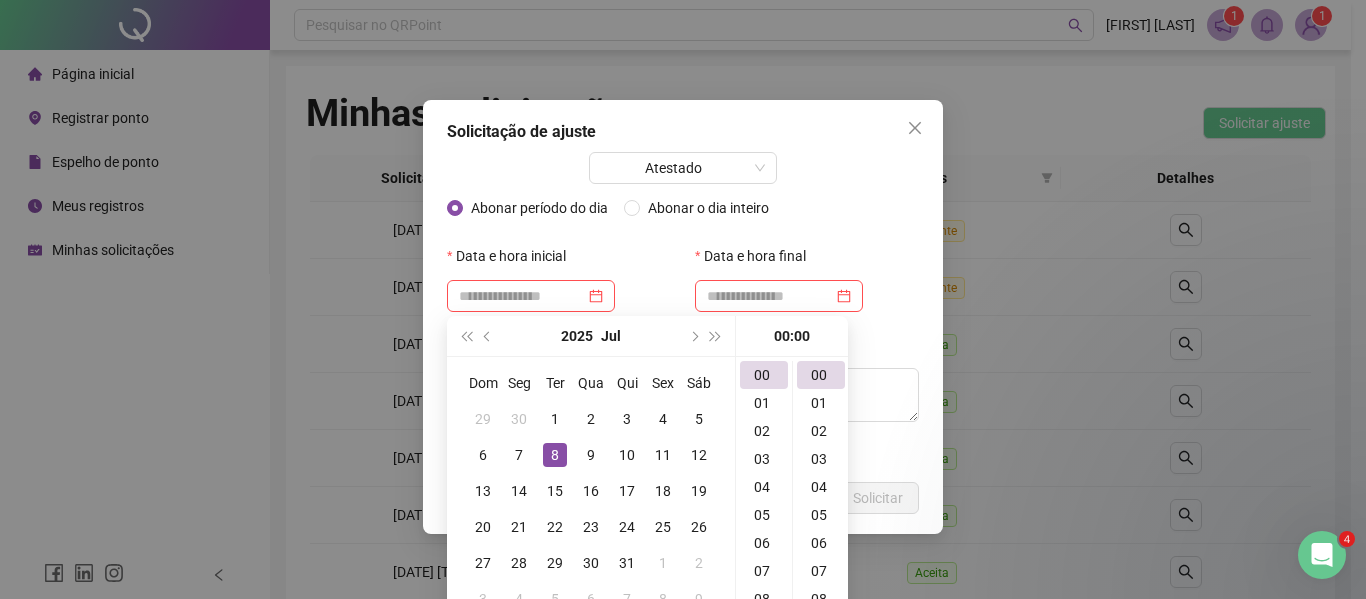 type on "**********" 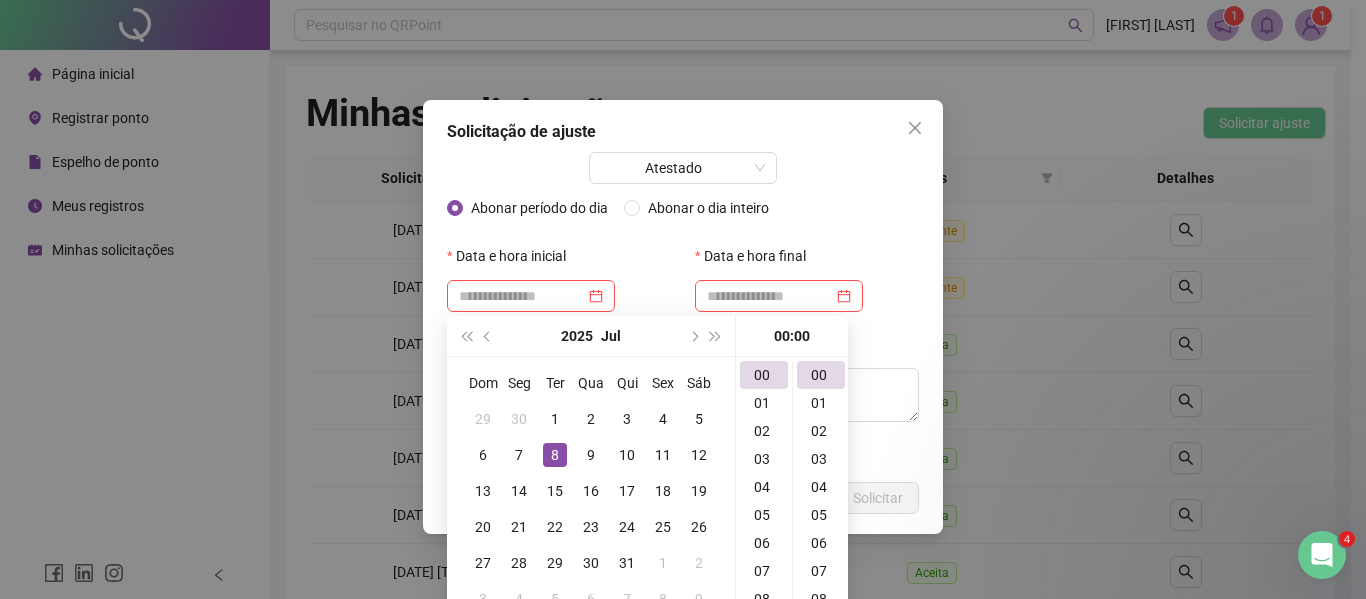 click on "Observações" at bounding box center (683, 348) 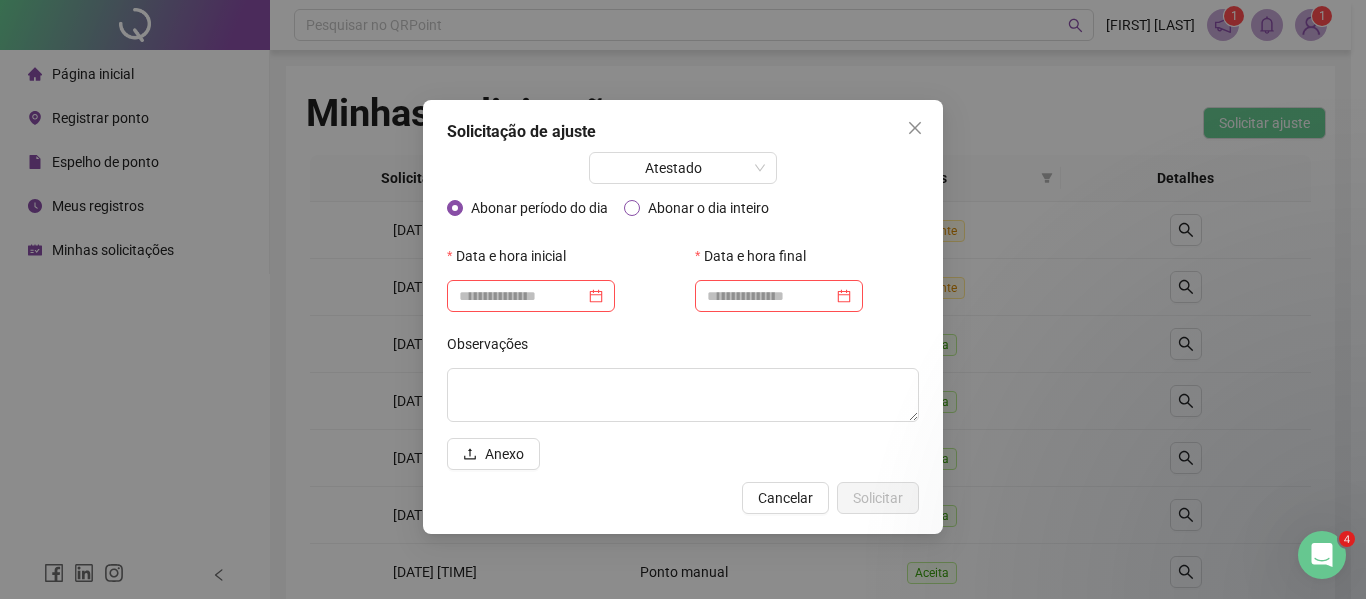 click on "Abonar o dia inteiro" at bounding box center [708, 208] 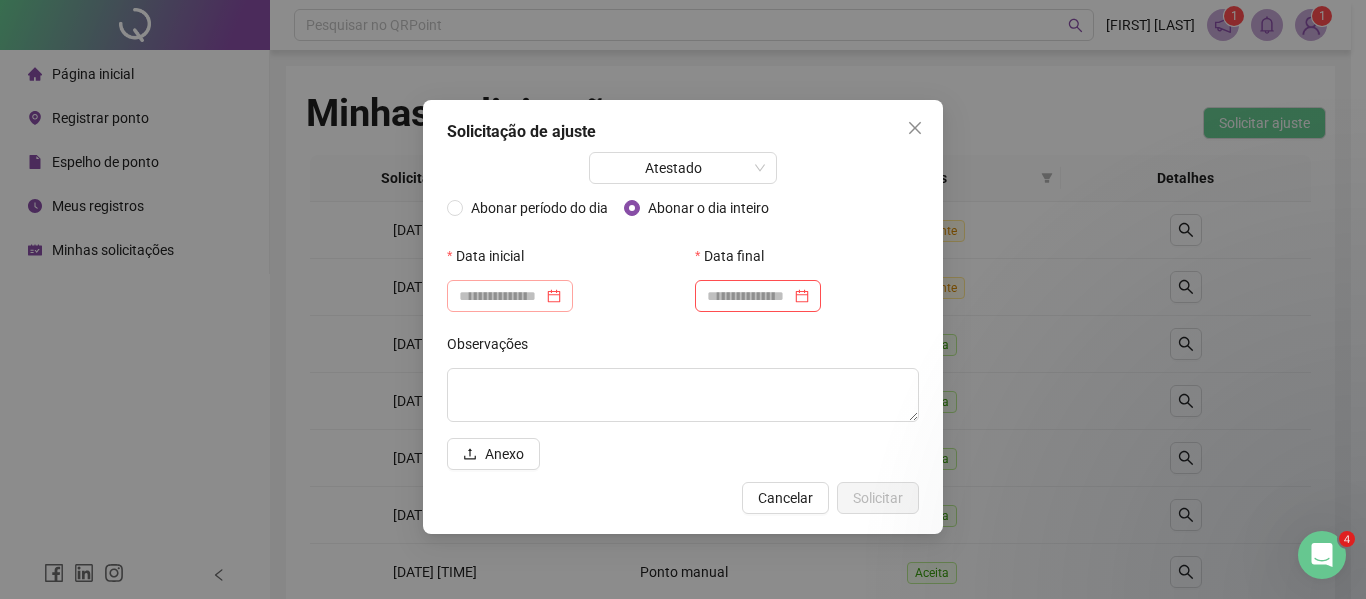 click at bounding box center [510, 296] 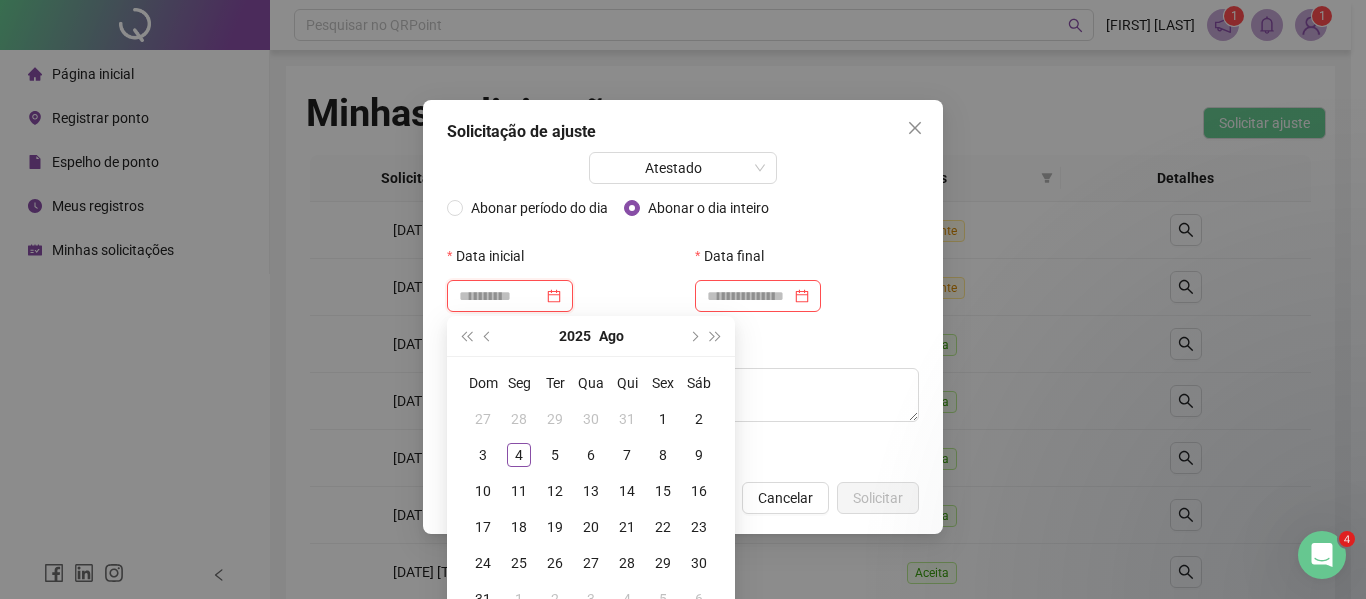 type on "**********" 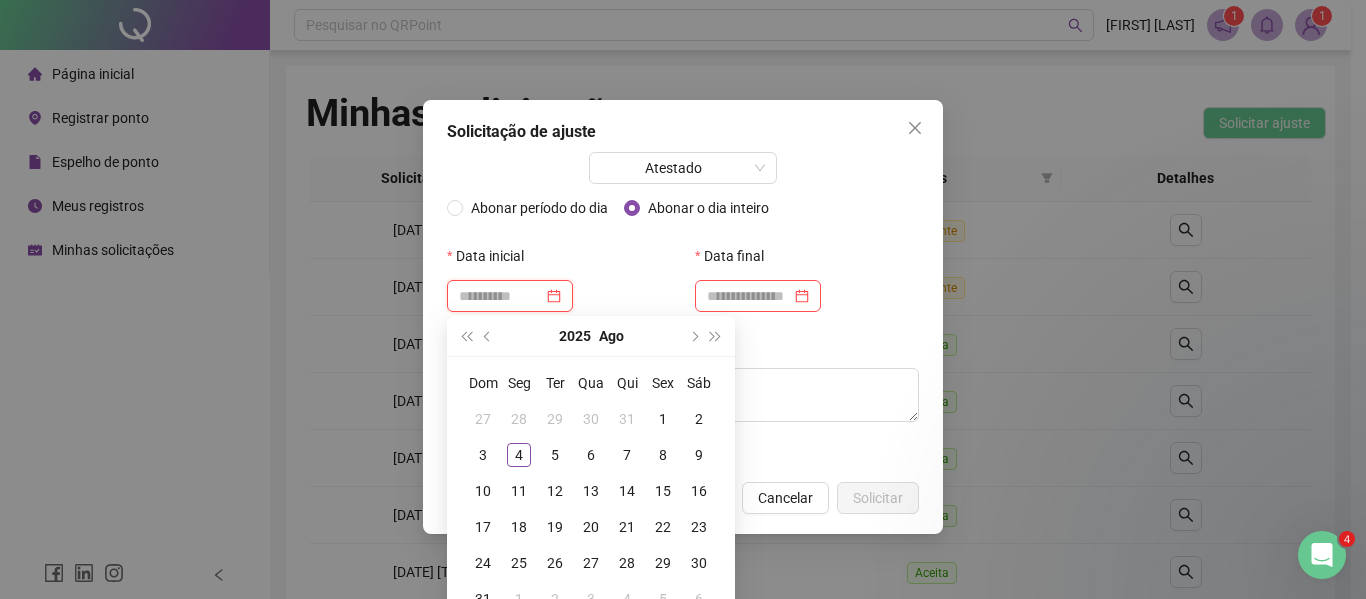 type on "**********" 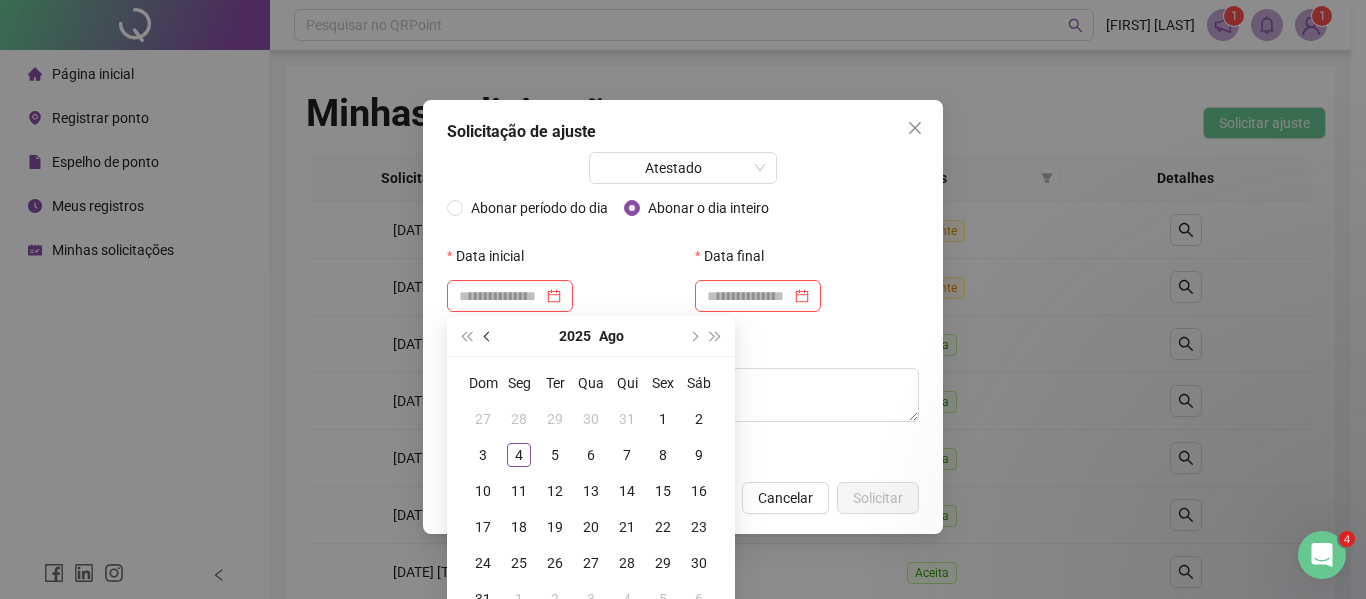 click at bounding box center (488, 336) 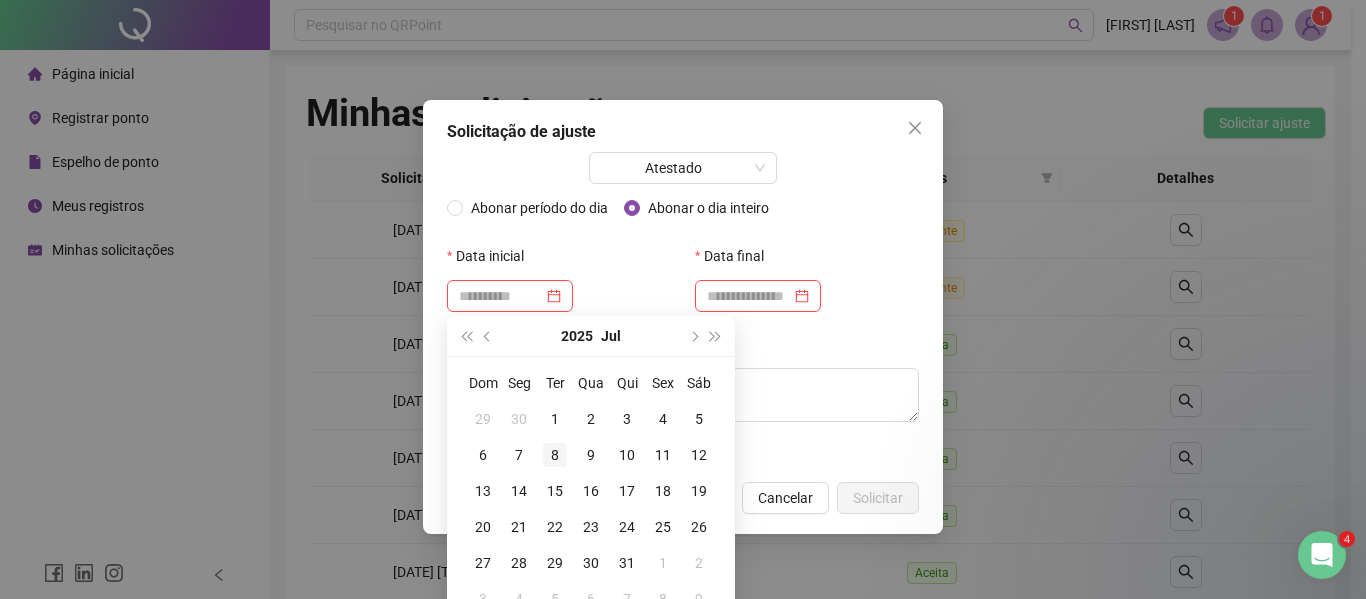 type on "**********" 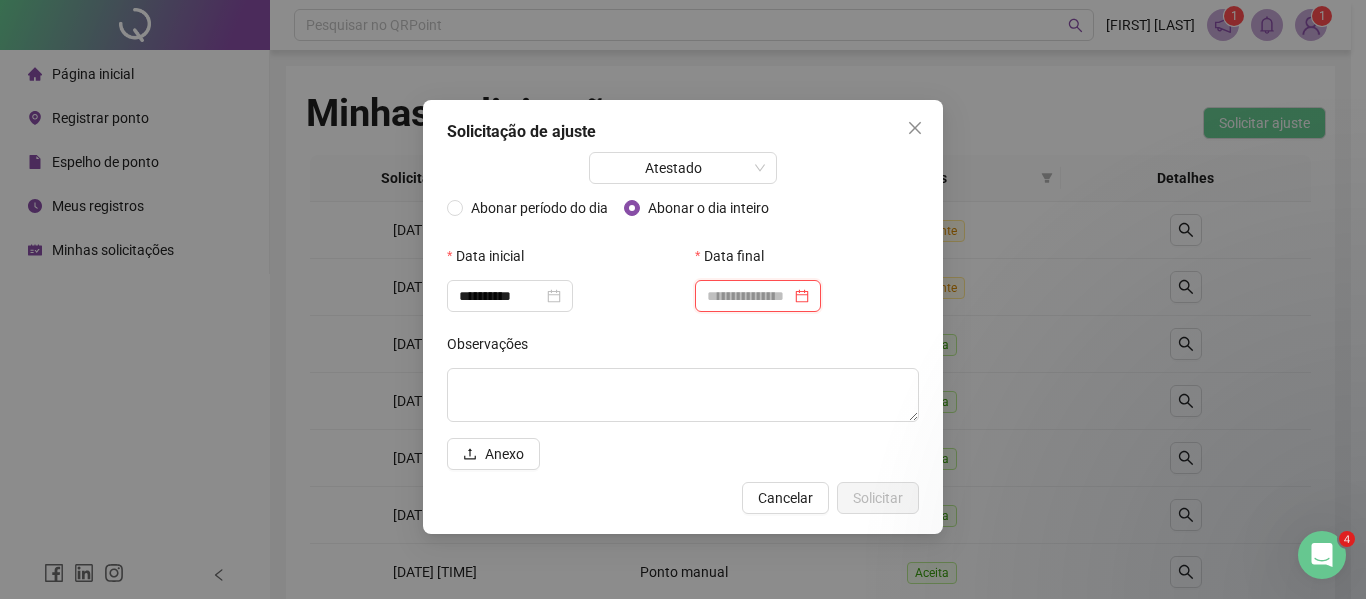 click at bounding box center [749, 296] 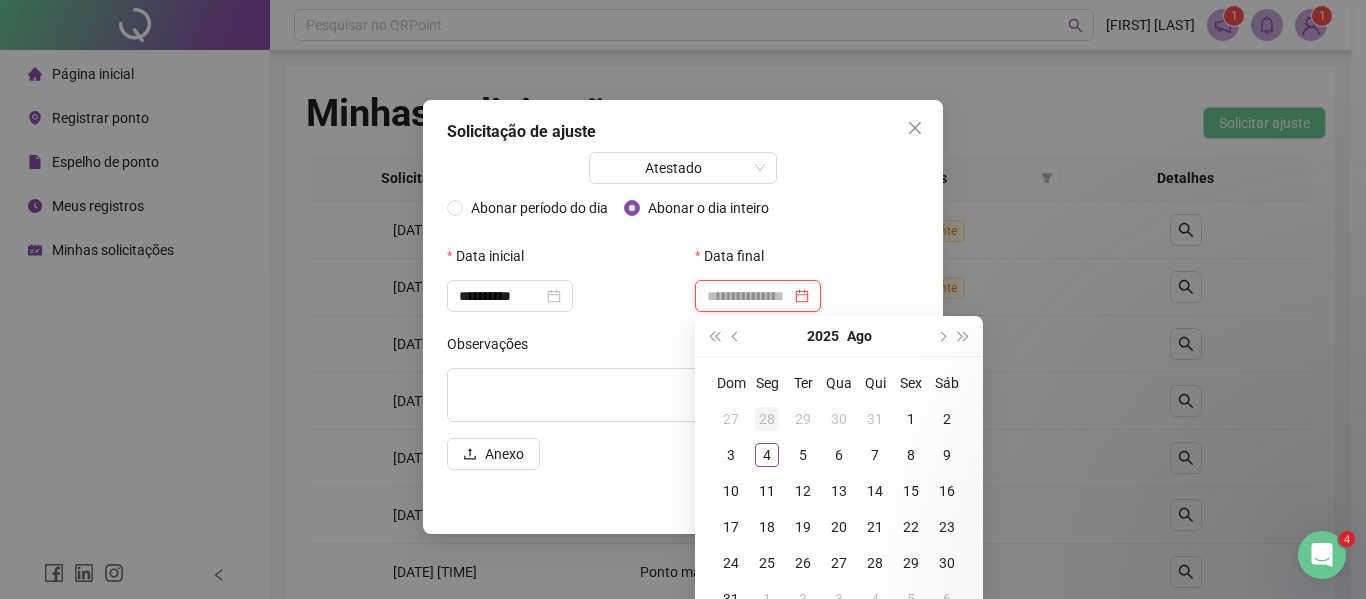 type on "**********" 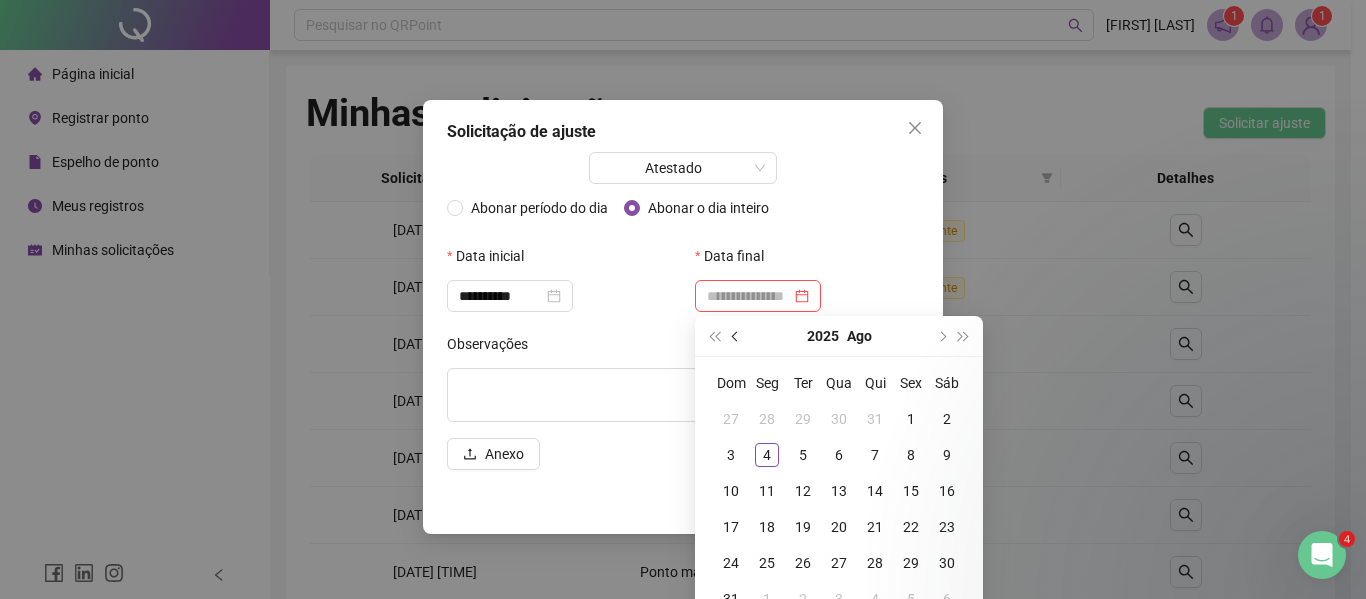 click at bounding box center [736, 336] 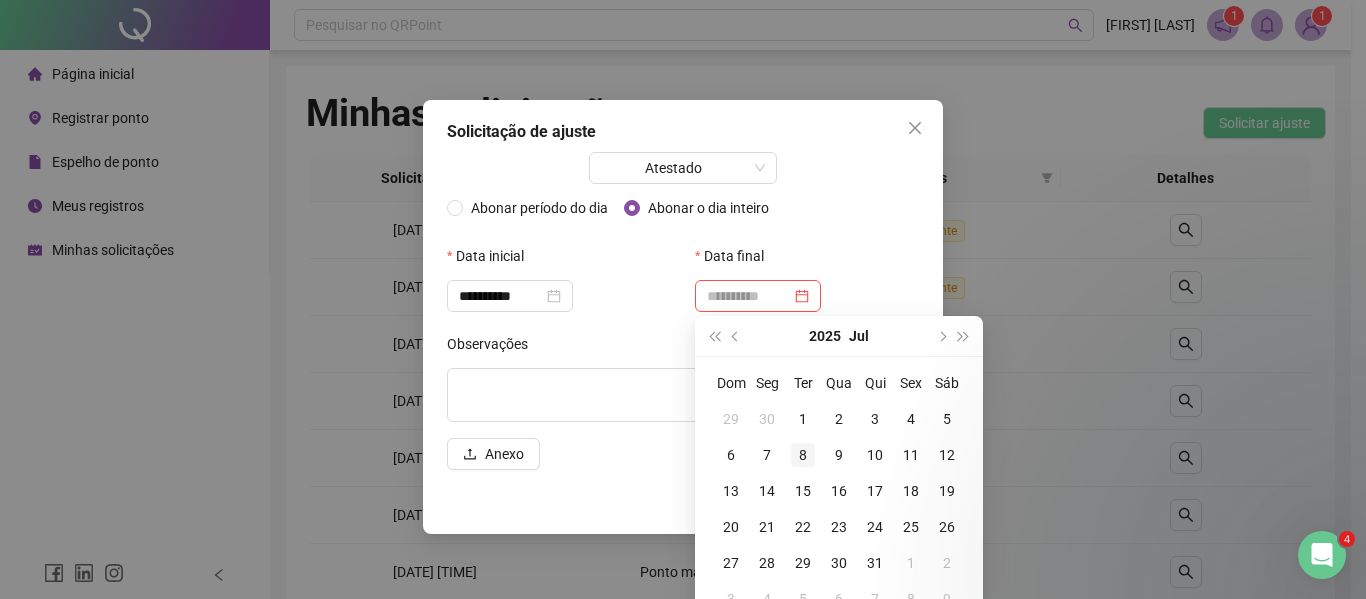 type on "**********" 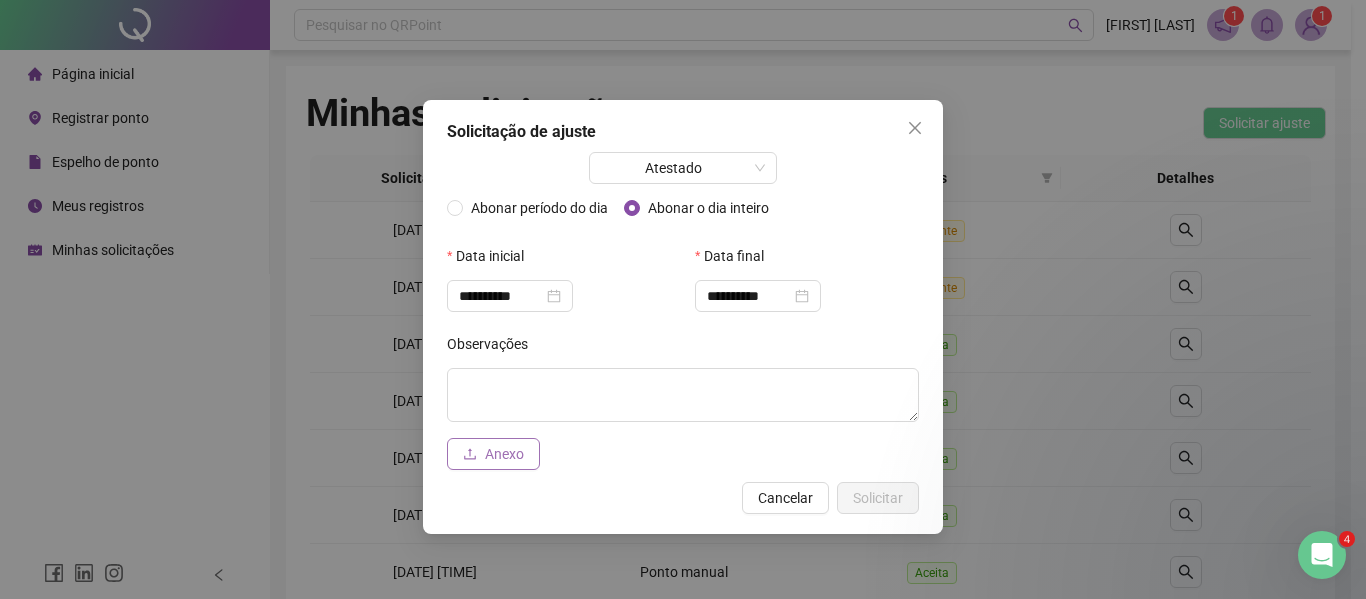 click on "Anexo" at bounding box center [504, 454] 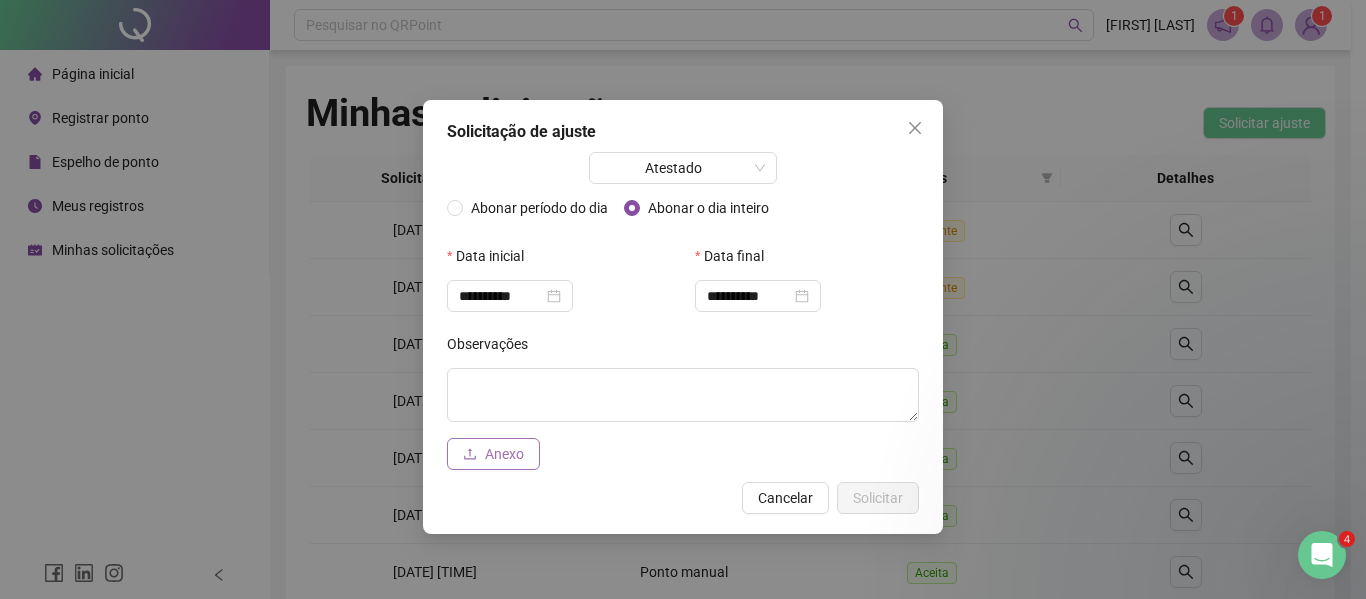 click on "Anexo" at bounding box center (493, 454) 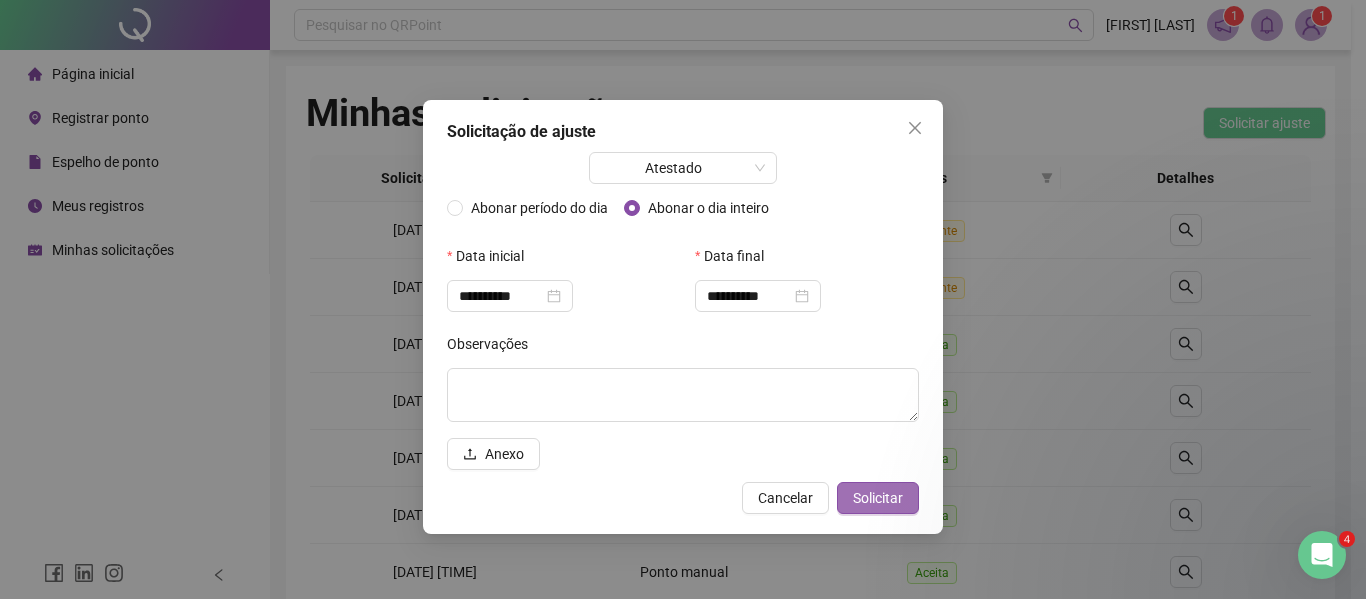 click on "Solicitar" at bounding box center [878, 498] 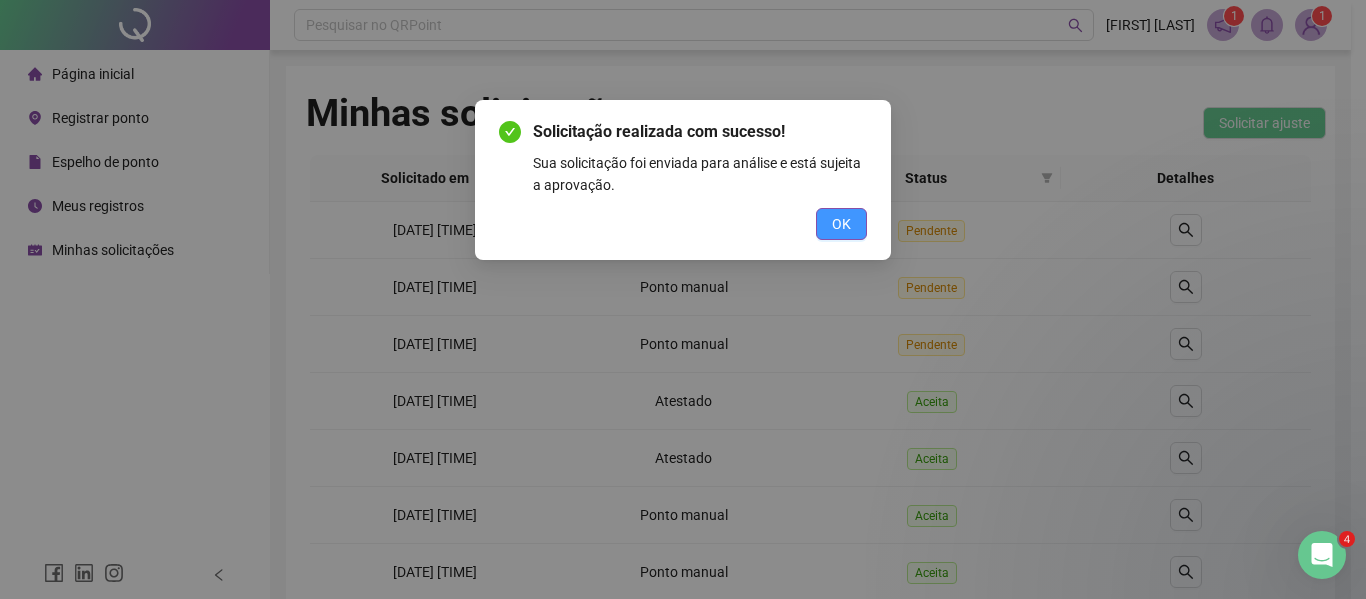 click on "OK" at bounding box center (841, 224) 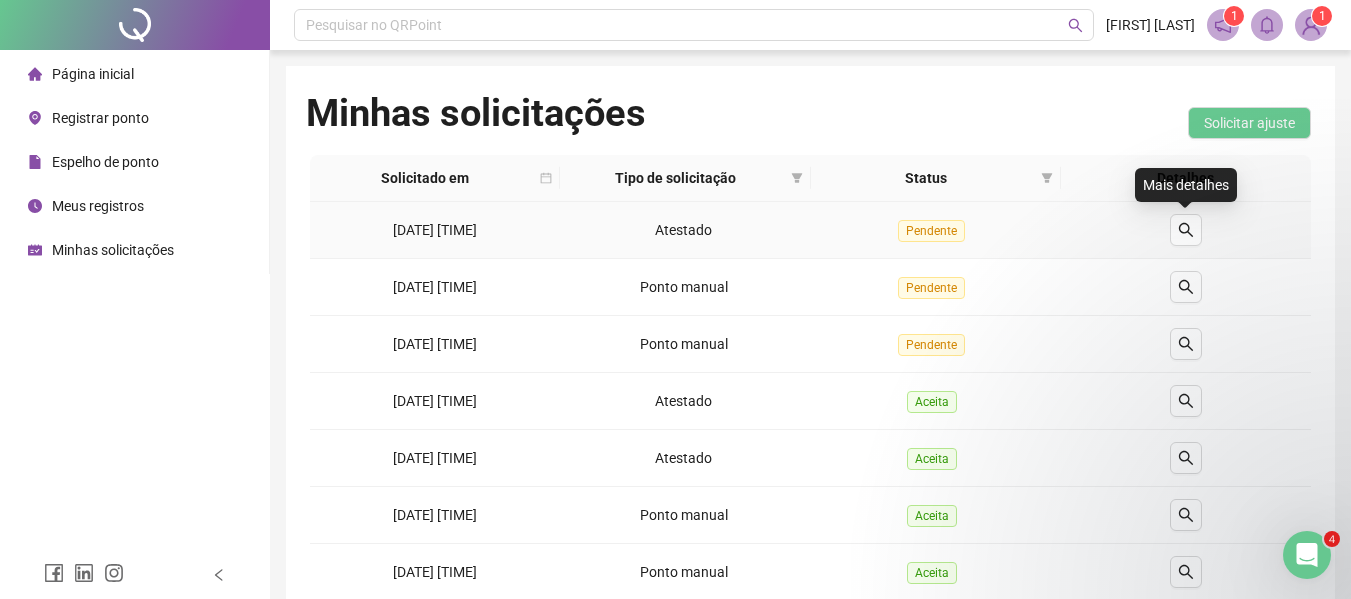 click at bounding box center (1186, 230) 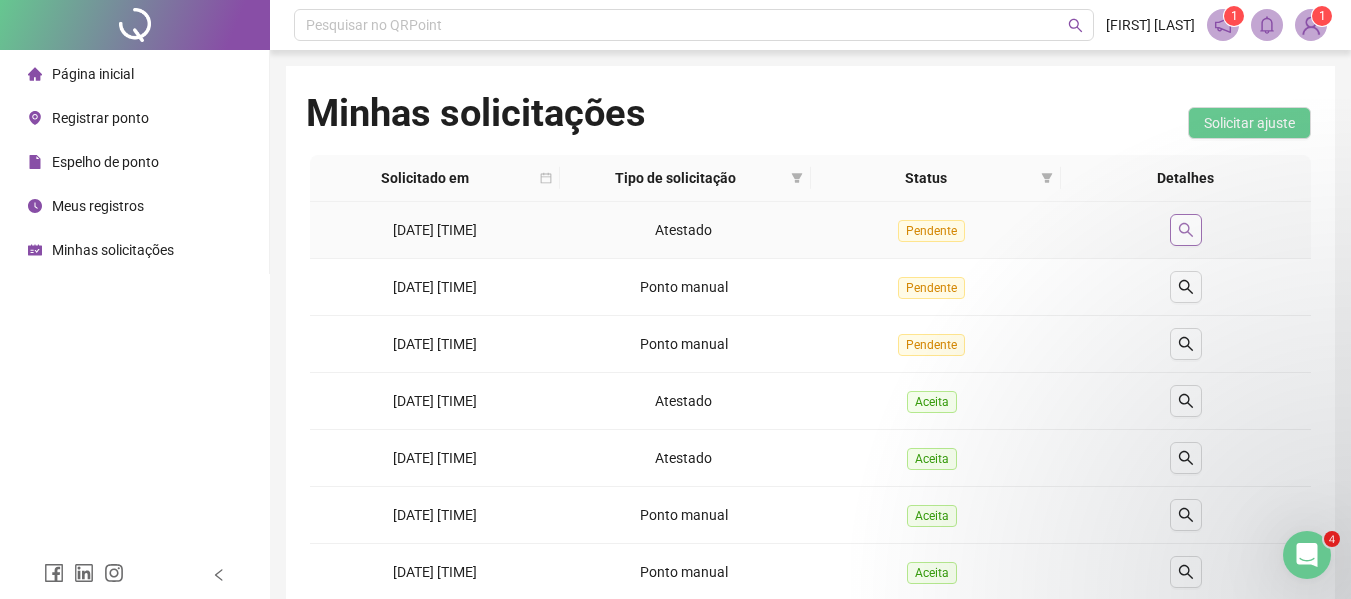 click 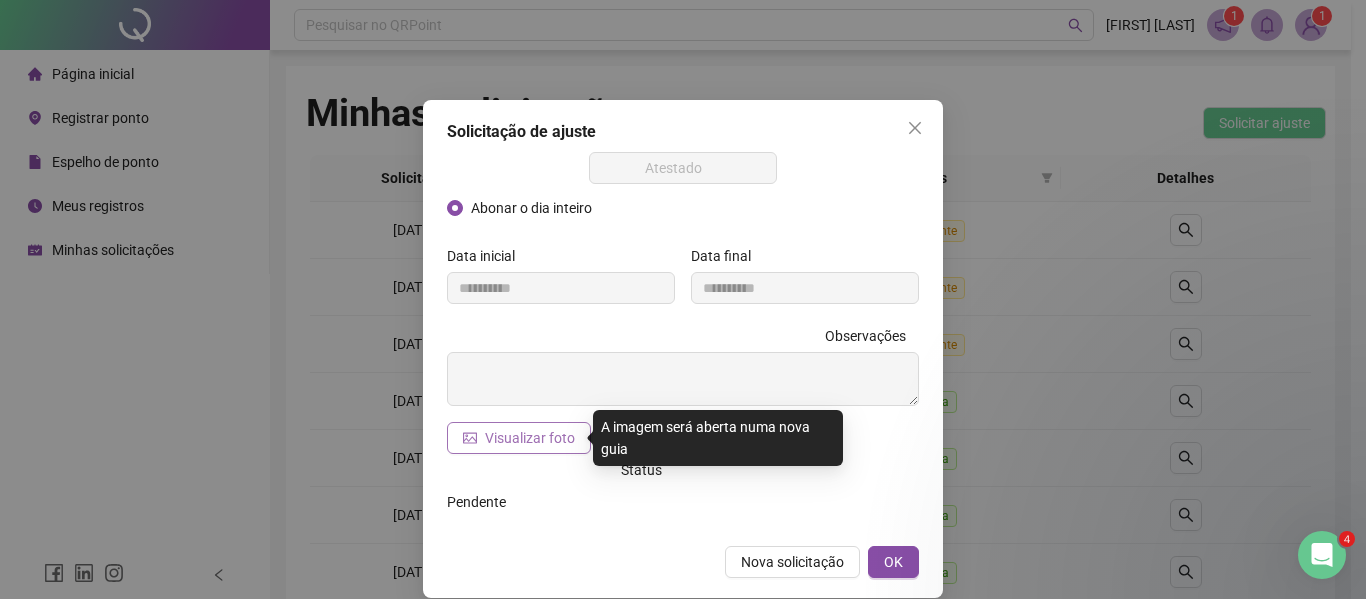 click on "Visualizar foto" at bounding box center (530, 438) 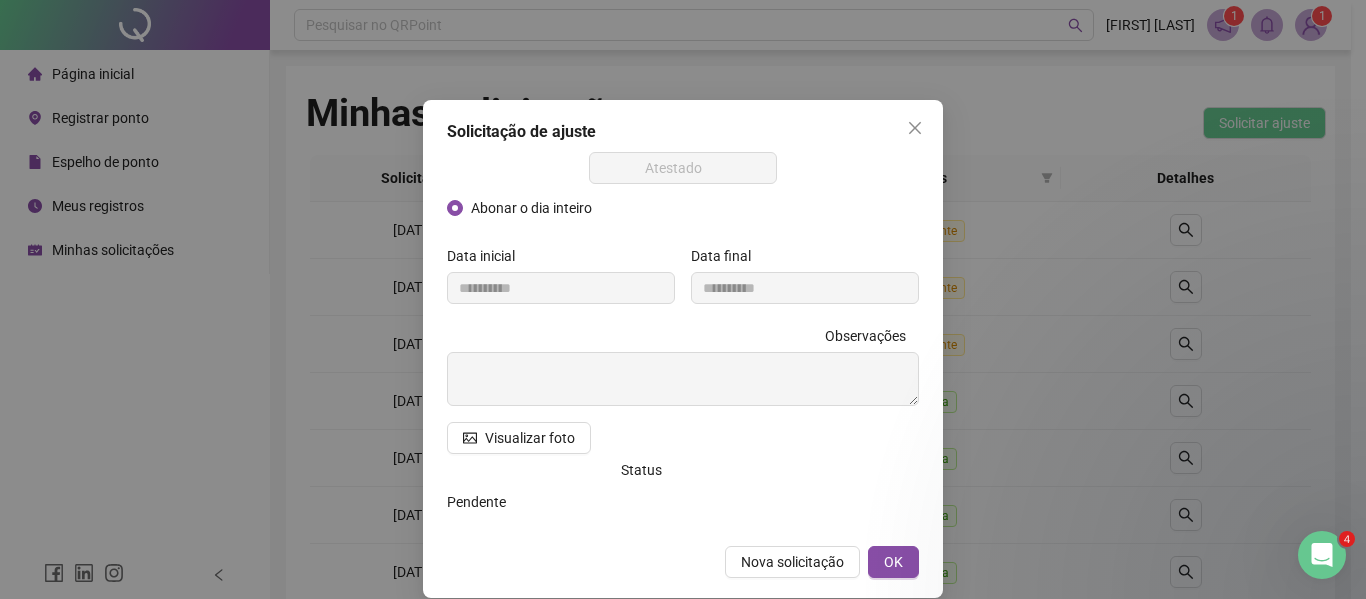 click at bounding box center [915, 128] 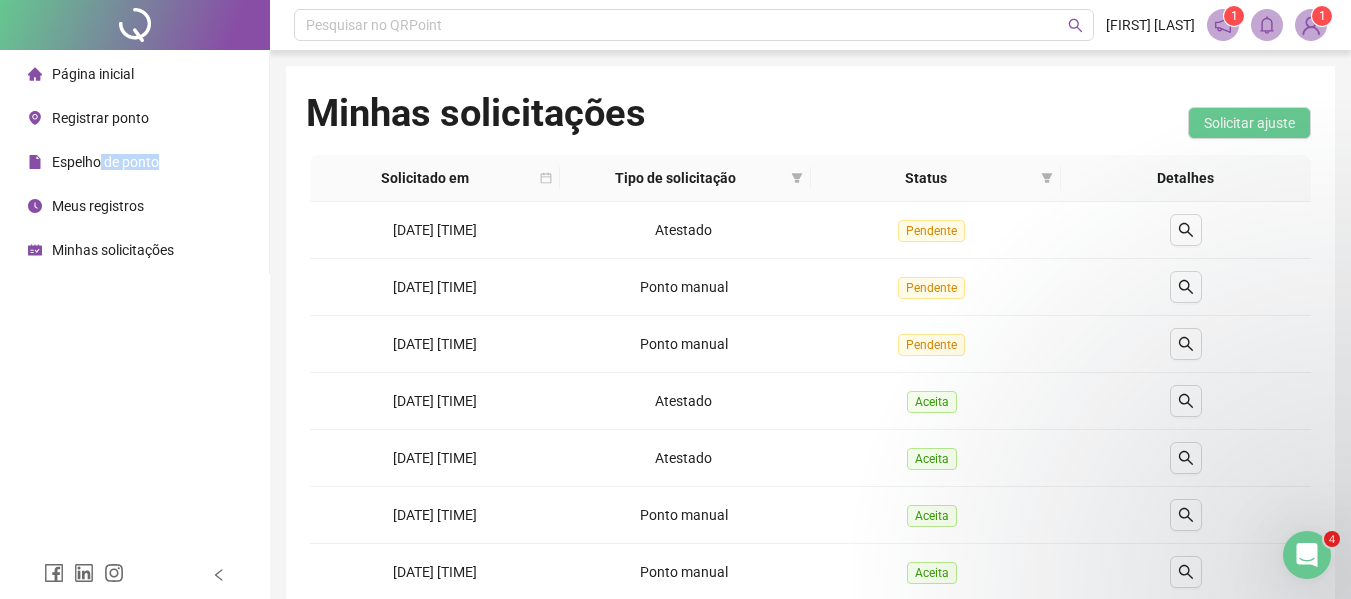 click on "Espelho de ponto" at bounding box center (93, 162) 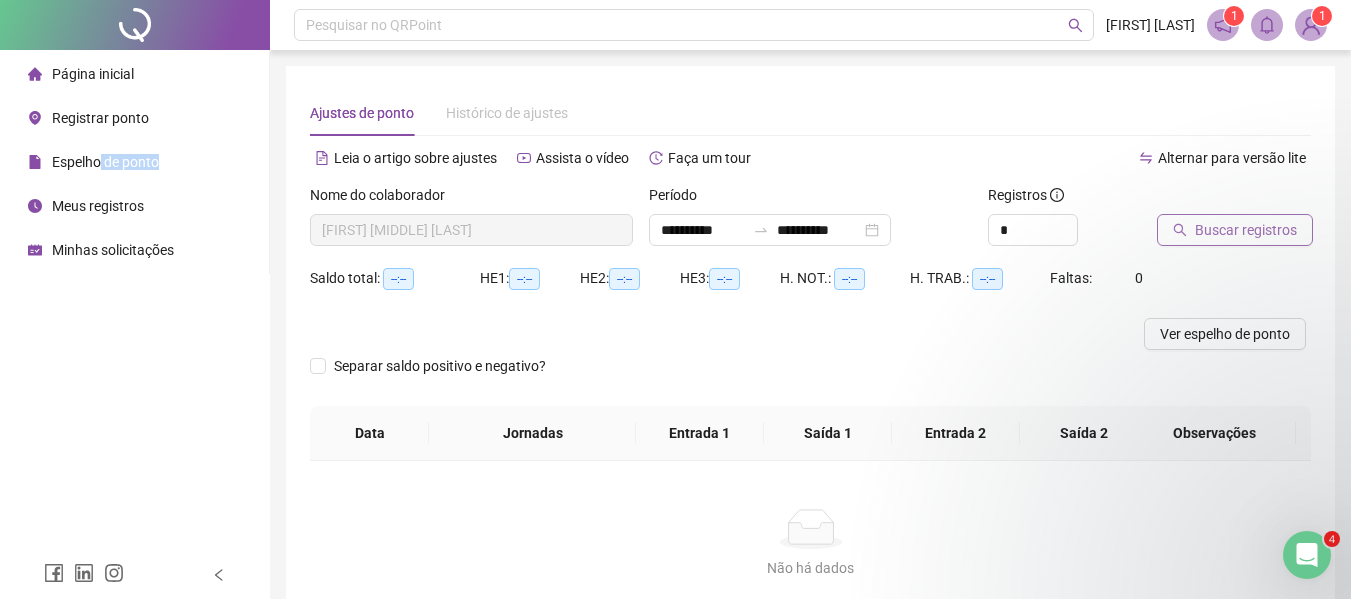 click on "Buscar registros" at bounding box center (1246, 230) 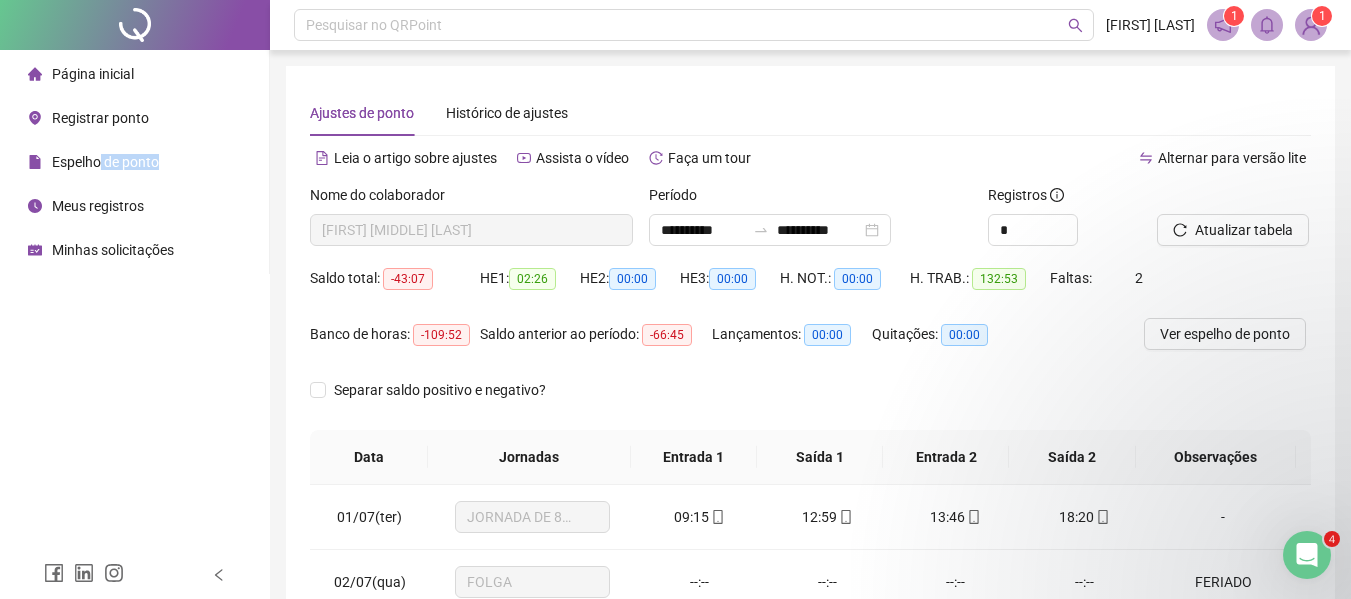 scroll, scrollTop: 300, scrollLeft: 0, axis: vertical 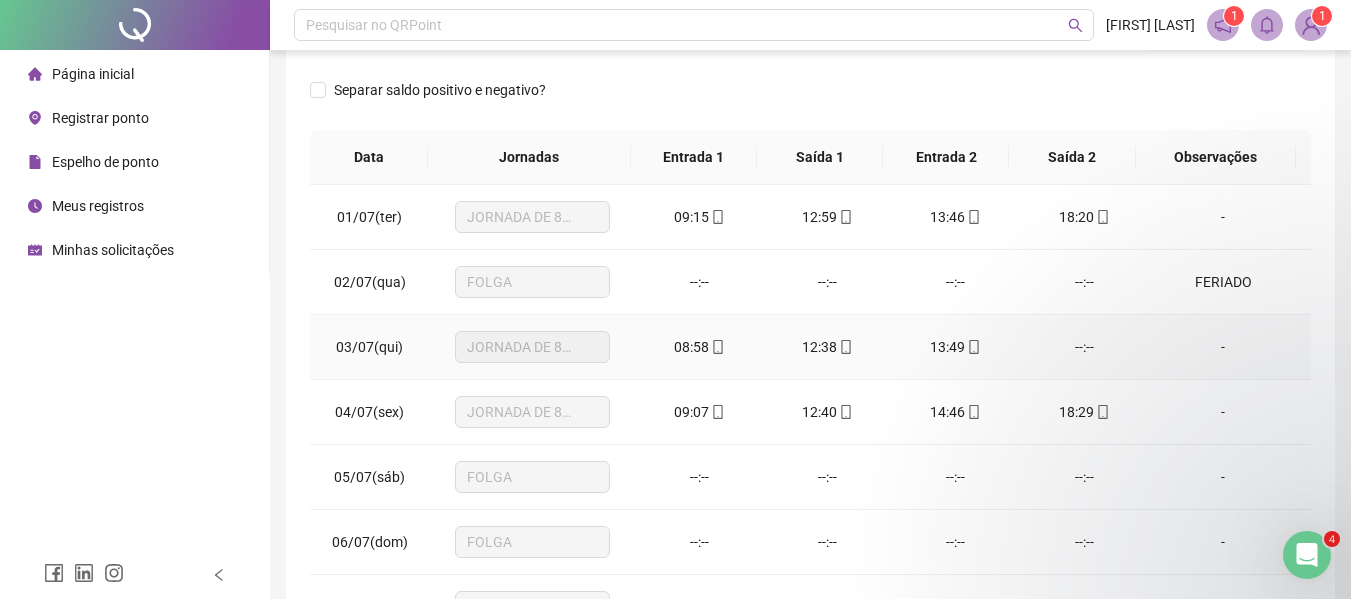 click on "--:--" at bounding box center (1084, 347) 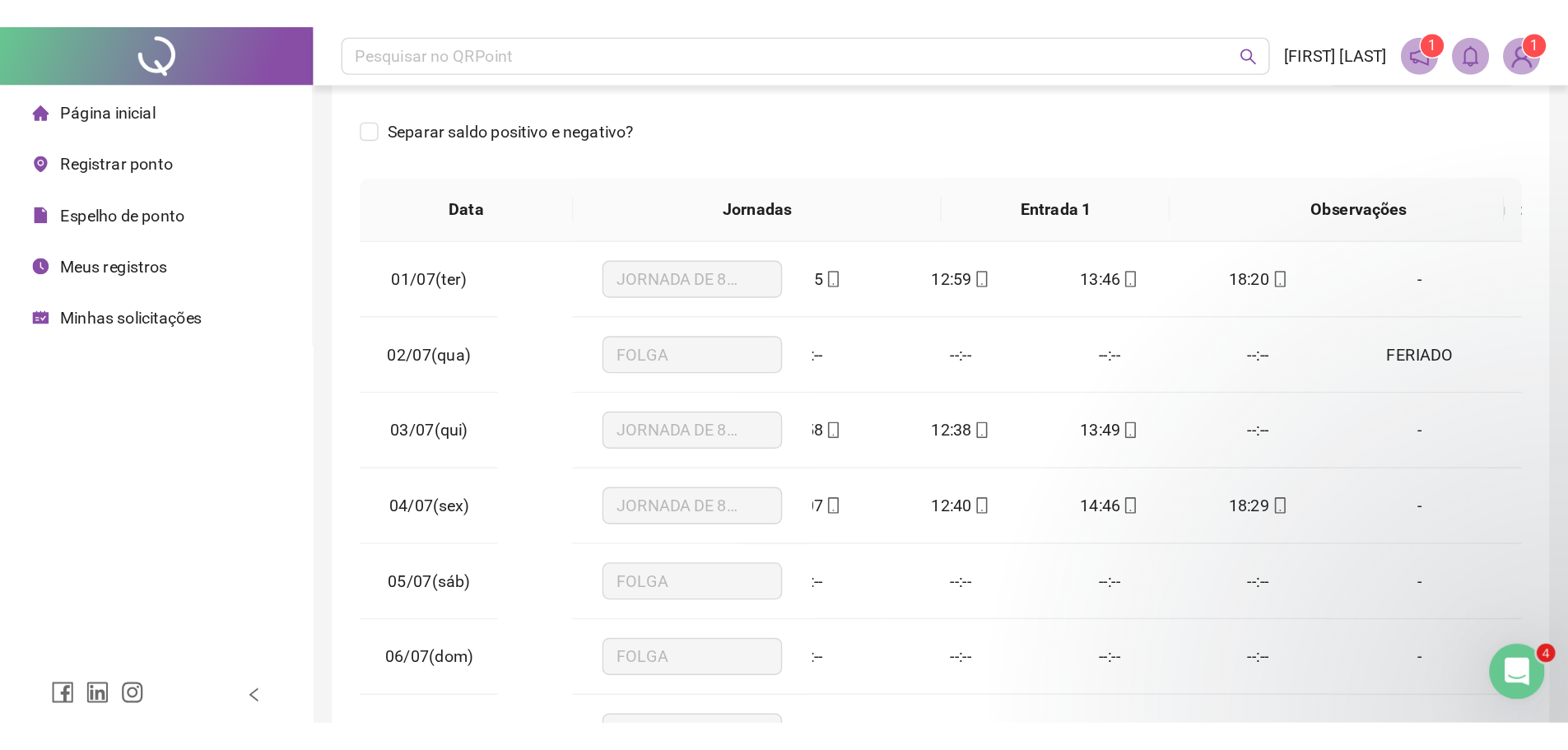 scroll, scrollTop: 91, scrollLeft: 0, axis: vertical 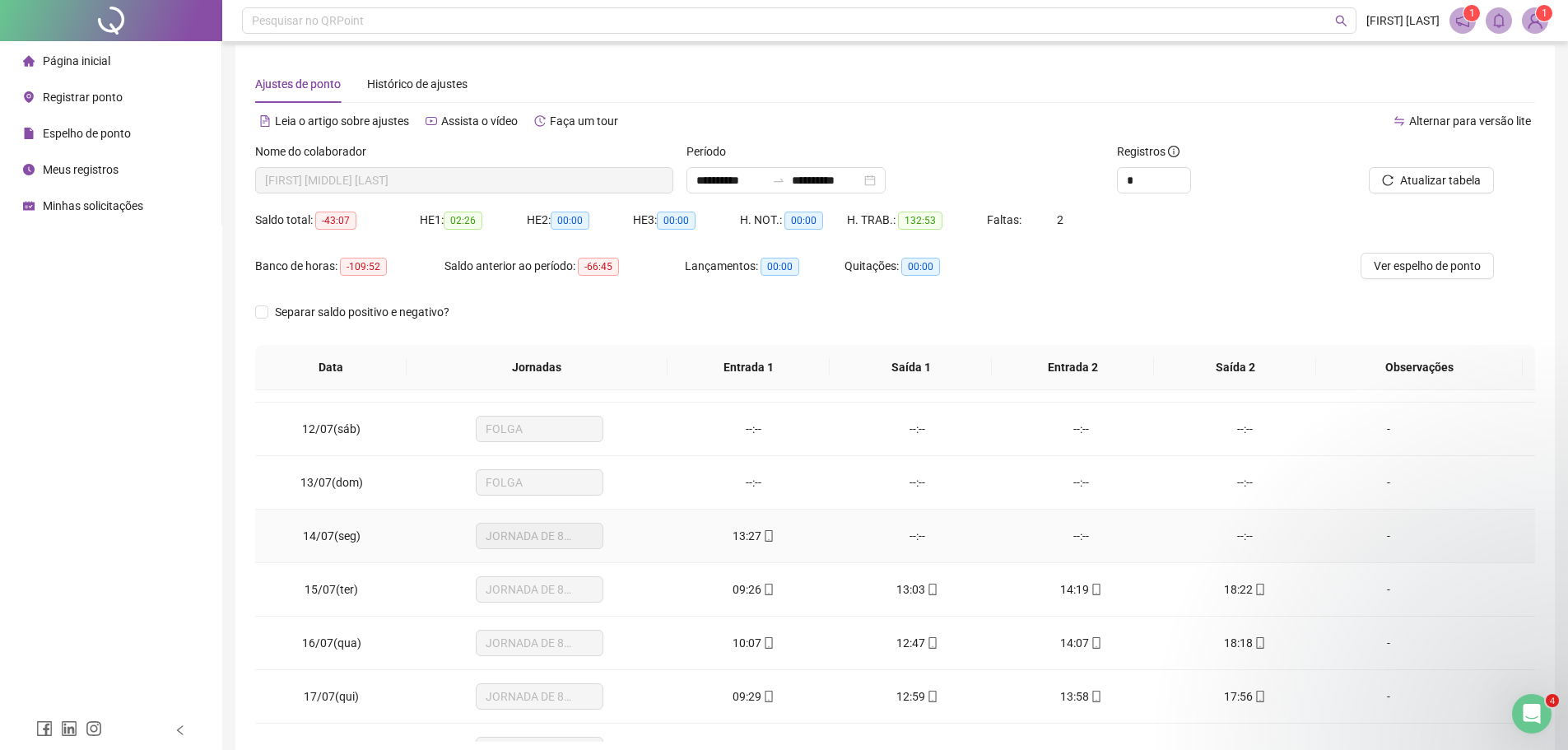 click on "--:--" at bounding box center (917, 536) 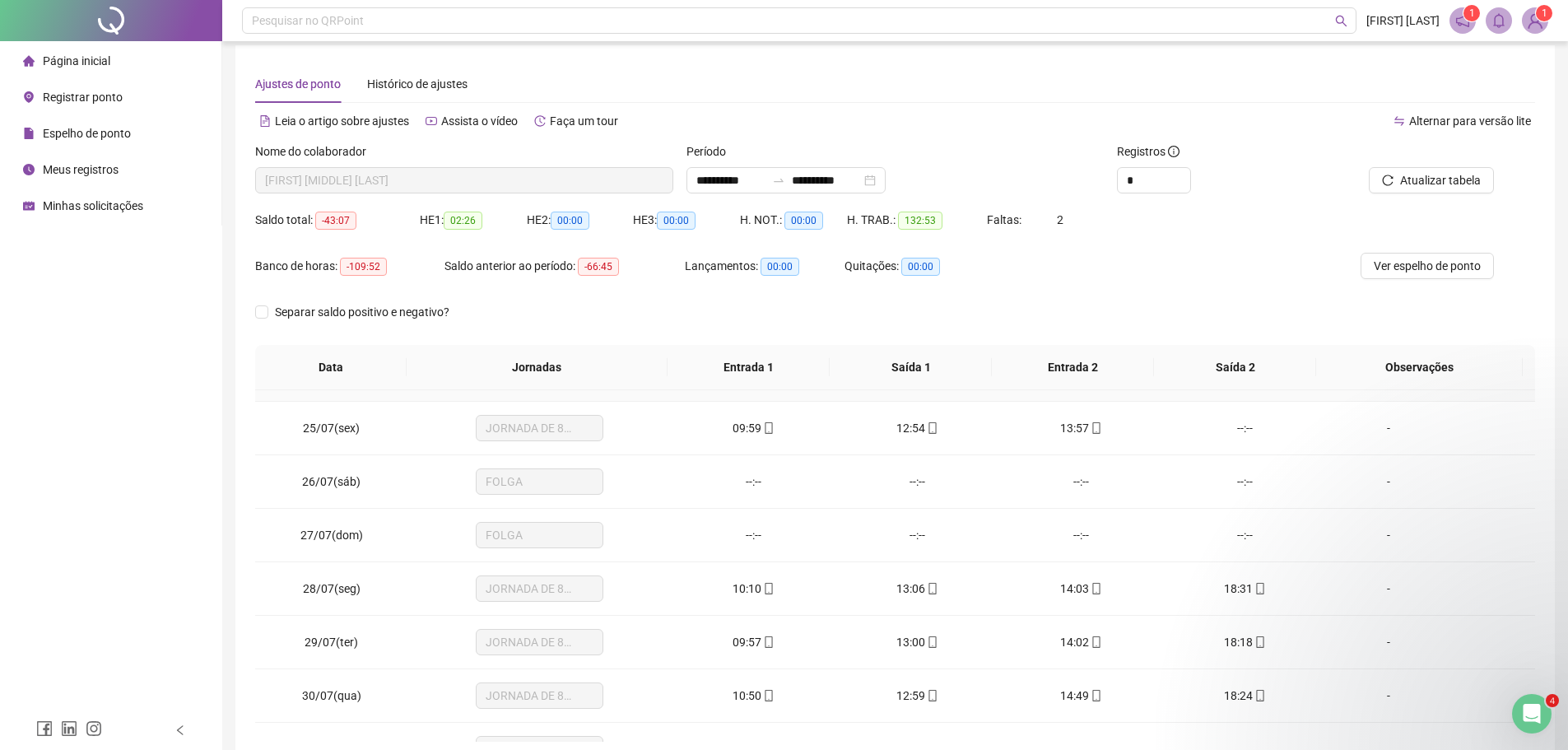 scroll, scrollTop: 1307, scrollLeft: 0, axis: vertical 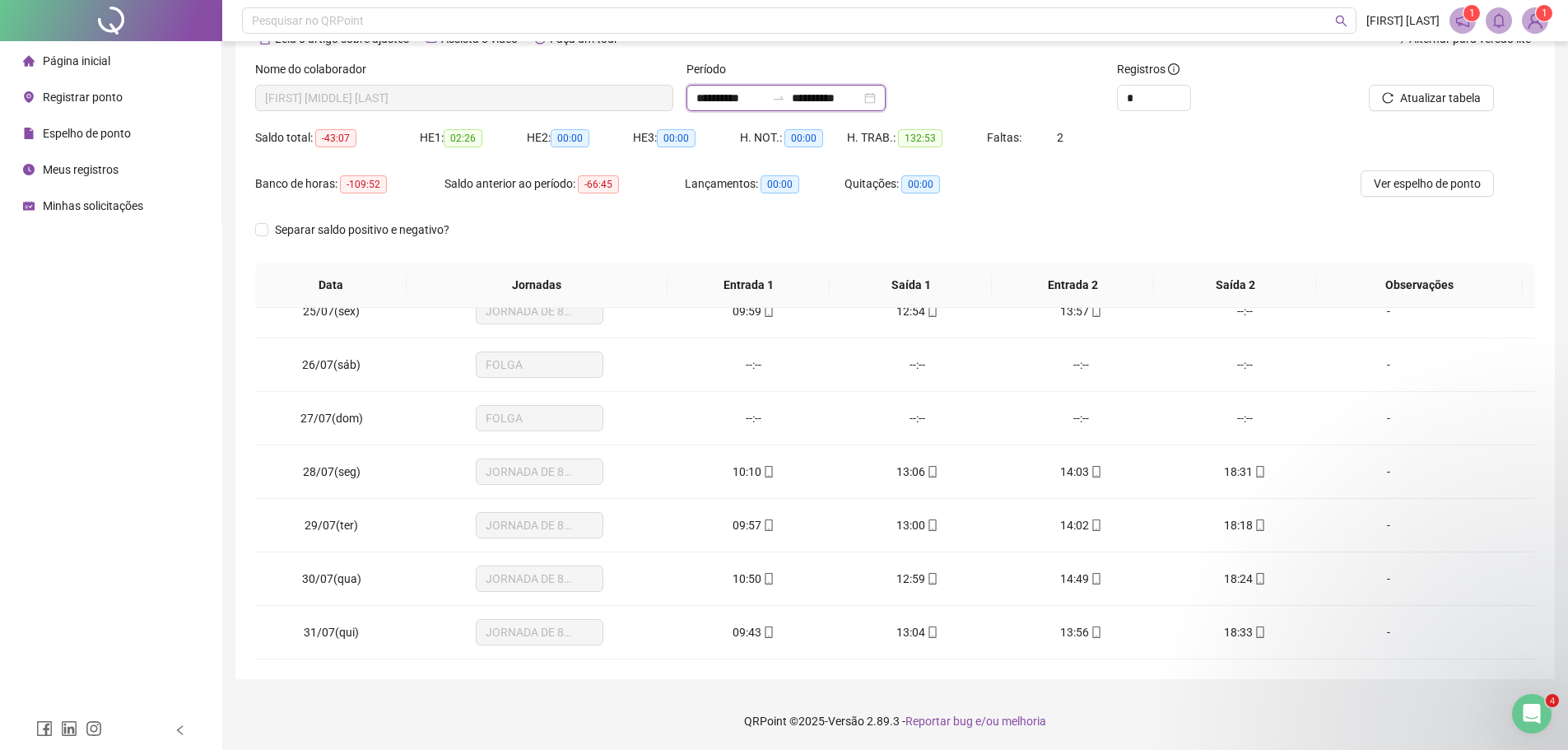 click on "**********" at bounding box center [731, 98] 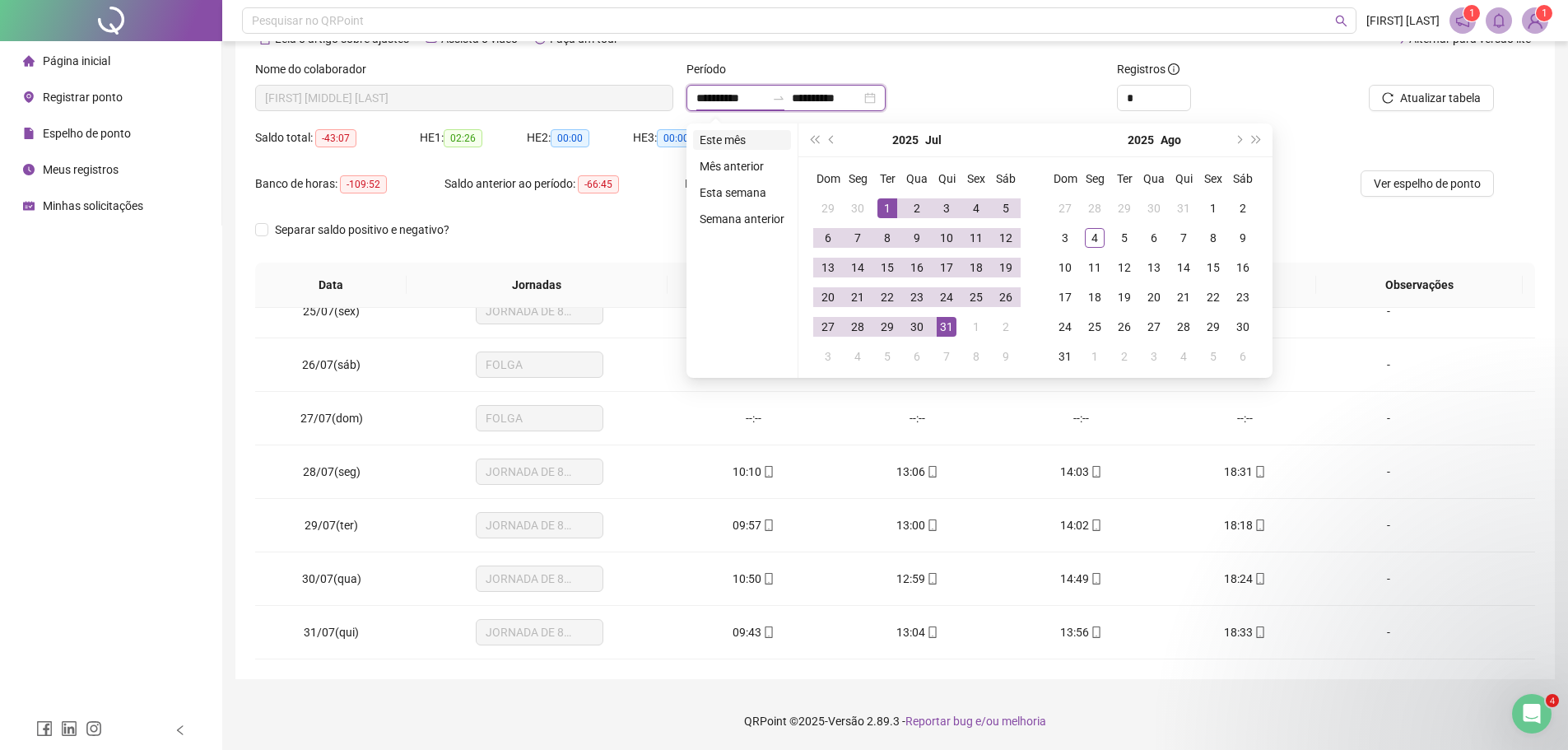 type on "**********" 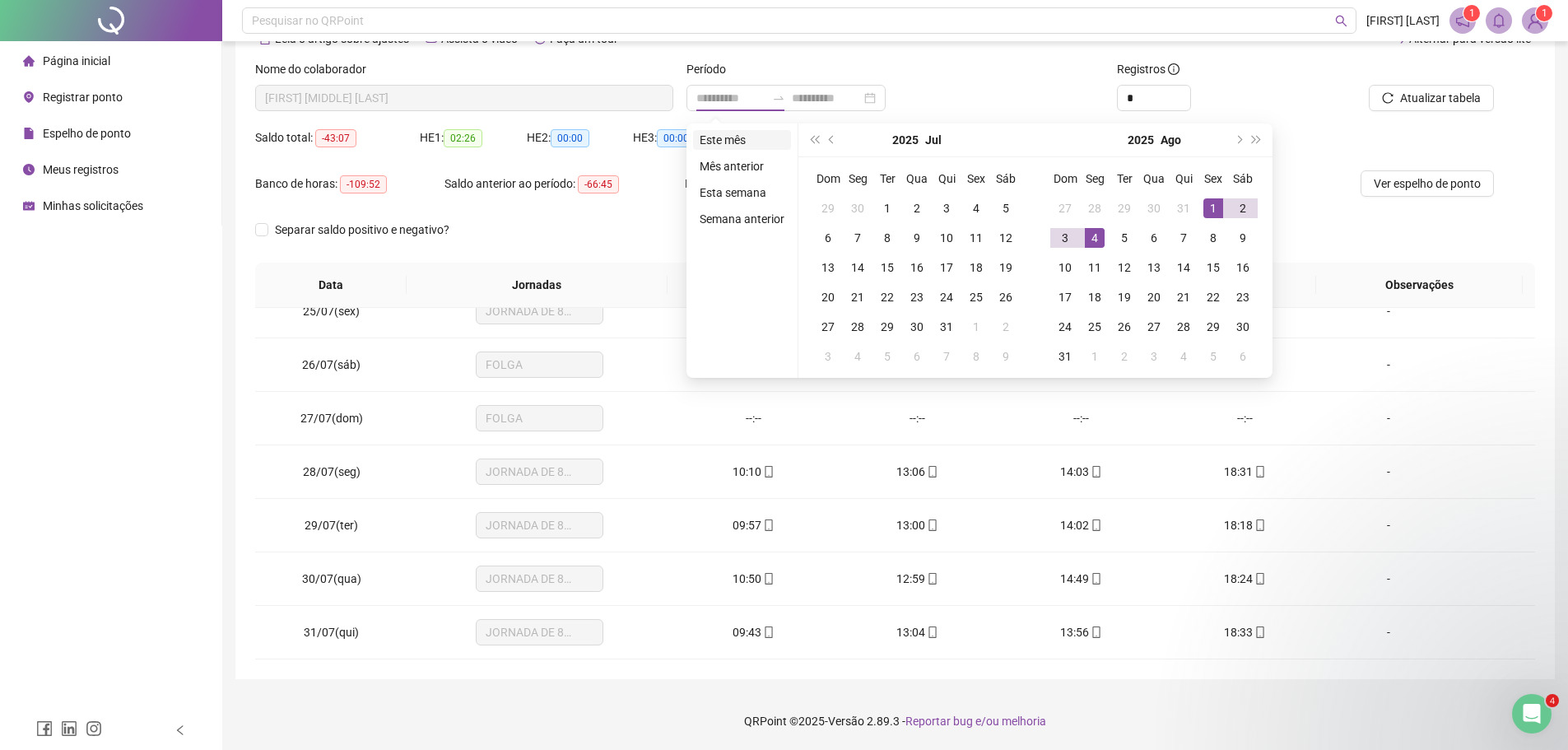 click on "Este mês" at bounding box center (742, 140) 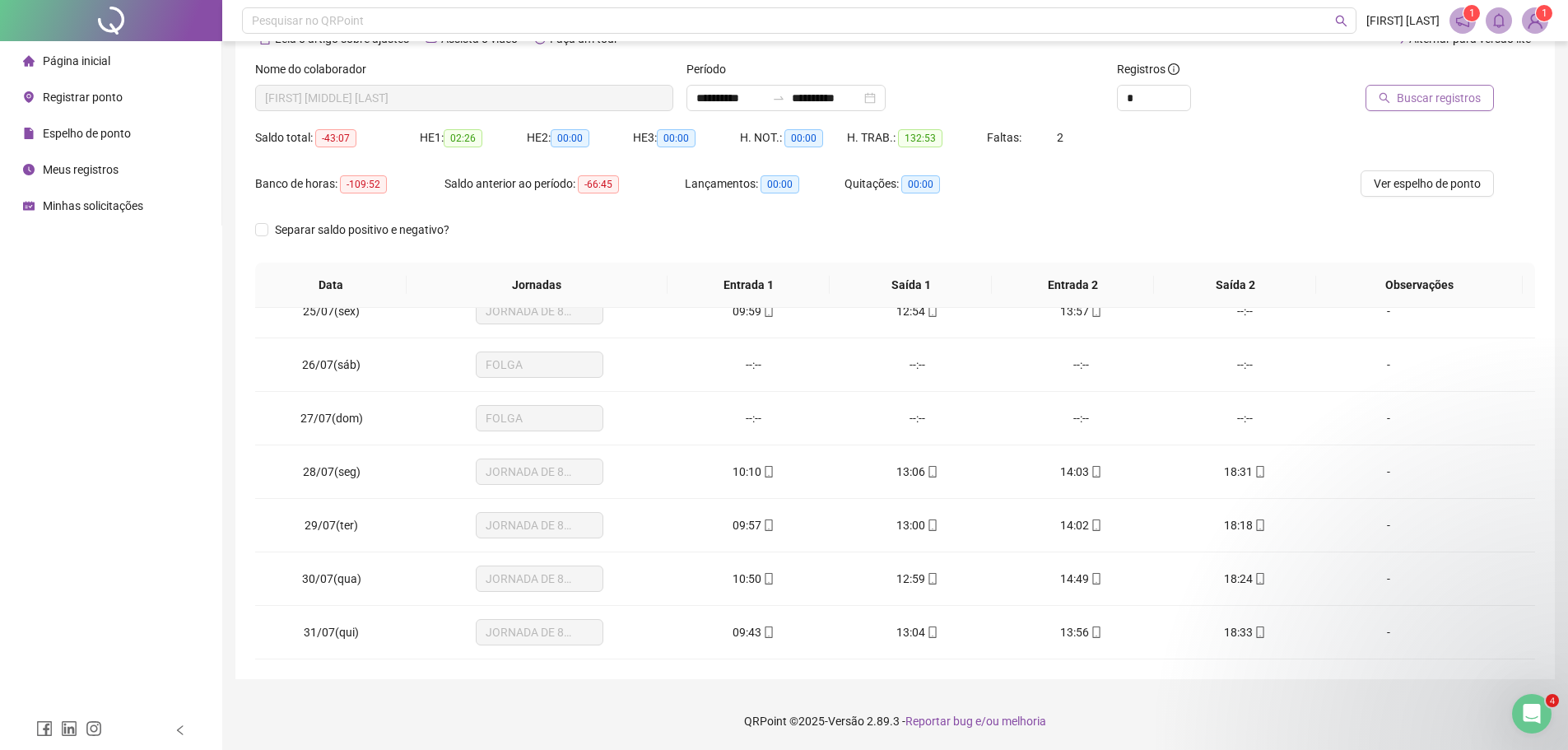 click on "Buscar registros" at bounding box center [1430, 98] 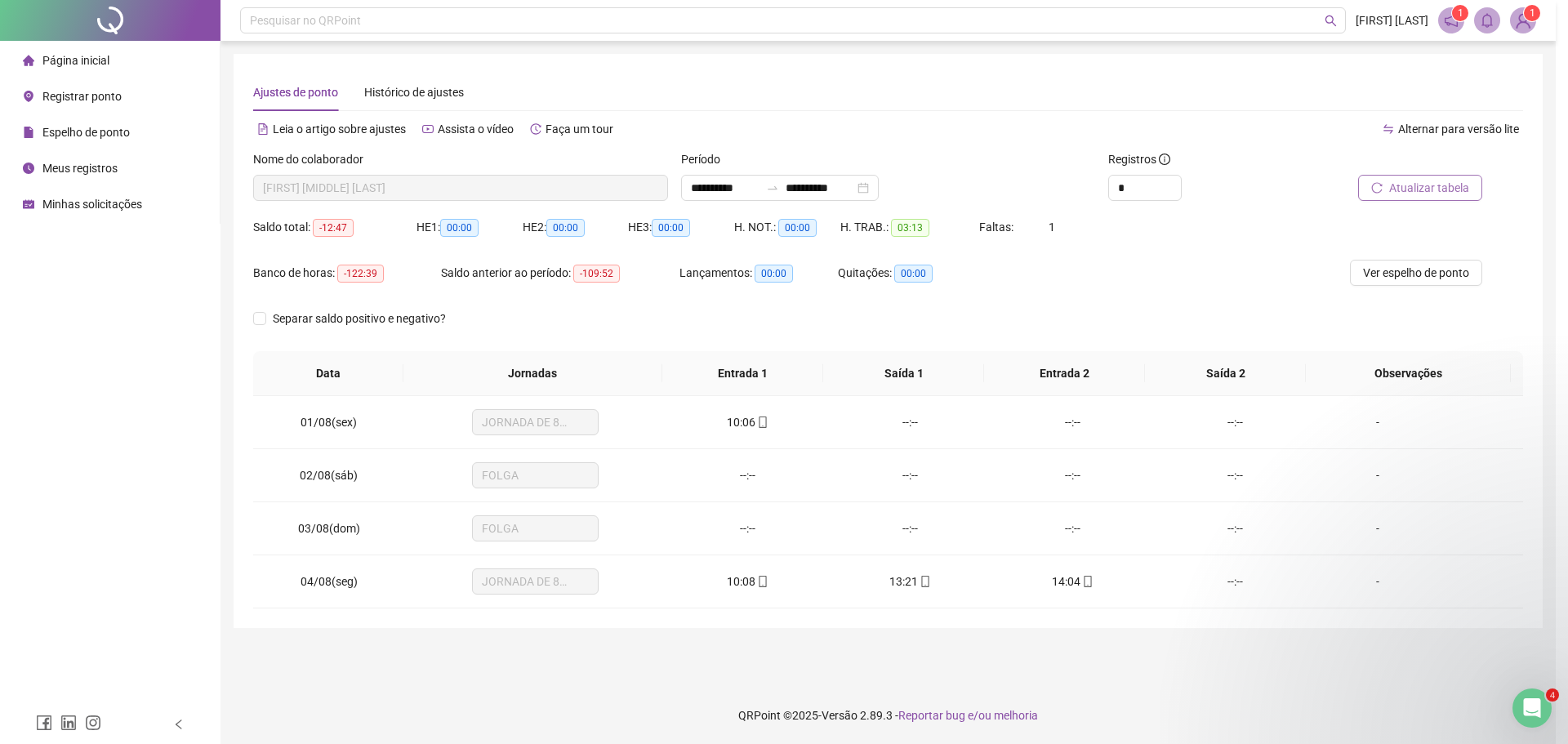 scroll, scrollTop: 0, scrollLeft: 0, axis: both 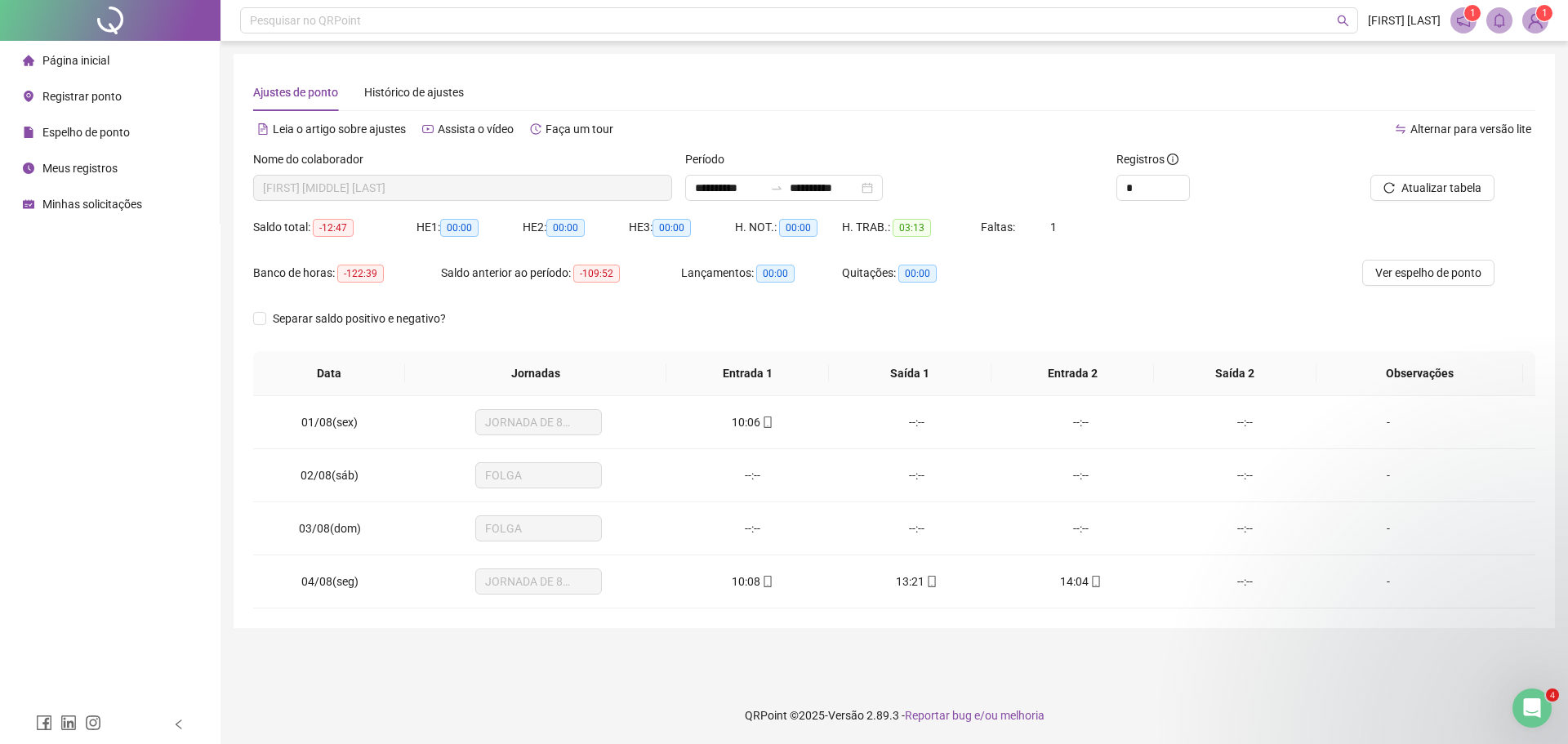 click on "Minhas solicitações" at bounding box center [92, 204] 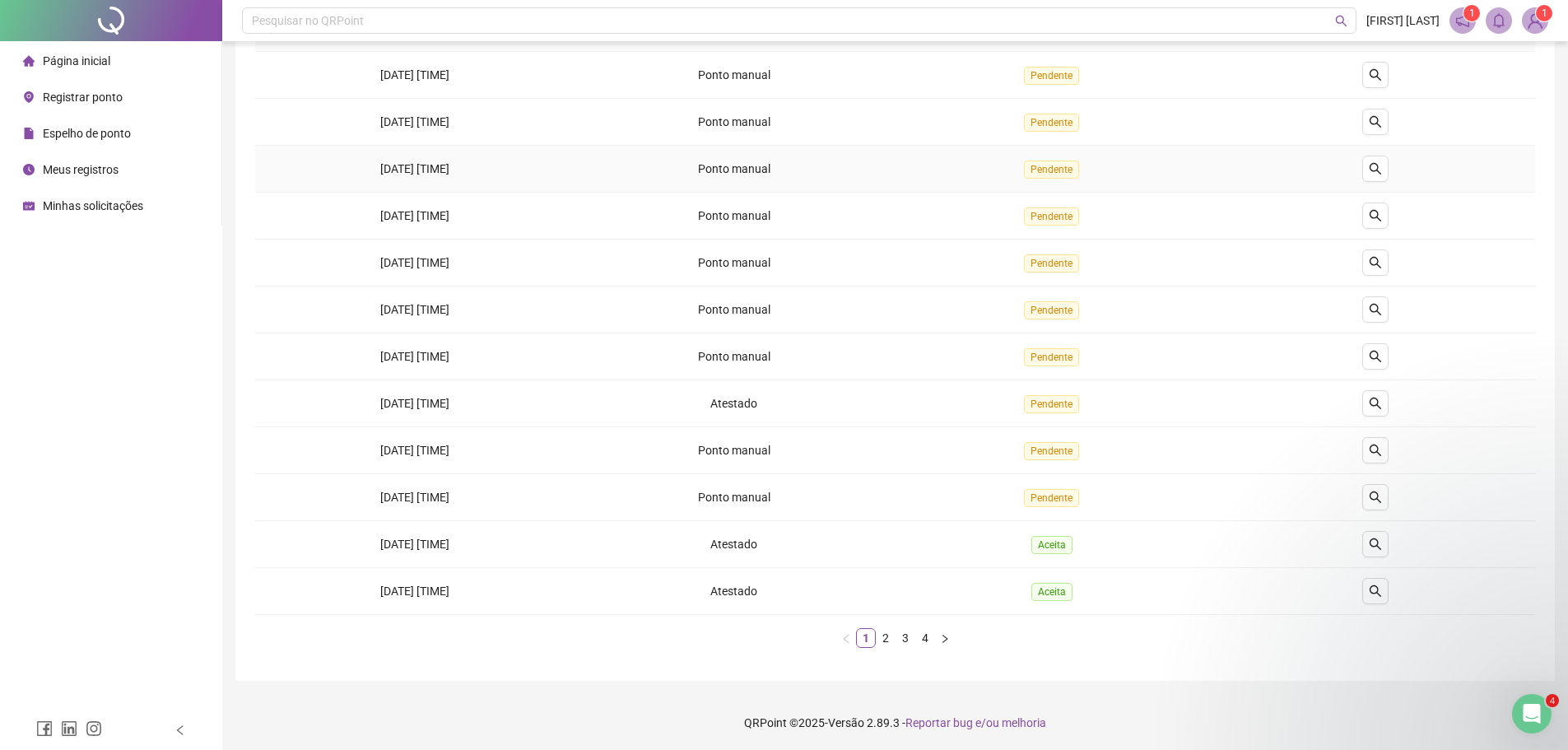 scroll, scrollTop: 116, scrollLeft: 0, axis: vertical 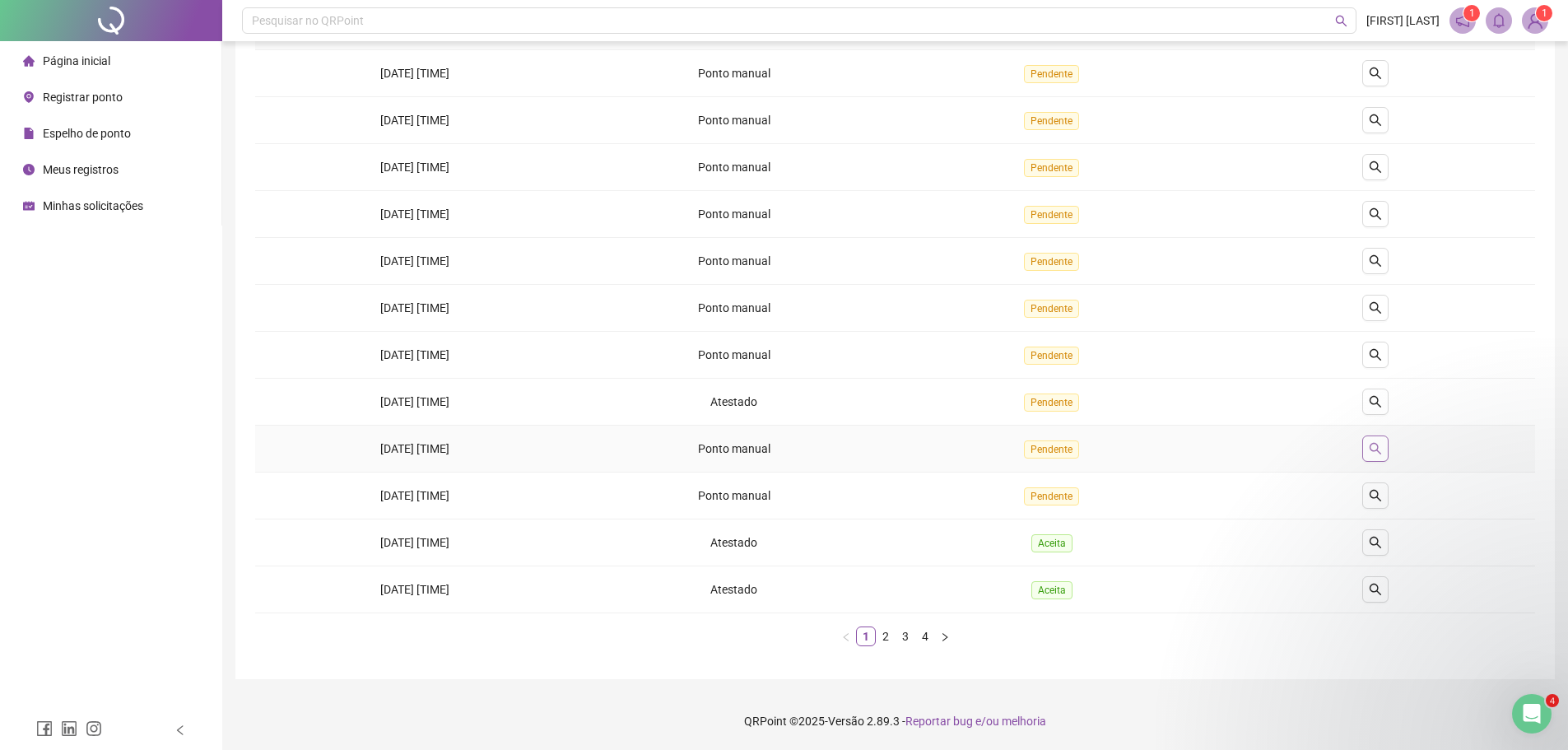 click at bounding box center [1375, 449] 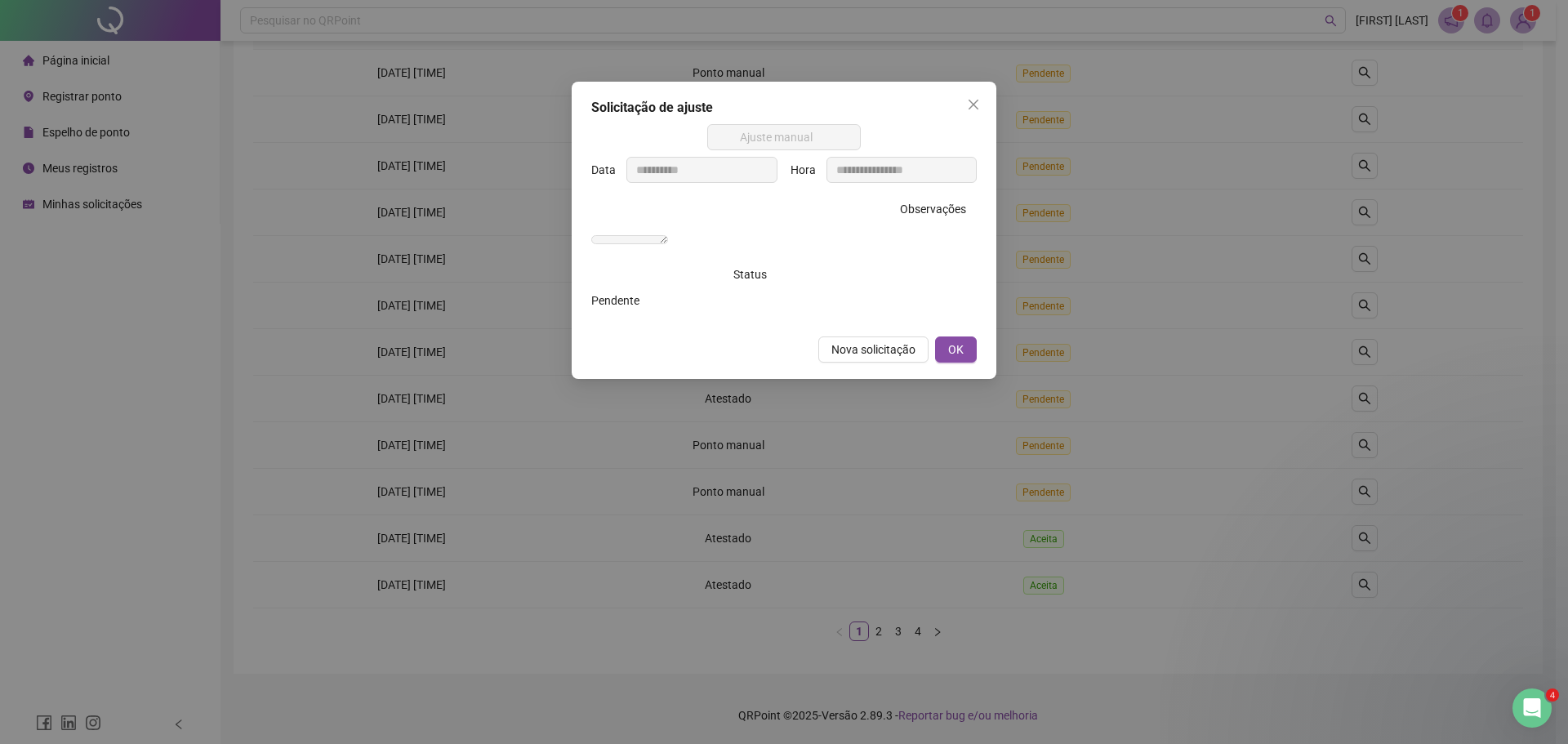 click on "**********" at bounding box center (784, 372) 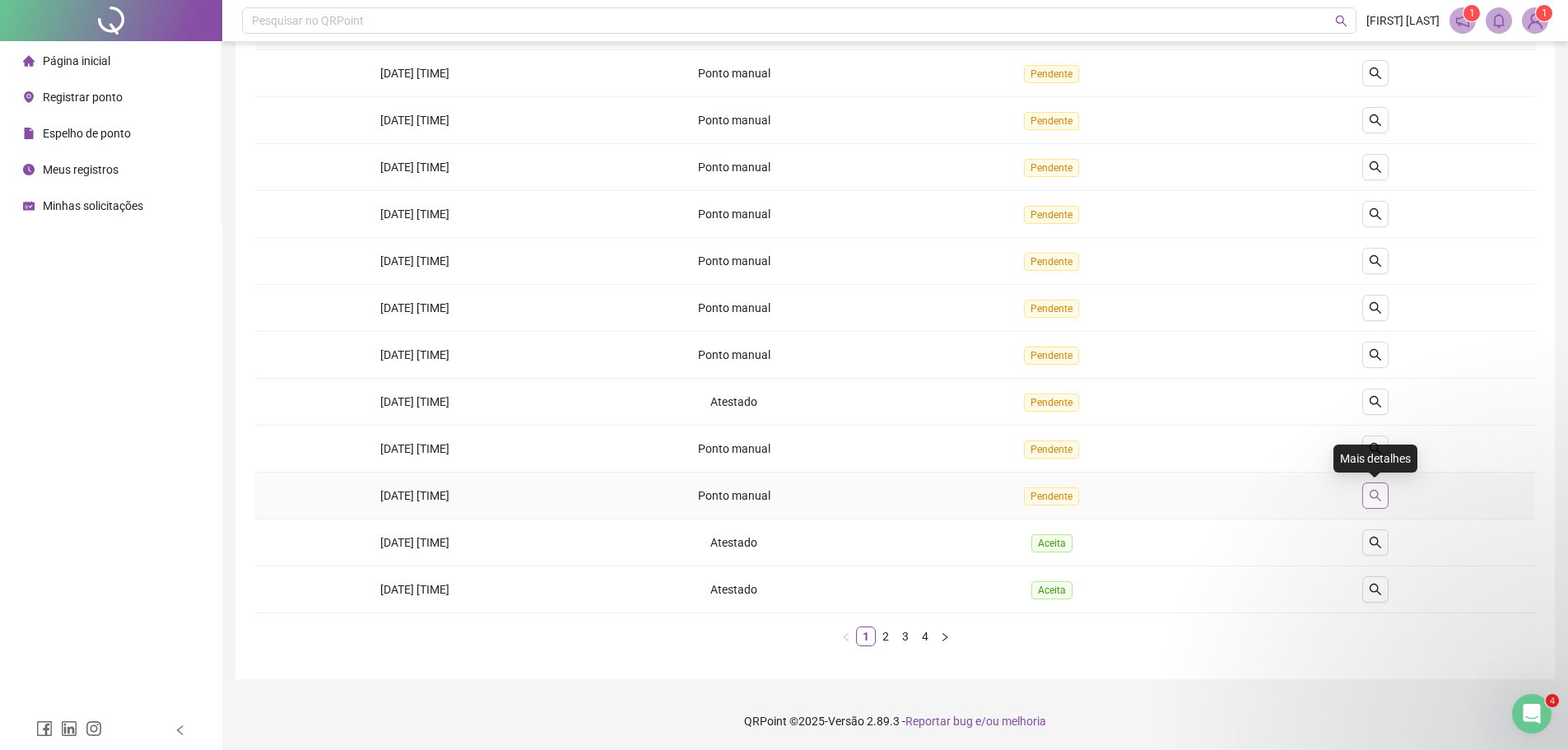 click 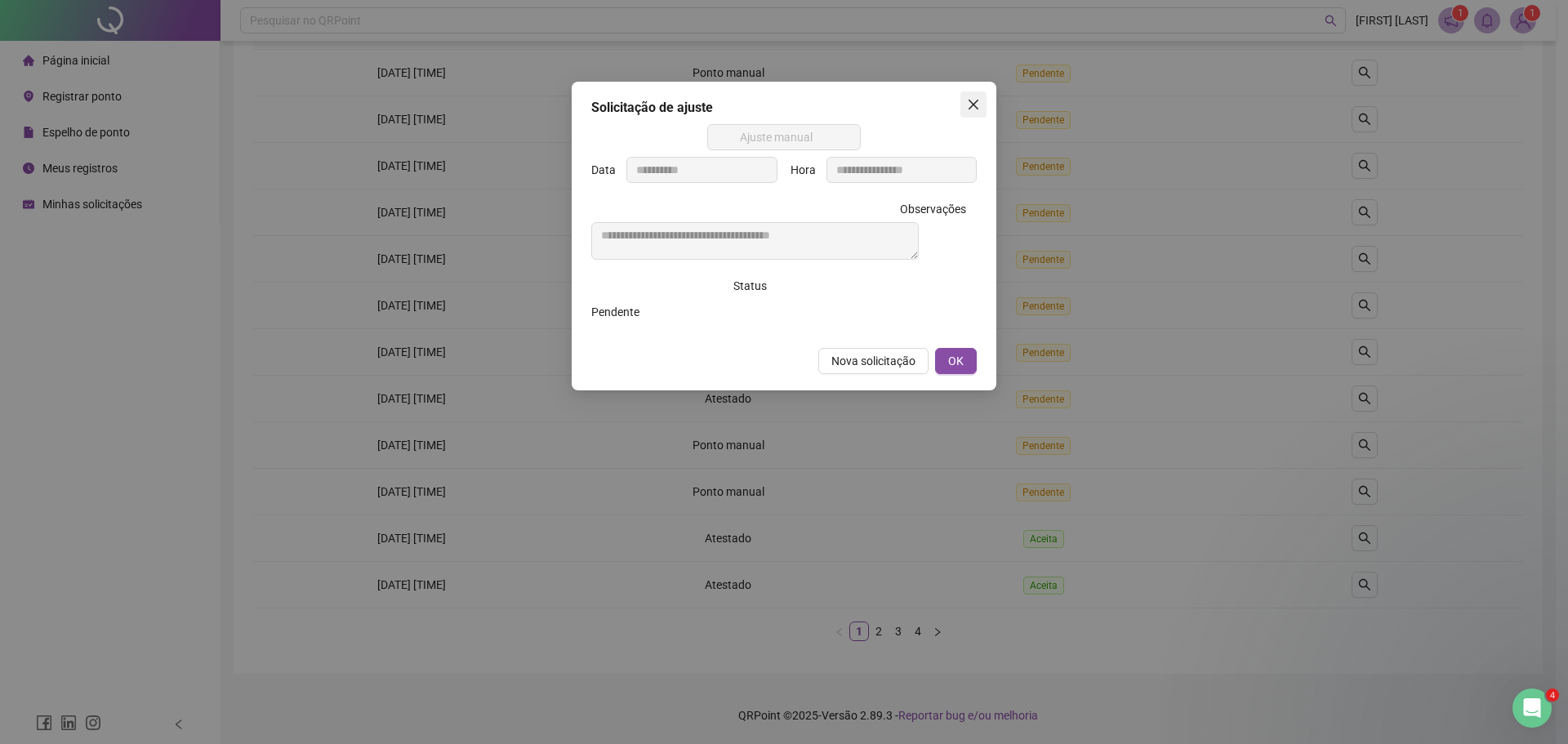click 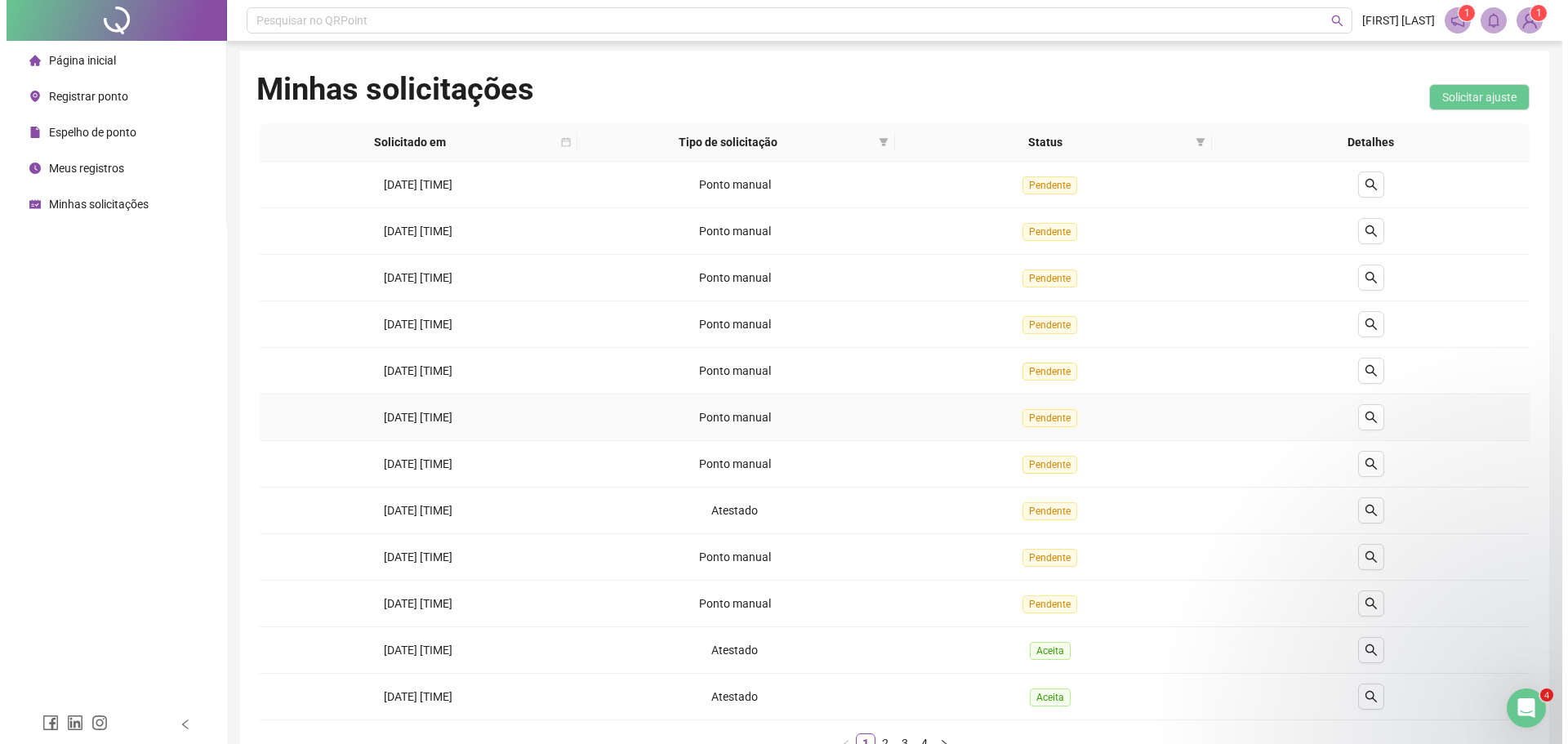 scroll, scrollTop: 0, scrollLeft: 0, axis: both 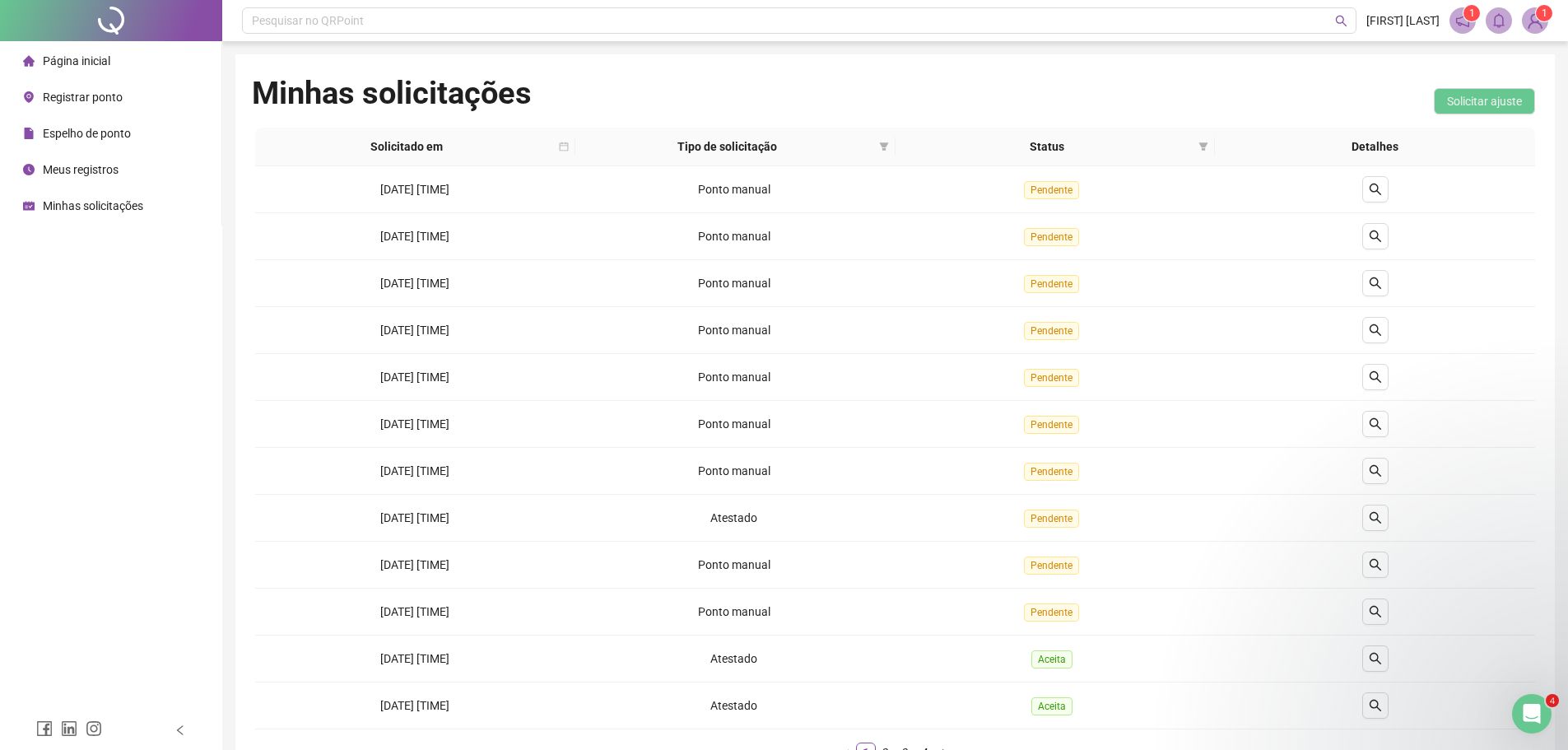 click on "Página inicial" at bounding box center [110, 61] 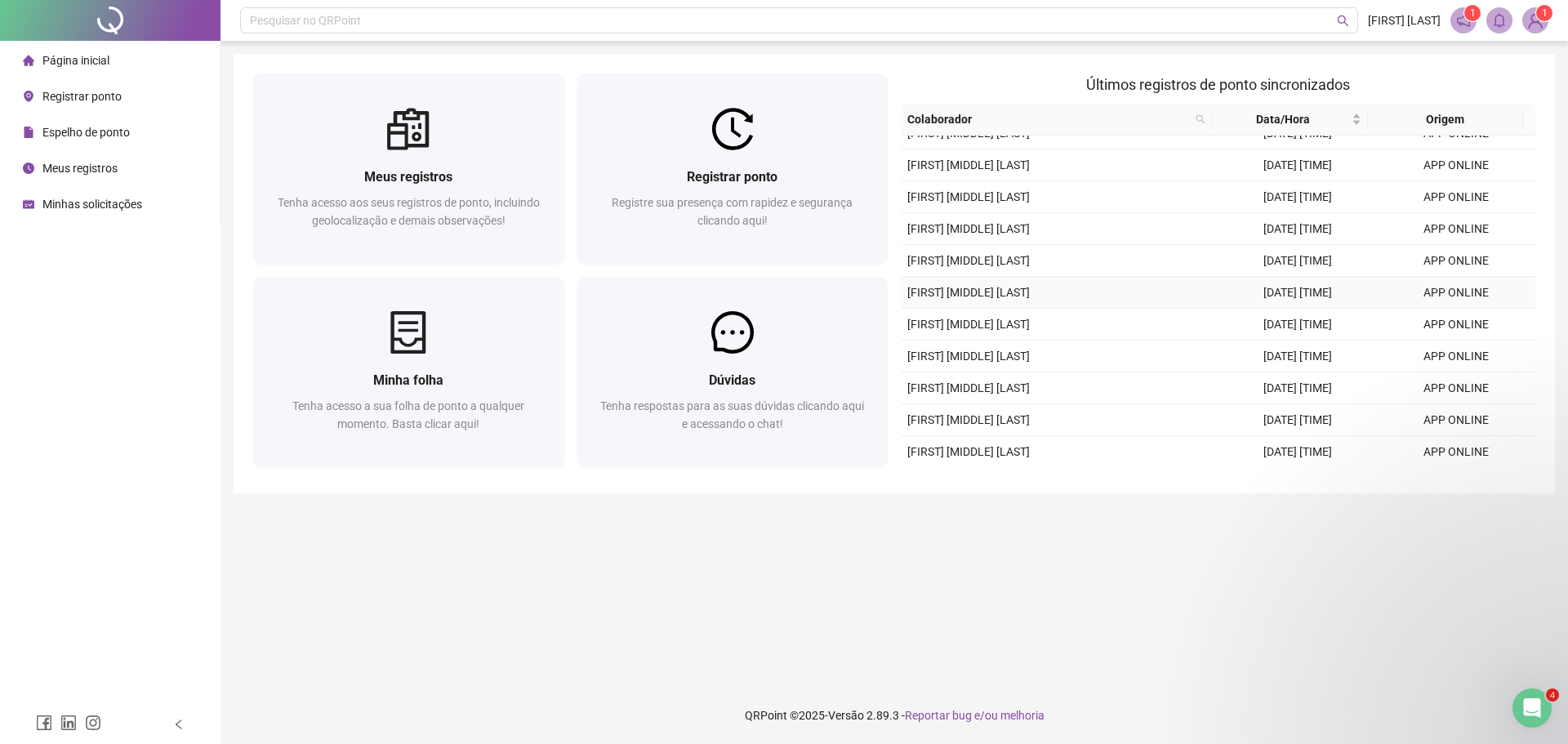 scroll, scrollTop: 151, scrollLeft: 0, axis: vertical 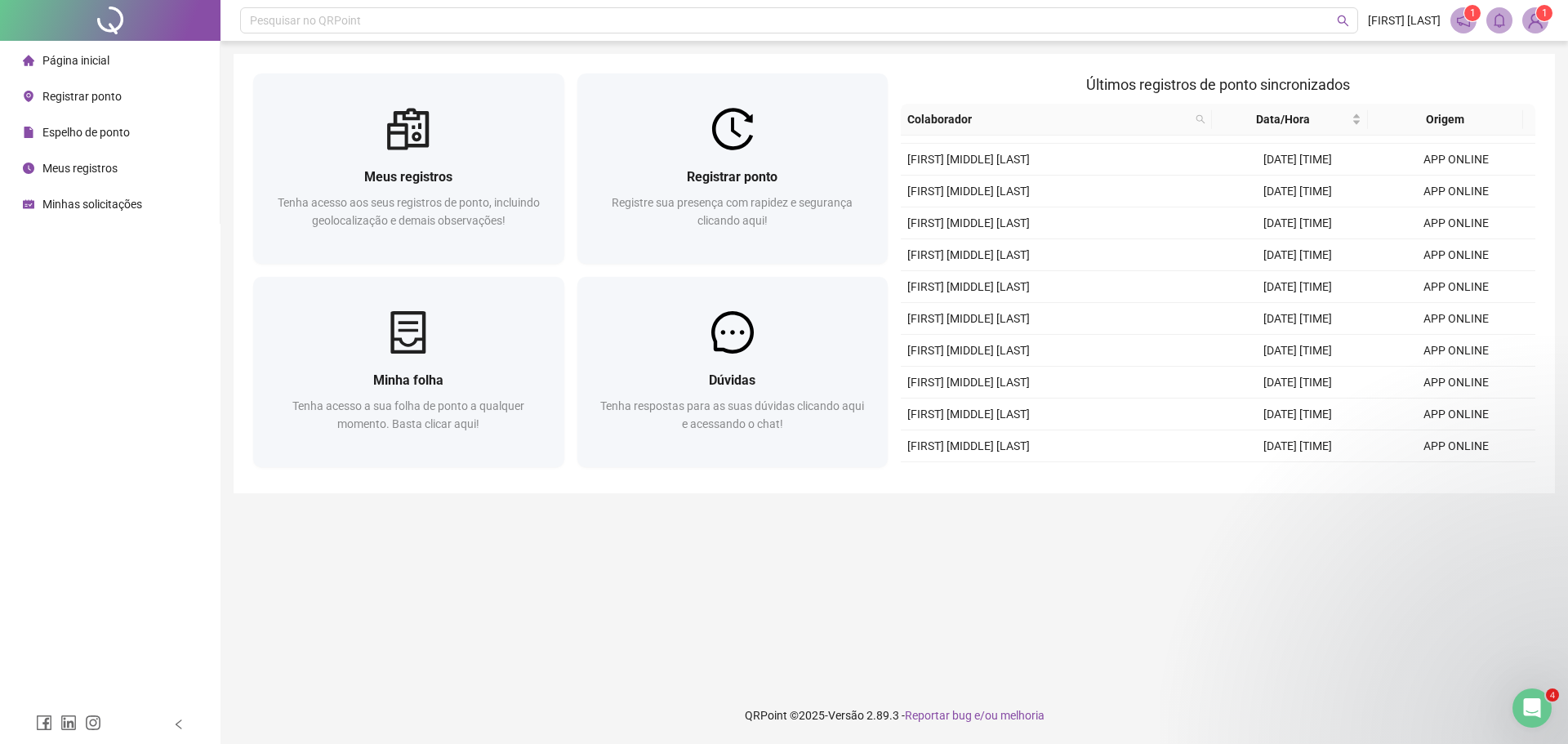 type 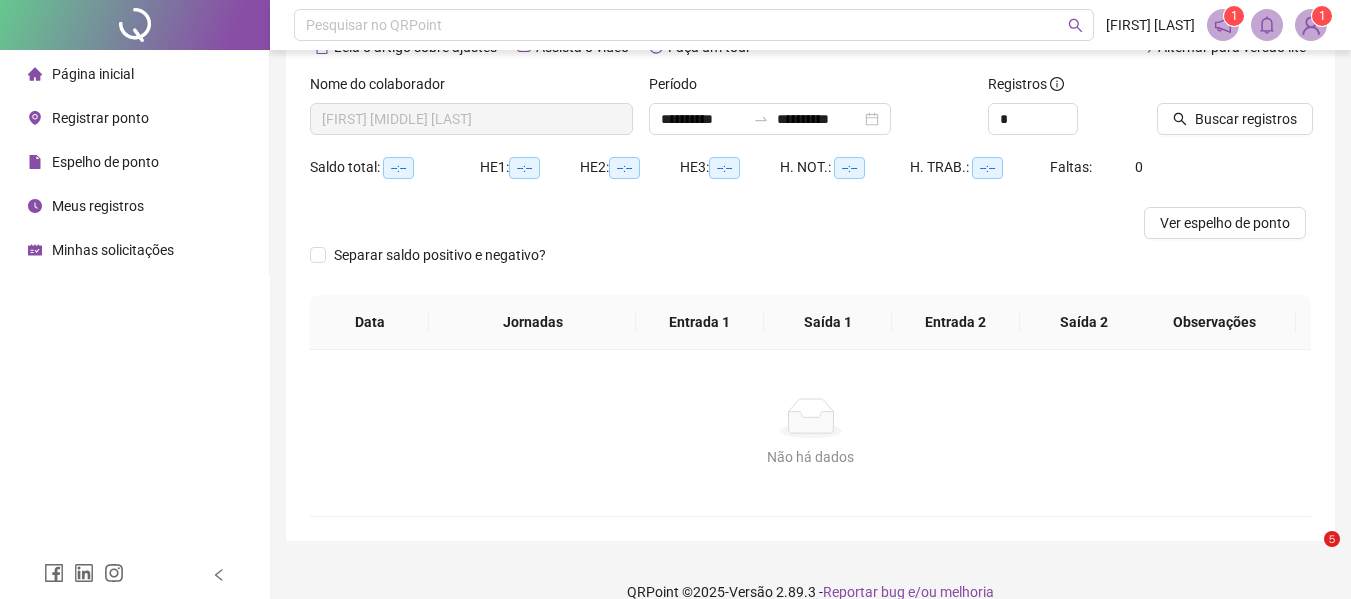 scroll, scrollTop: 111, scrollLeft: 0, axis: vertical 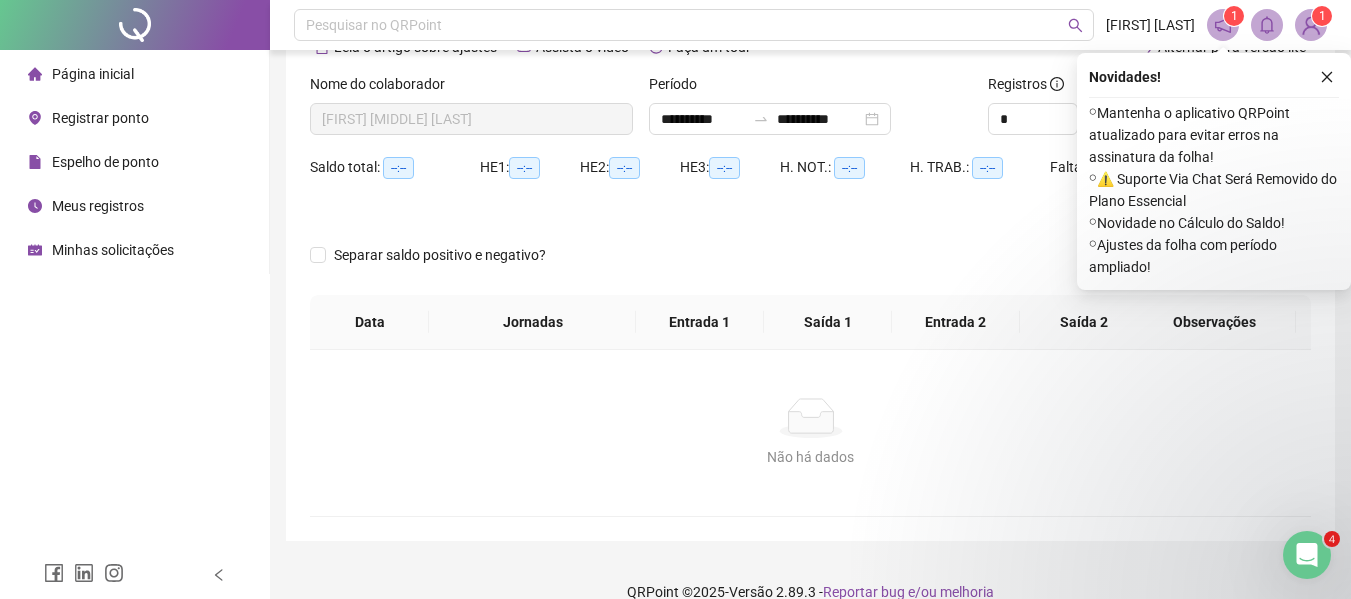 click on "Página inicial Registrar ponto Espelho de ponto Meus registros Minhas solicitações" at bounding box center (135, 162) 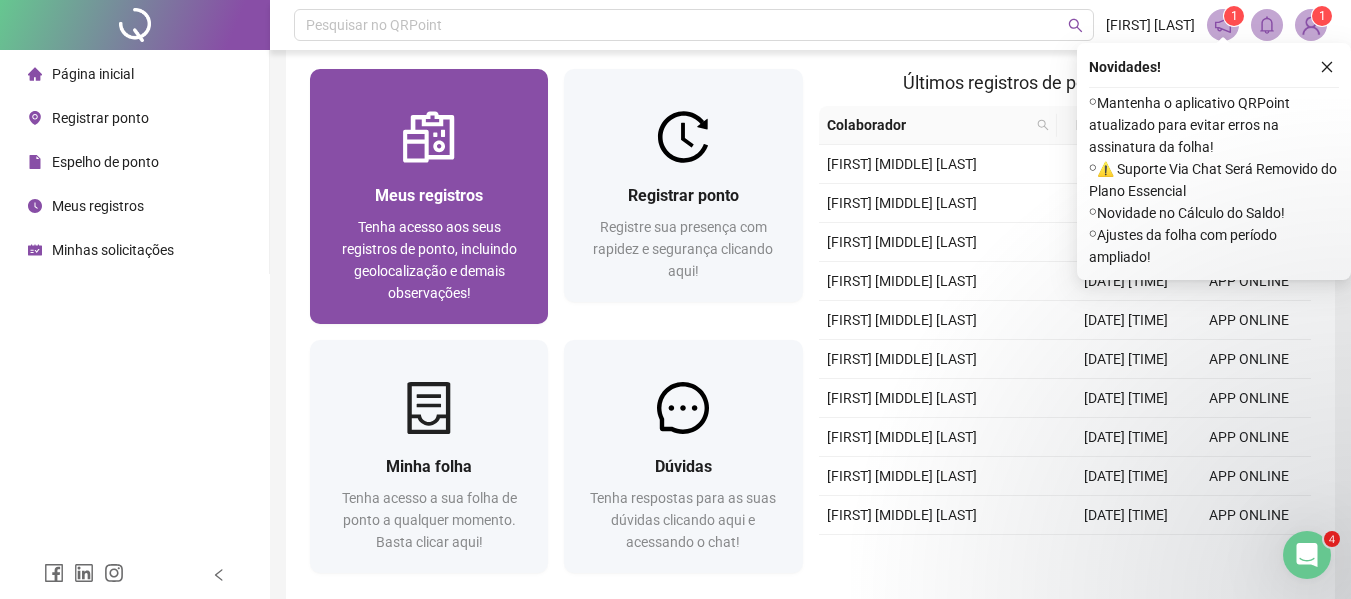 scroll, scrollTop: 0, scrollLeft: 0, axis: both 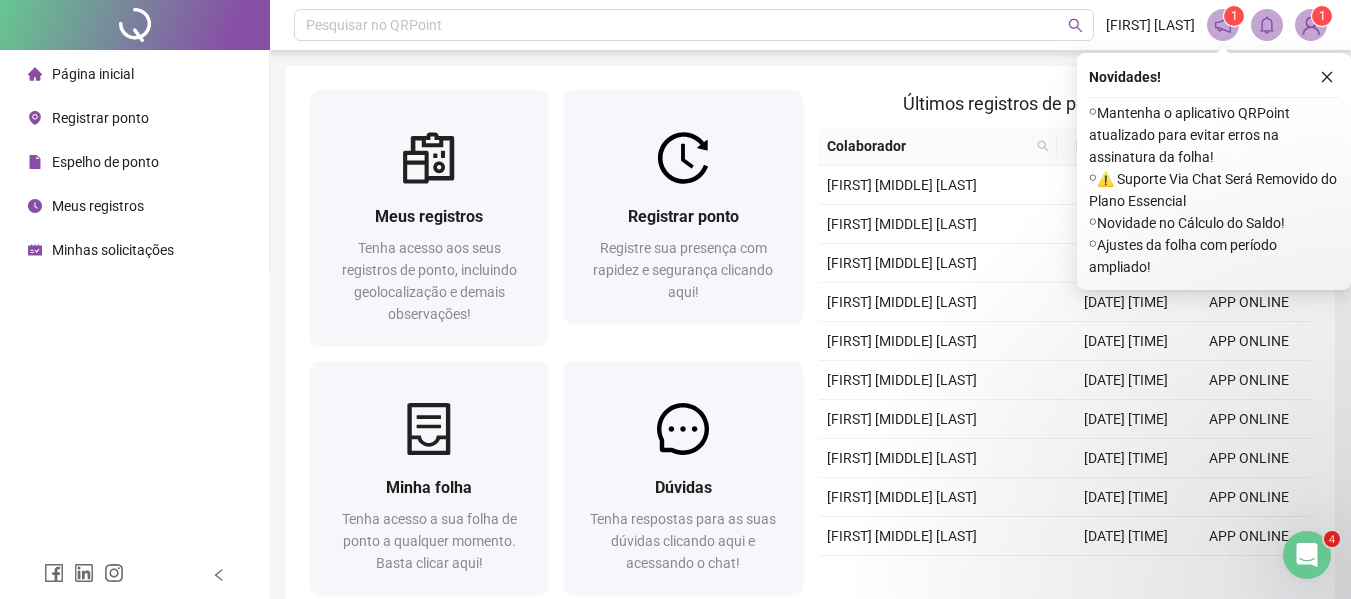 click on "Página inicial" at bounding box center [93, 74] 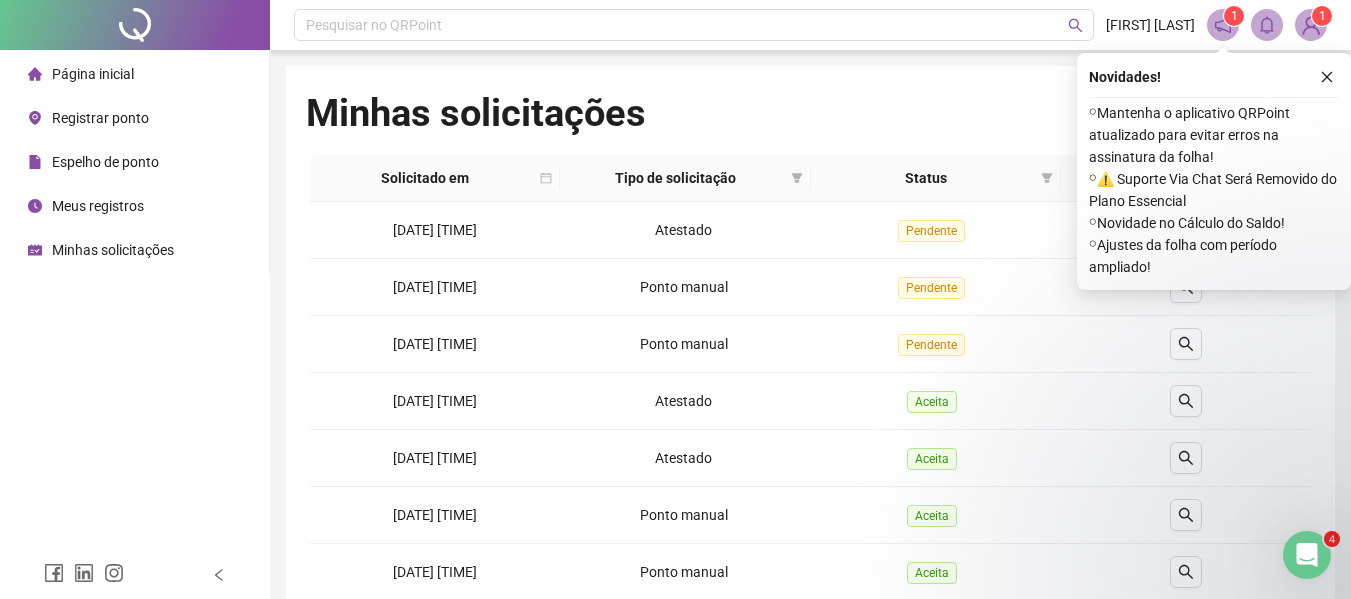 click on "Página inicial" at bounding box center [81, 74] 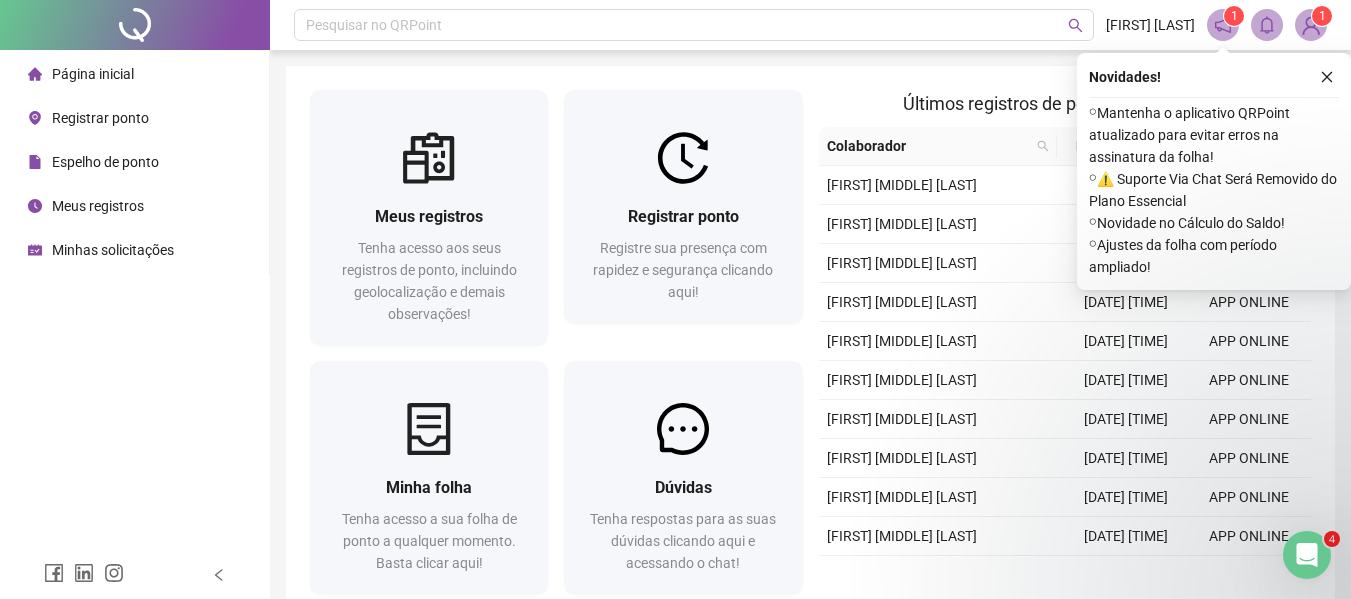 click on "Minhas solicitações" at bounding box center [134, 250] 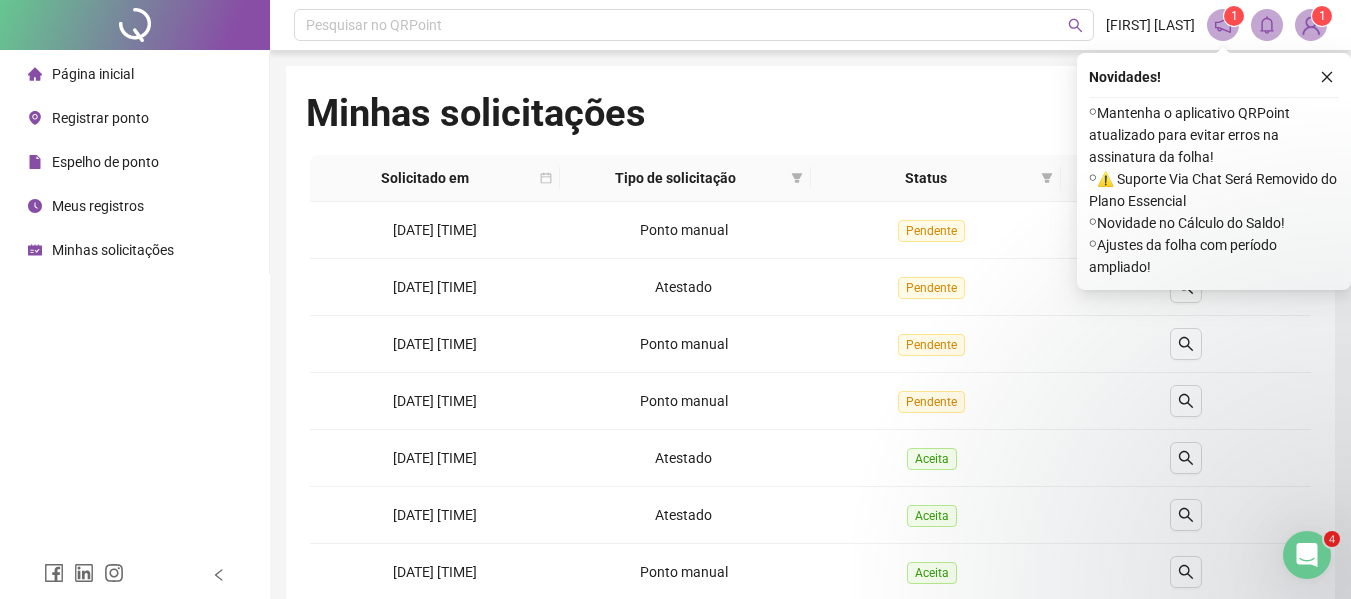 click on "Novidades !" at bounding box center (1214, 77) 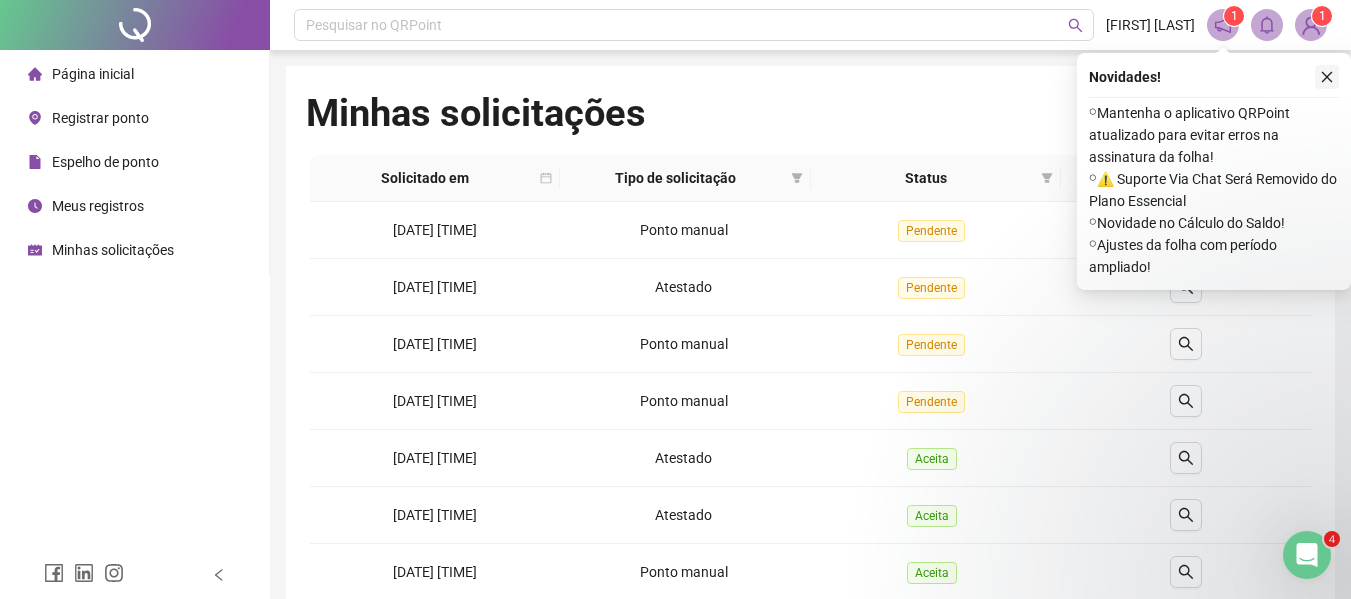 click 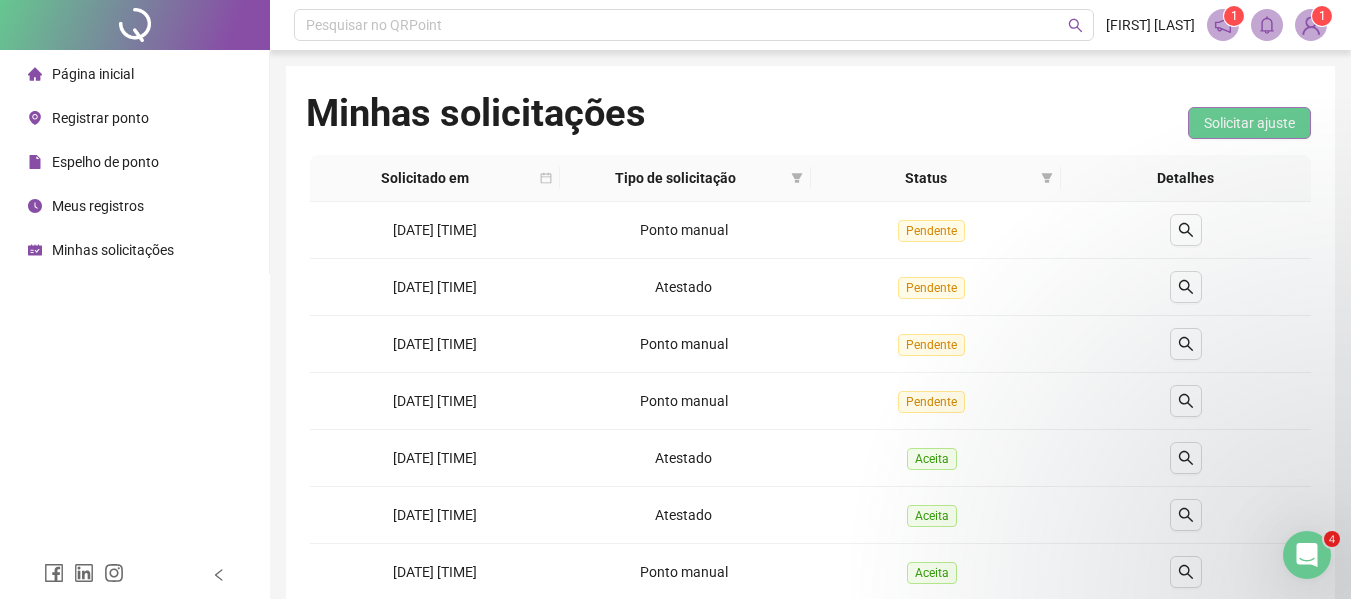 click on "Solicitar ajuste" at bounding box center (1249, 123) 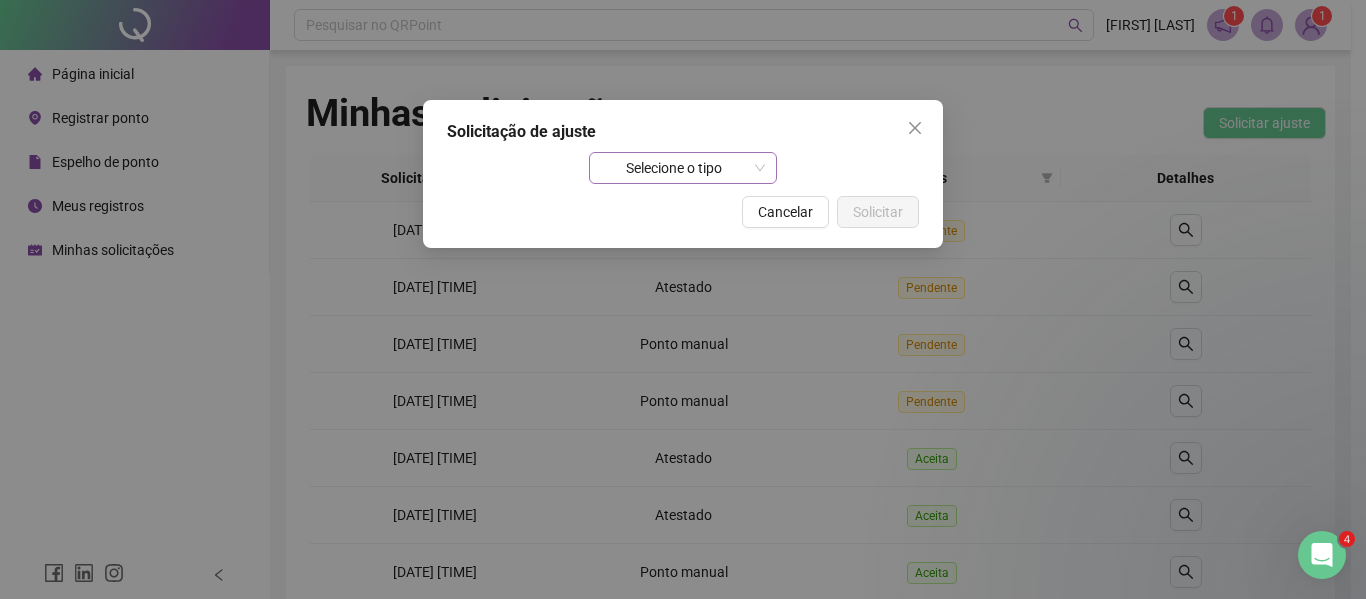 click on "Selecione o tipo" at bounding box center [683, 168] 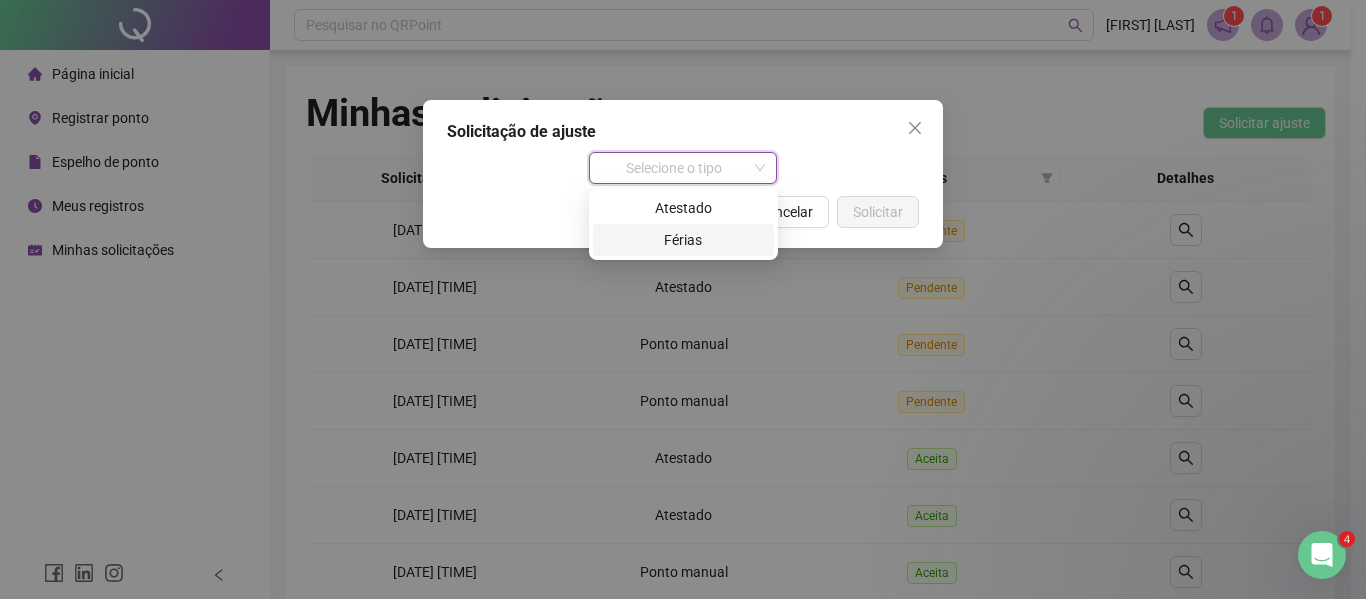click on "Férias" at bounding box center [683, 240] 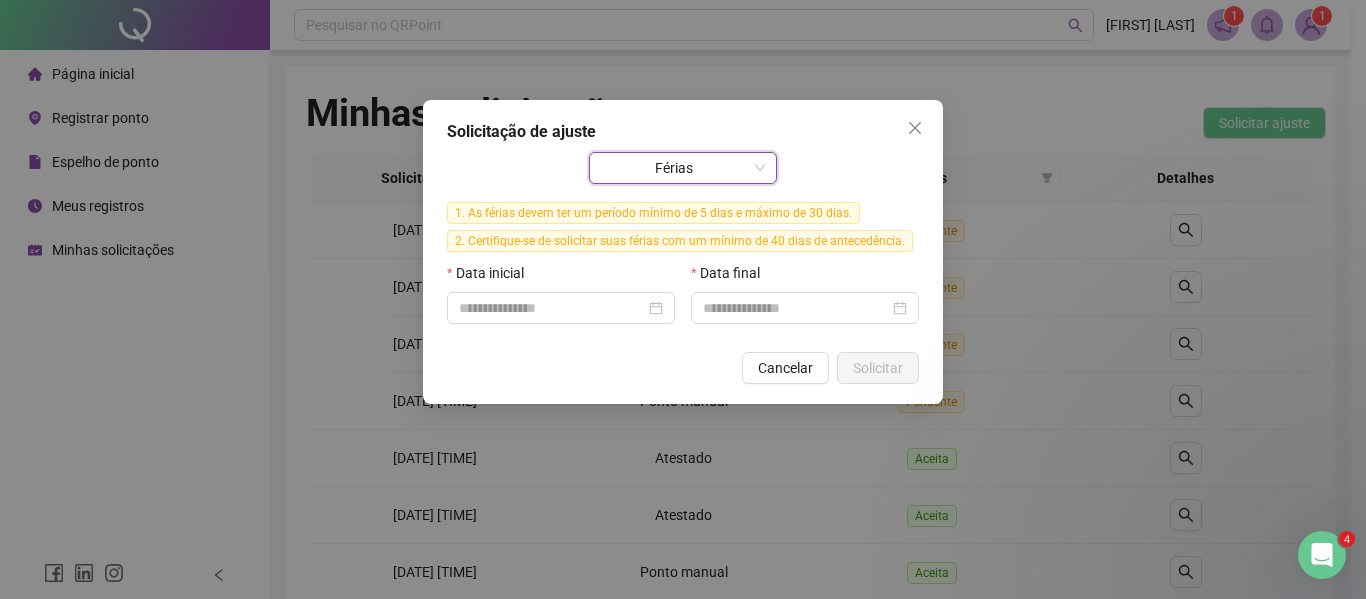 click on "Férias" at bounding box center (683, 168) 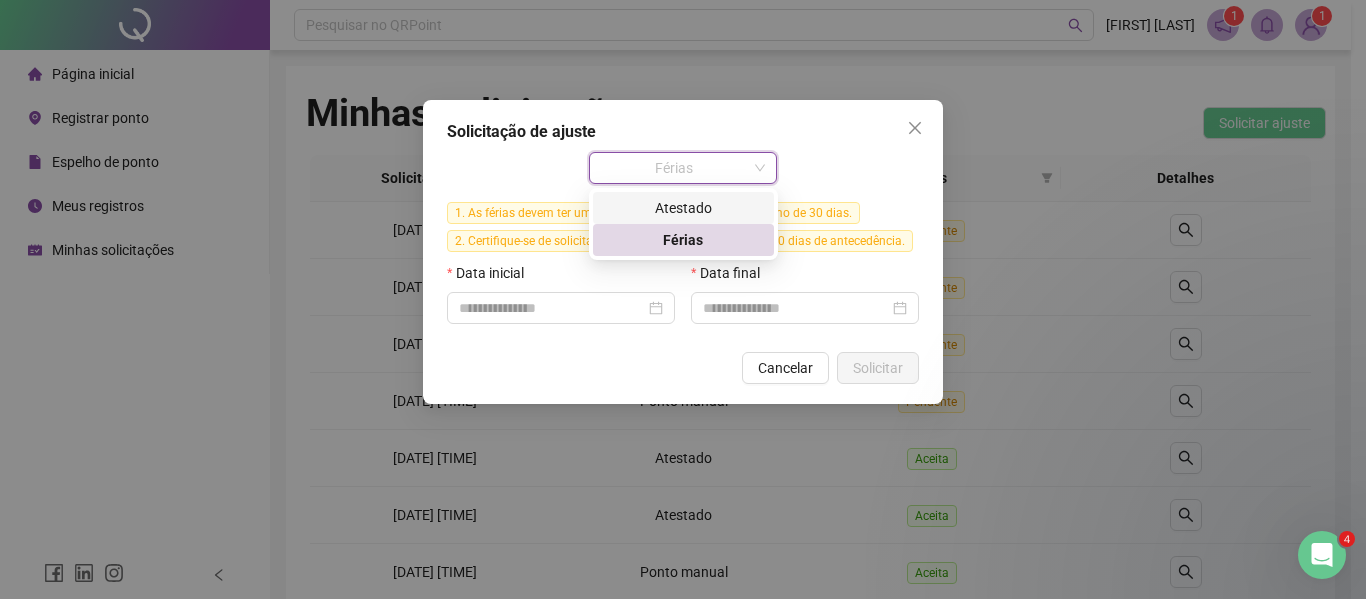 click on "Atestado" at bounding box center [683, 208] 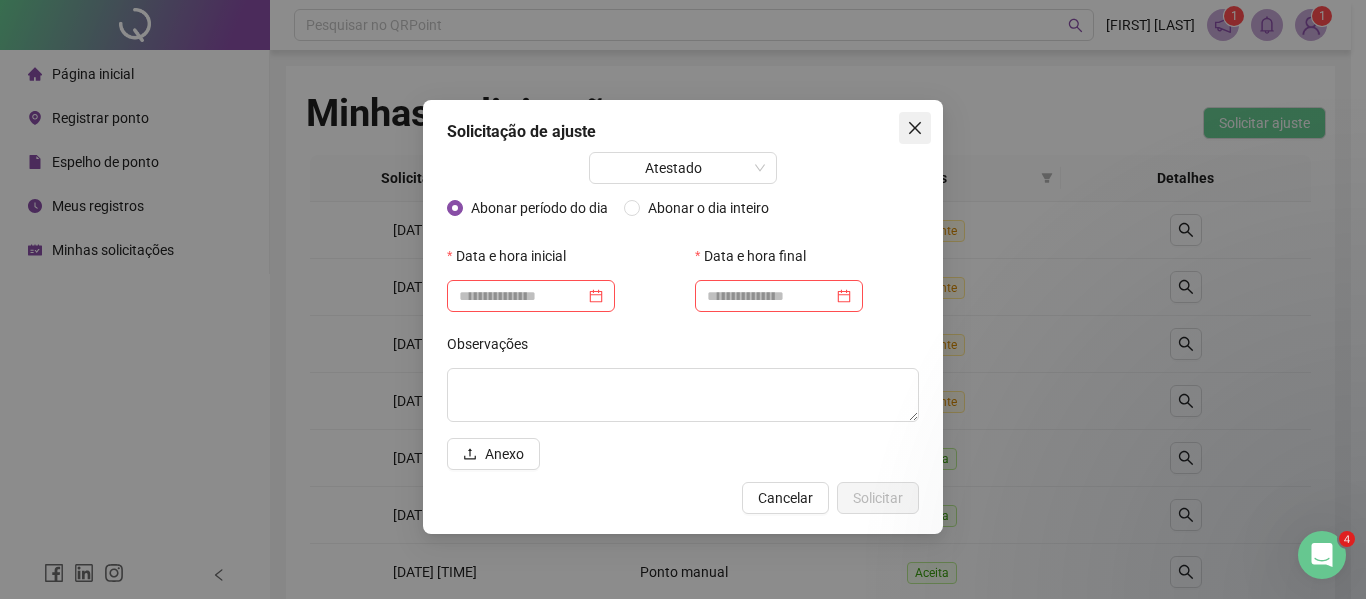click 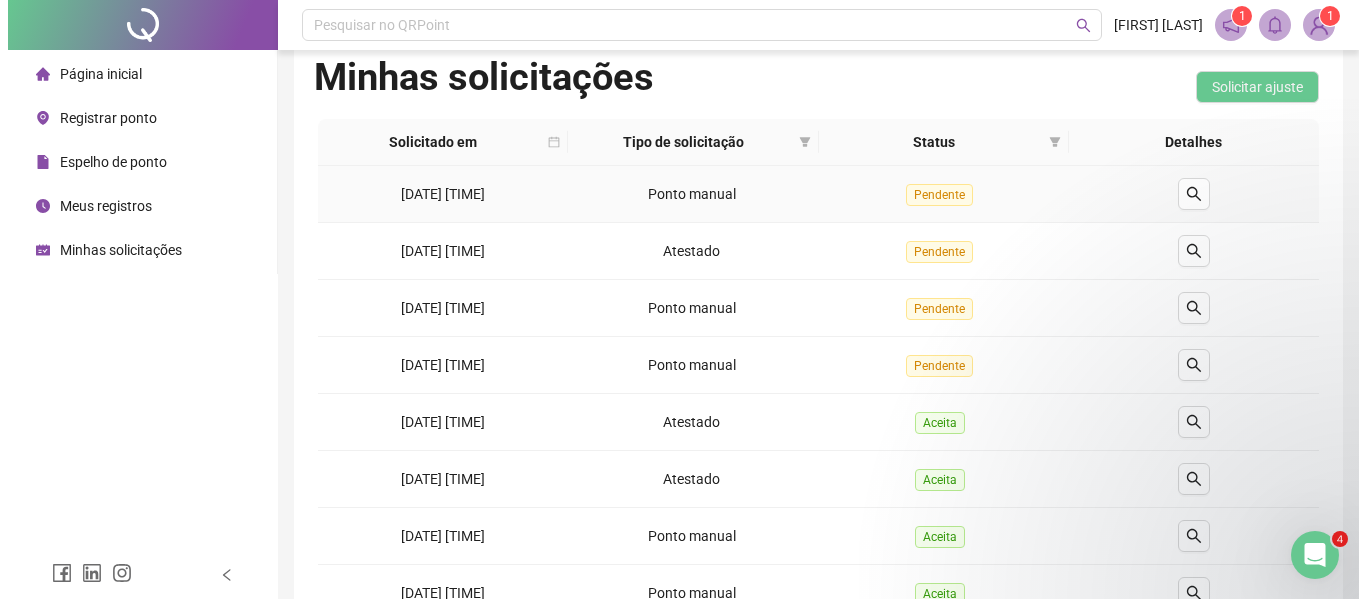 scroll, scrollTop: 0, scrollLeft: 0, axis: both 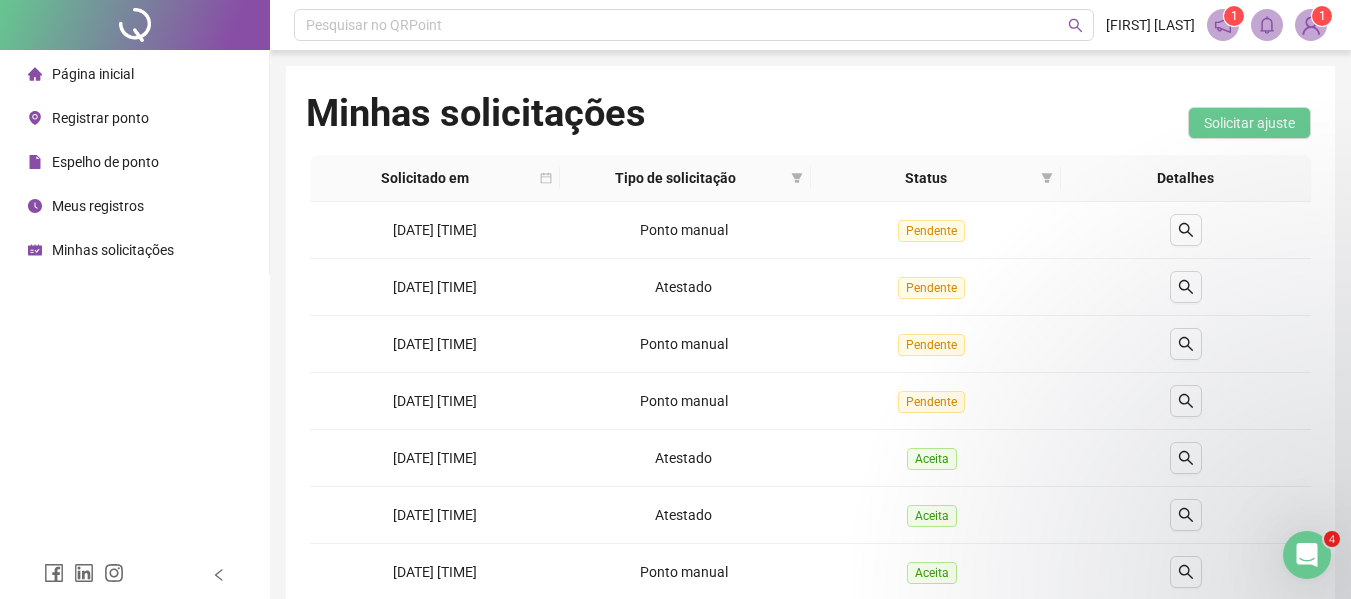click on "Página inicial" at bounding box center [134, 74] 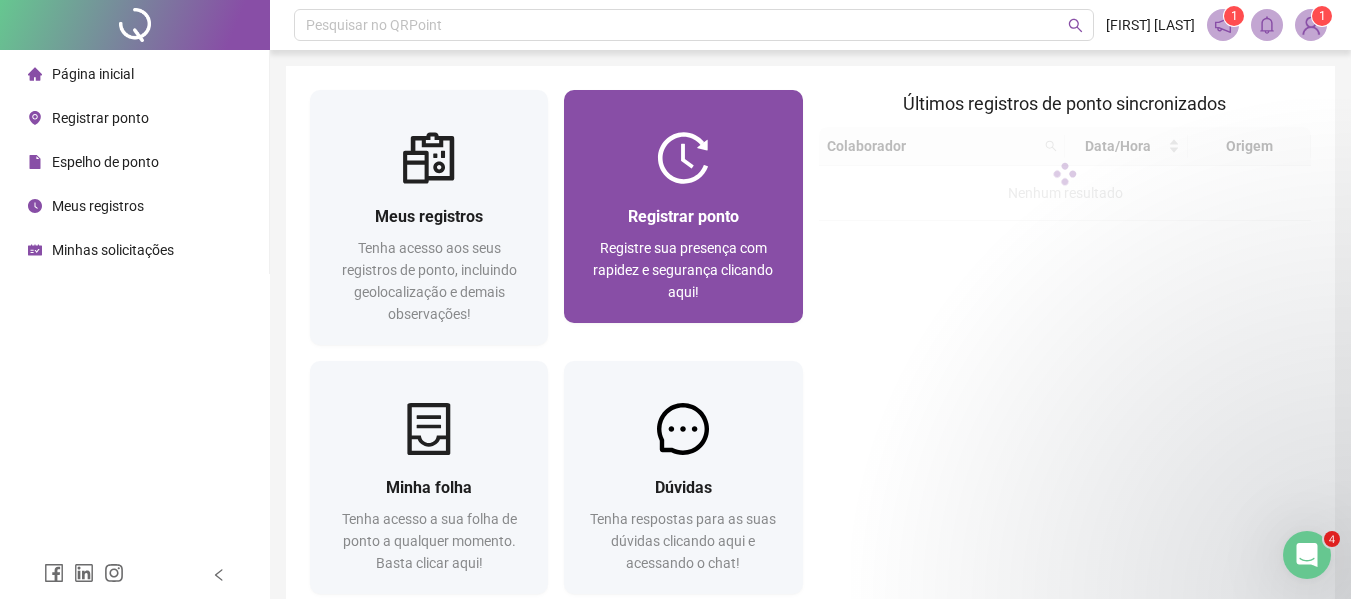 click on "Registrar ponto Registre sua presença com rapidez e segurança clicando aqui!" at bounding box center [683, 253] 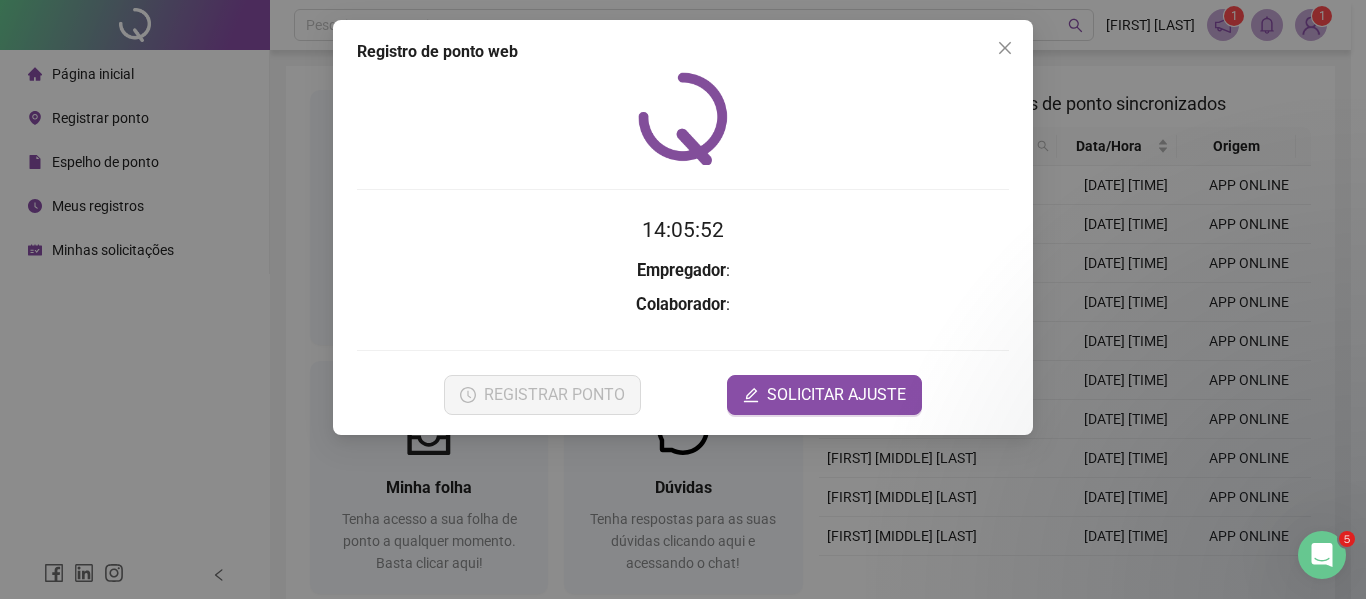 click on "14:05:52 Empregador :  Colaborador :  REGISTRAR PONTO SOLICITAR AJUSTE" at bounding box center (683, 314) 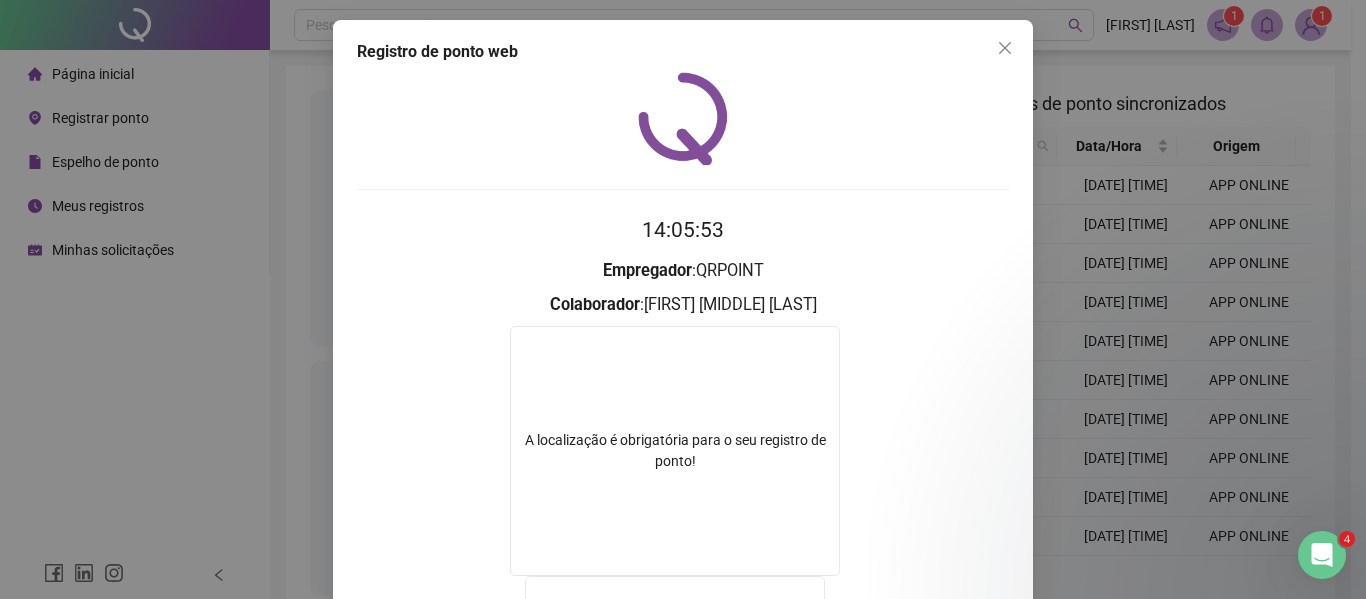 click on "A localização é obrigatória para o seu registro de ponto!" at bounding box center [675, 451] 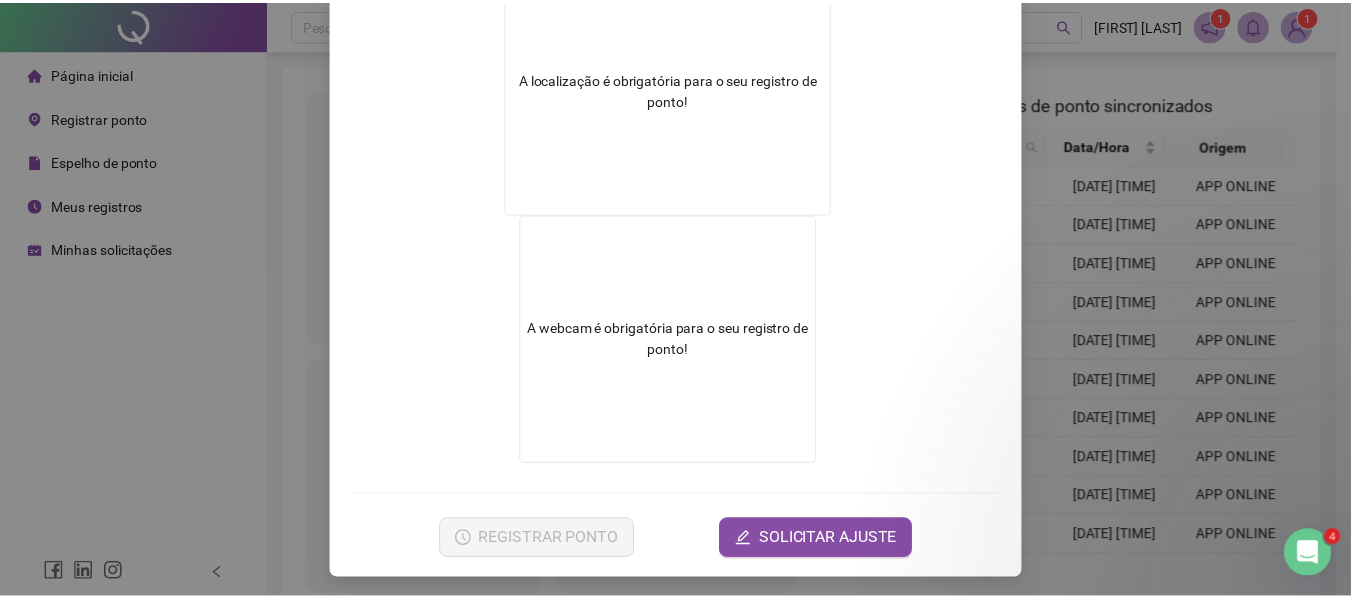 scroll, scrollTop: 366, scrollLeft: 0, axis: vertical 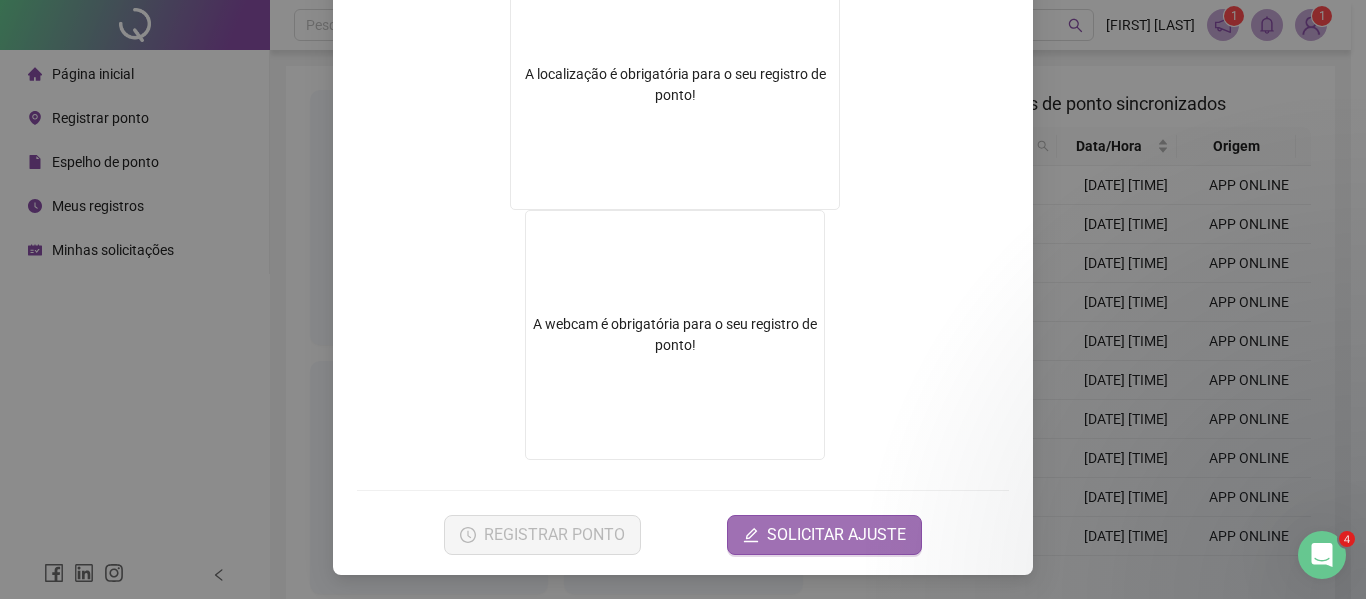 click on "SOLICITAR AJUSTE" at bounding box center (836, 535) 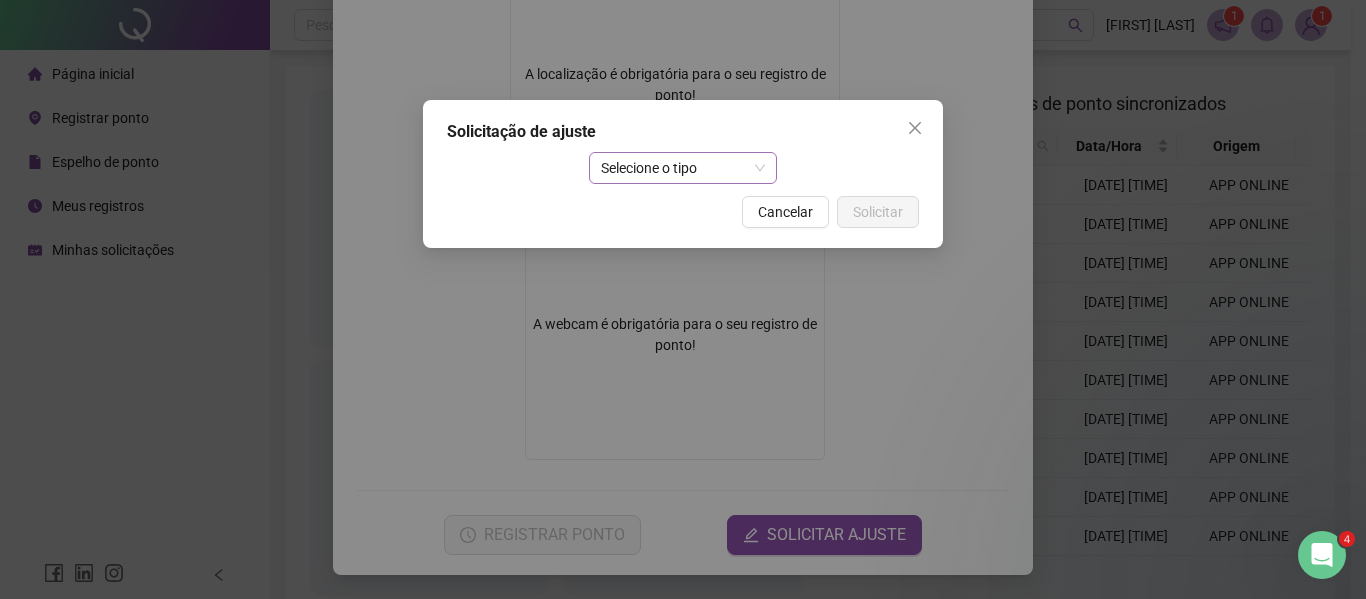 click on "Selecione o tipo" at bounding box center [683, 168] 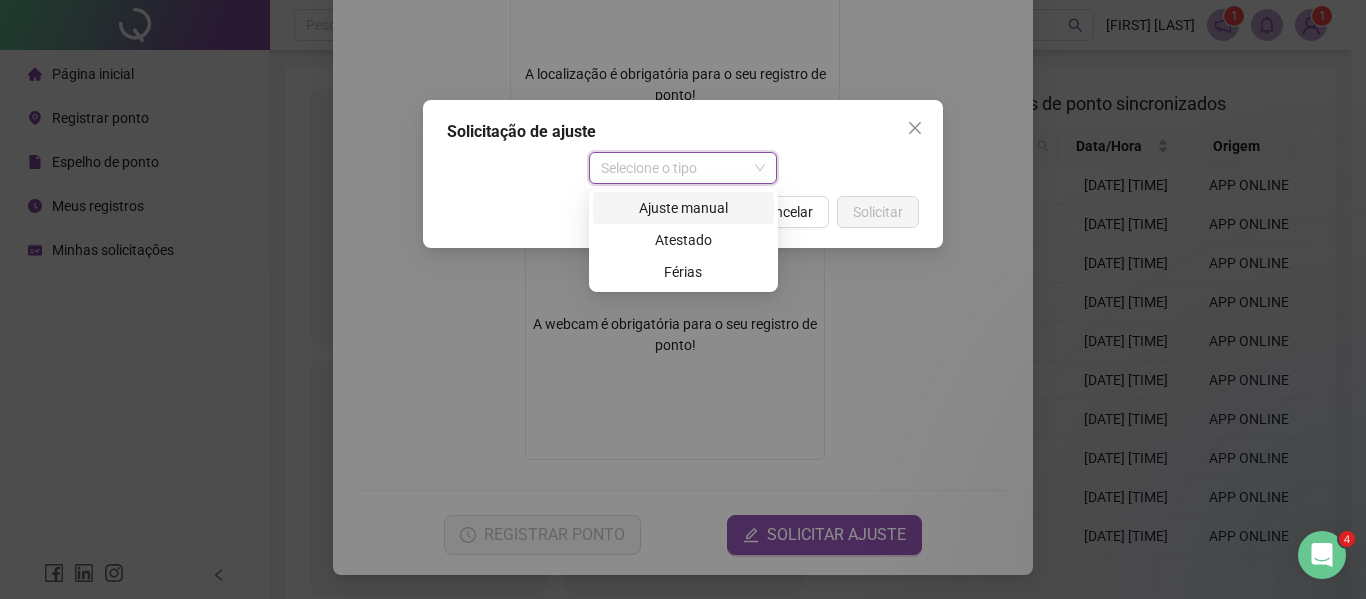 click on "Ajuste manual" at bounding box center (683, 208) 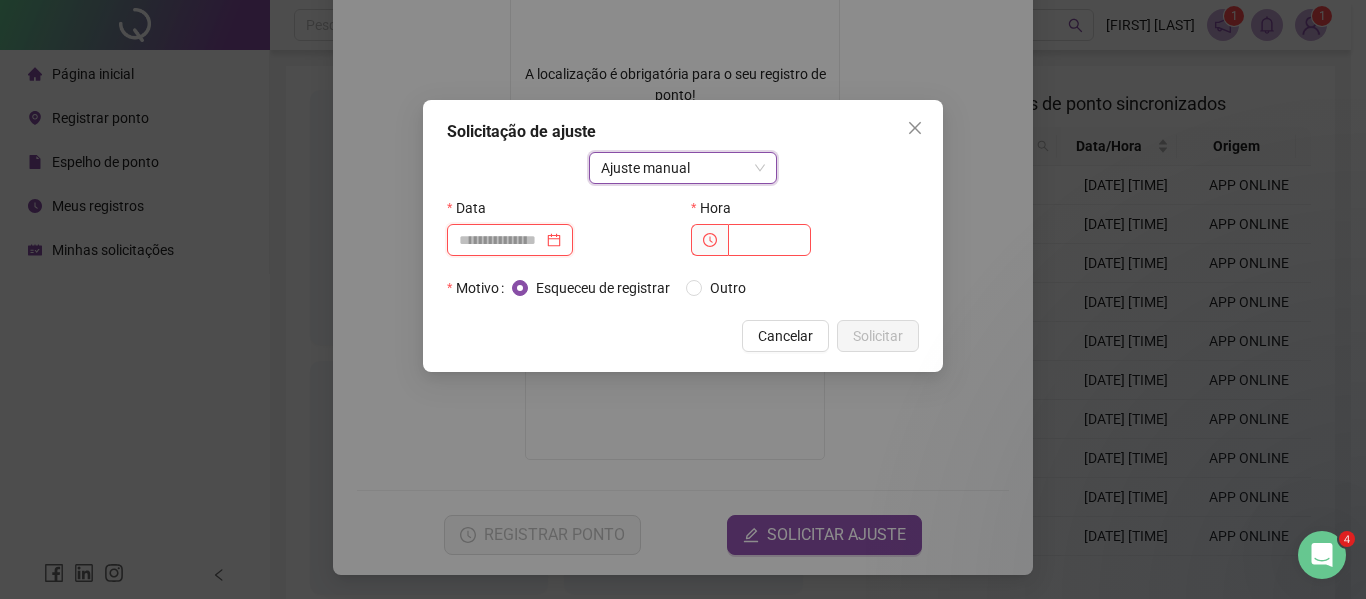 click at bounding box center (501, 240) 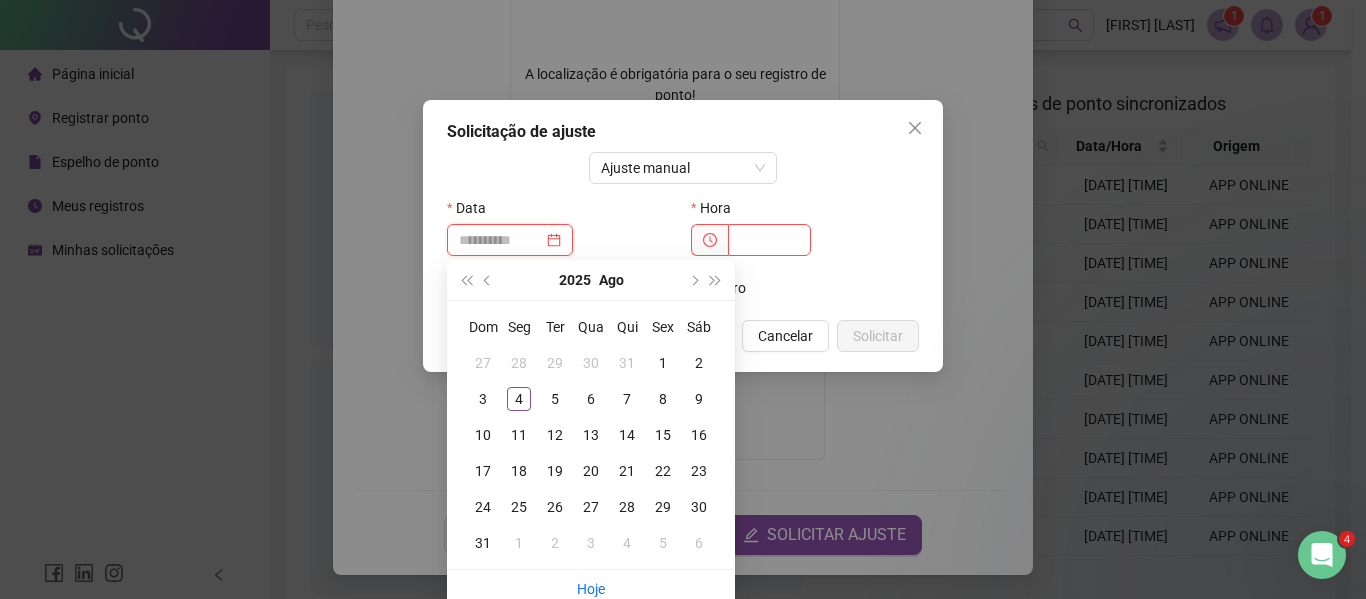type on "**********" 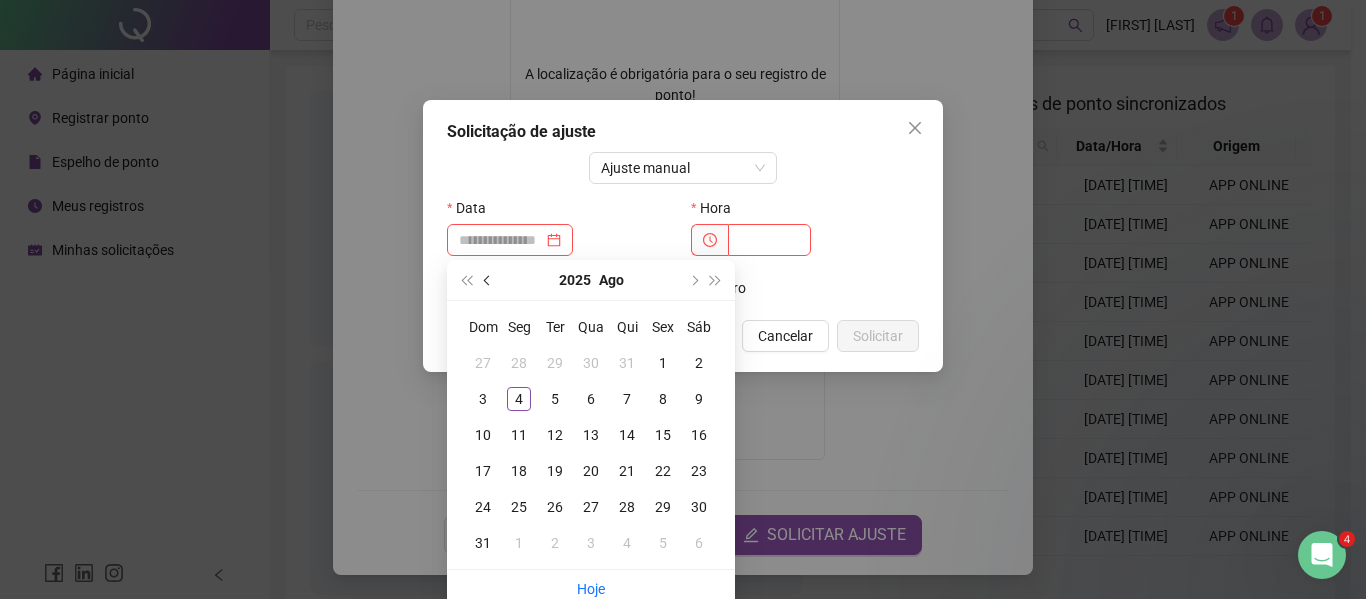 click at bounding box center [488, 280] 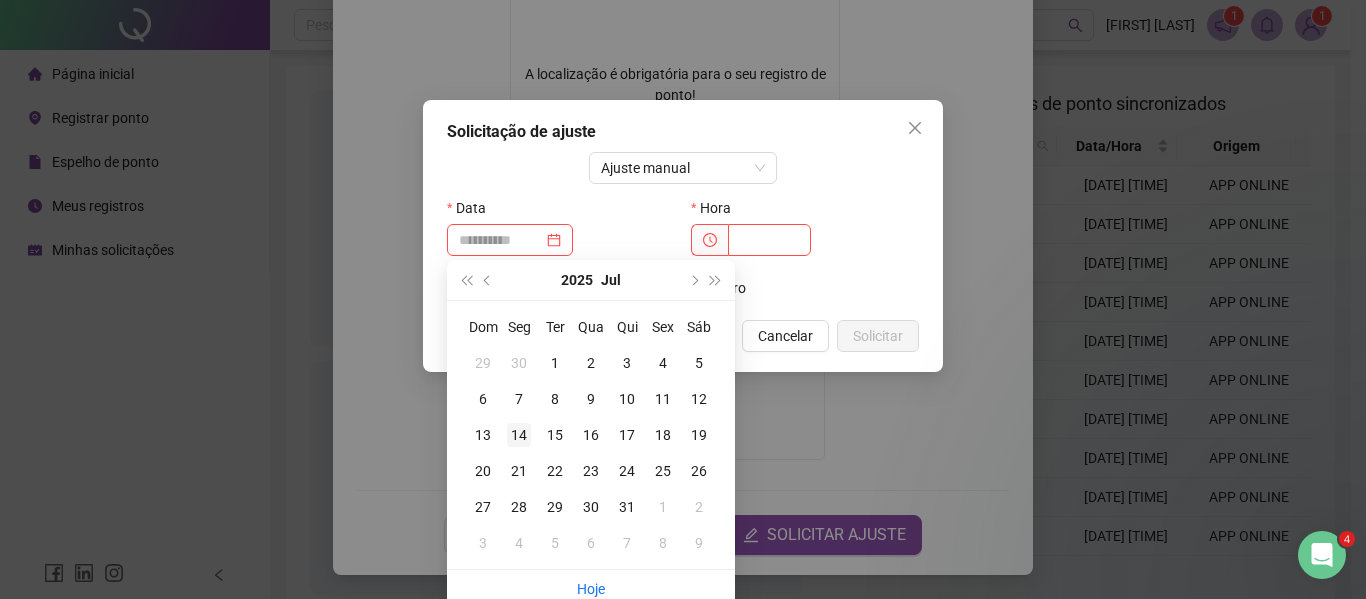 type on "**********" 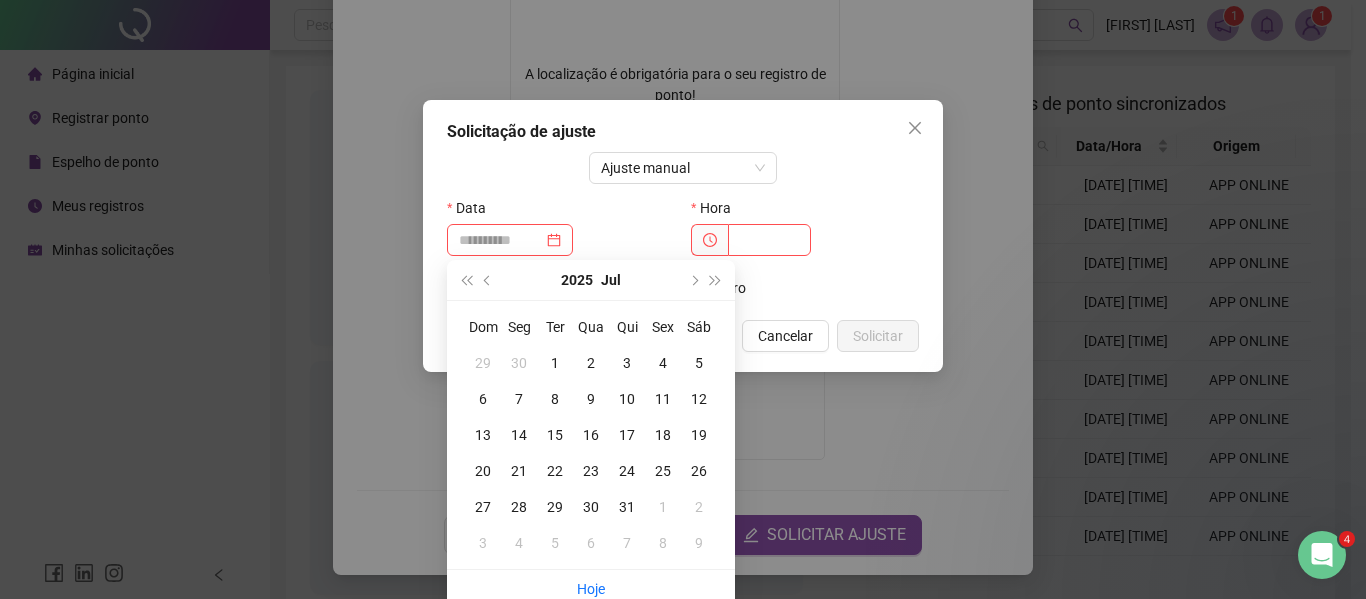 click on "14" at bounding box center (519, 435) 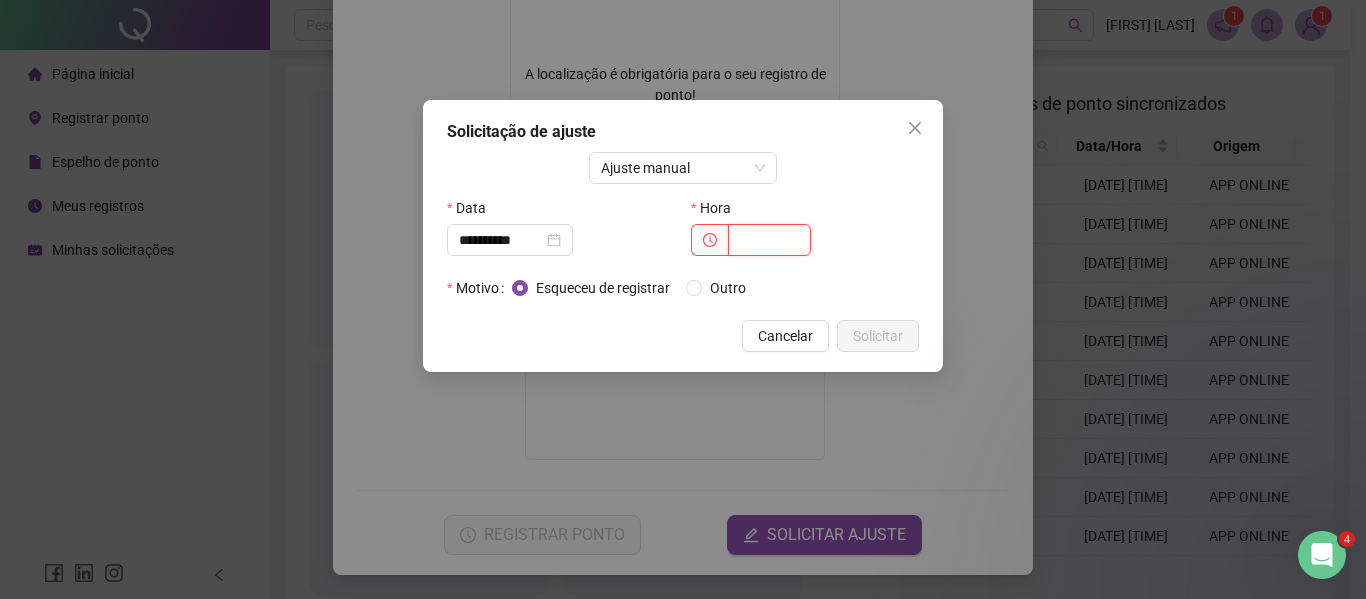 click at bounding box center [769, 240] 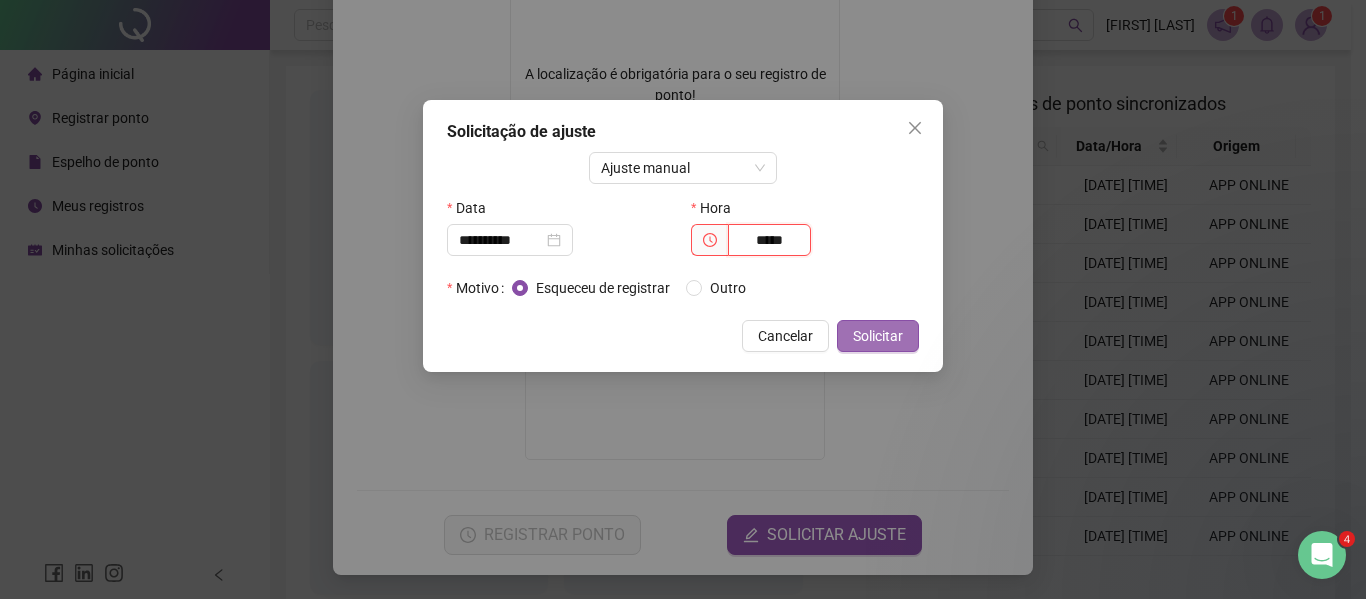 type on "*****" 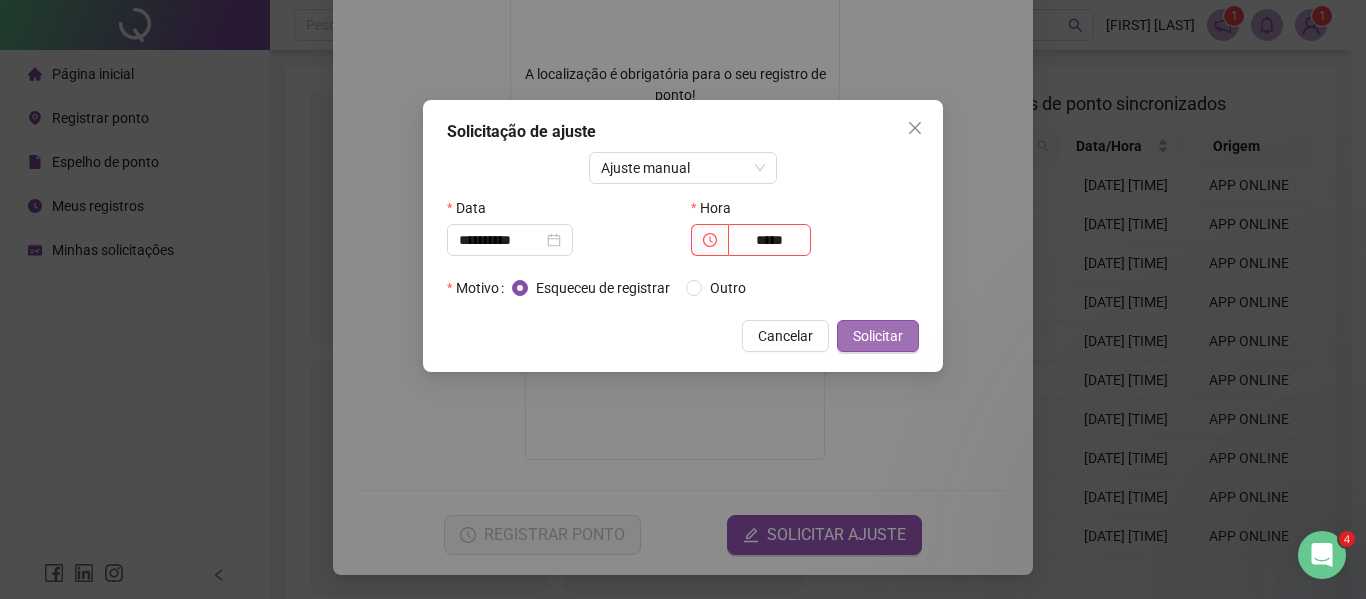 click on "Solicitar" at bounding box center (878, 336) 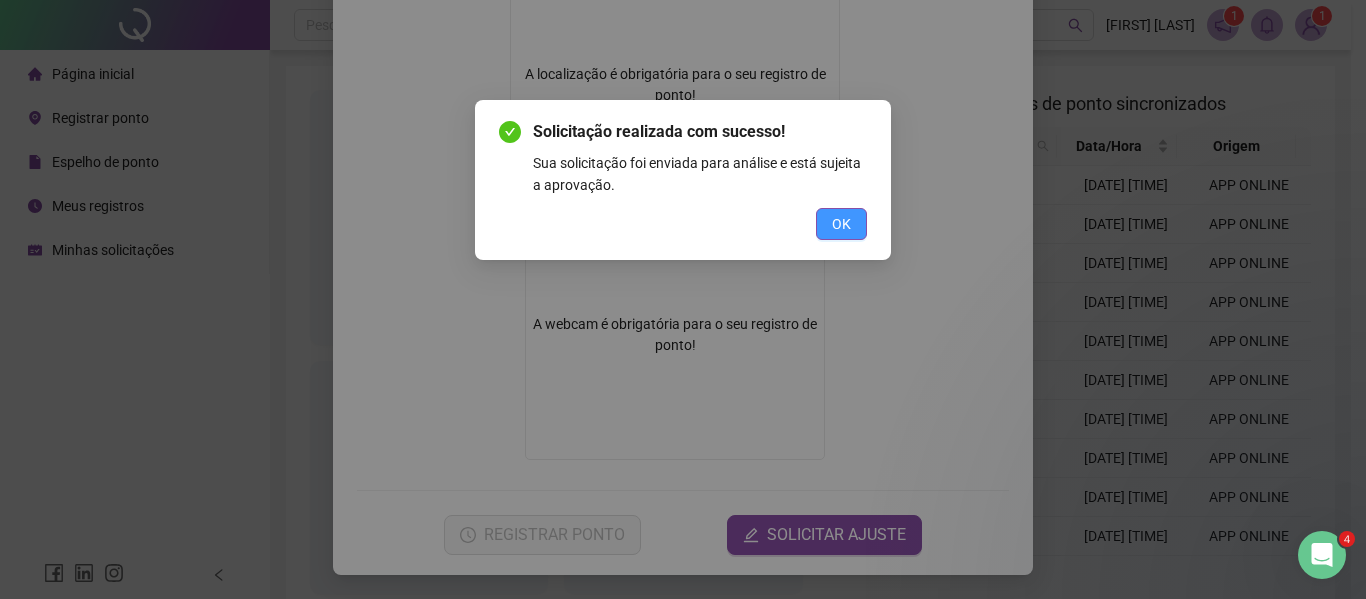 click on "OK" at bounding box center (841, 224) 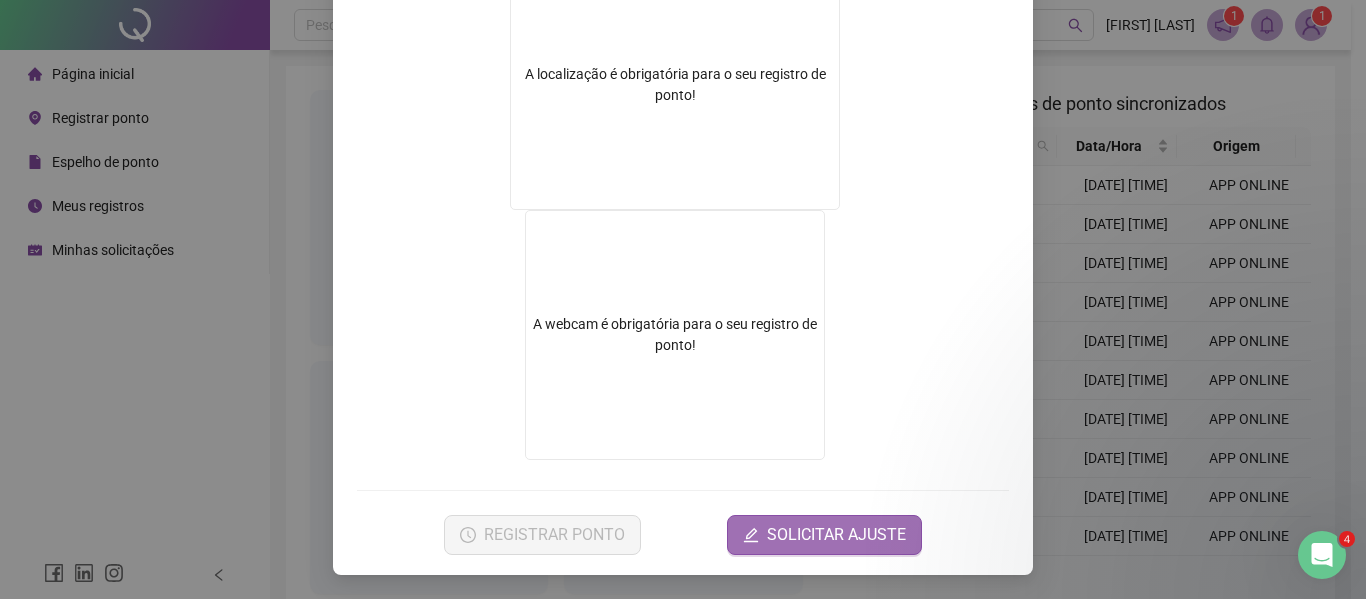 click on "SOLICITAR AJUSTE" at bounding box center [824, 535] 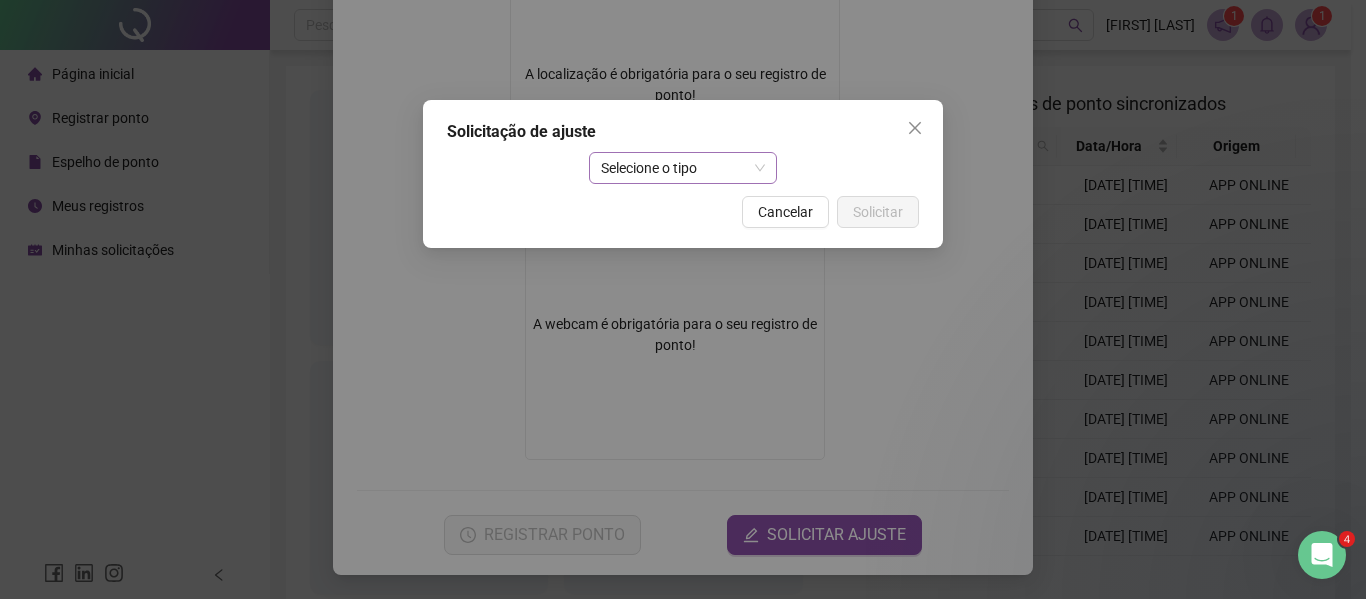 click on "Selecione o tipo" at bounding box center (683, 168) 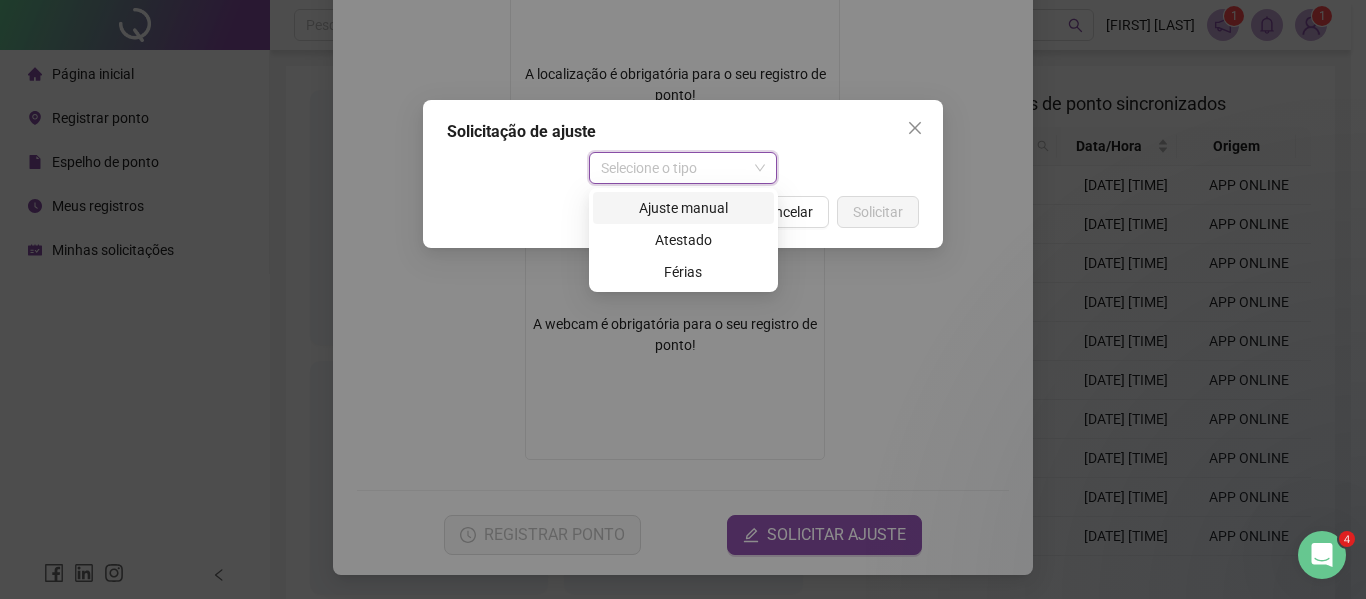click on "Ajuste manual" at bounding box center [683, 208] 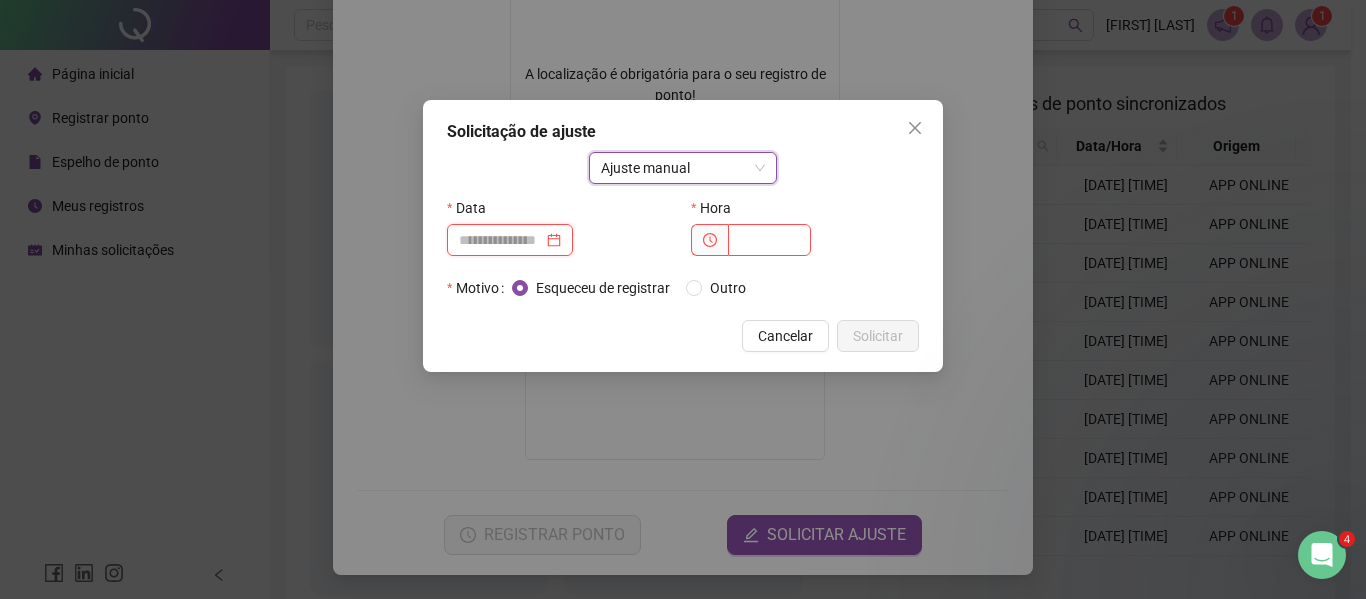 click at bounding box center [501, 240] 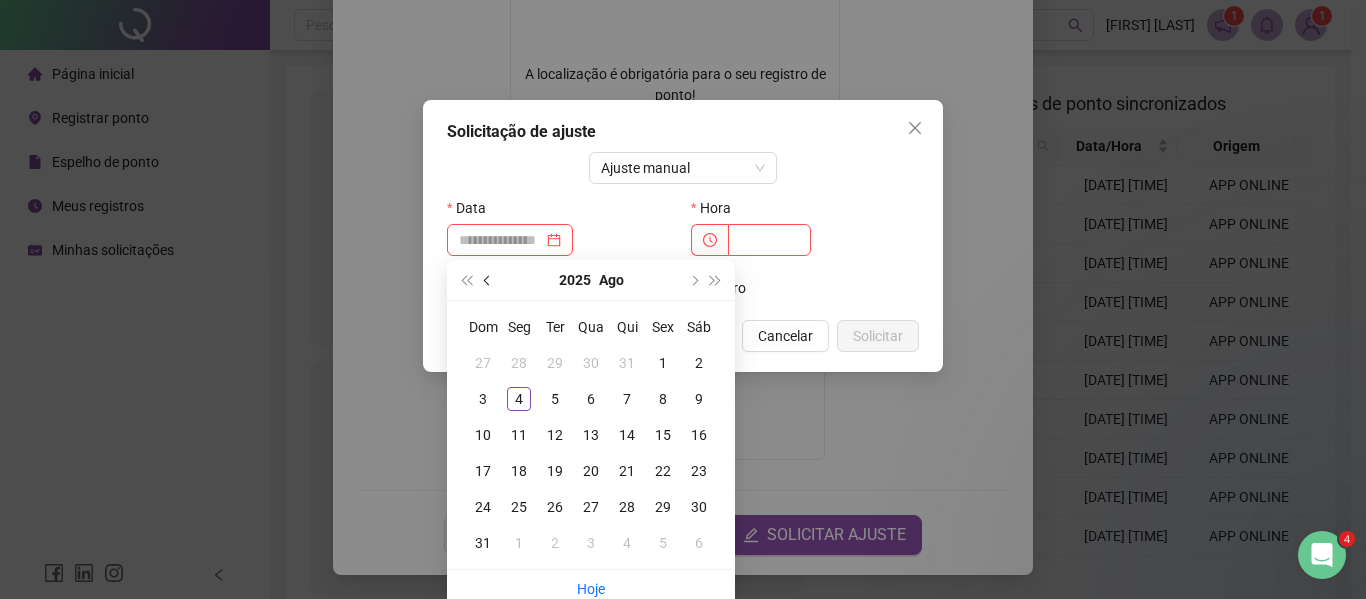 click at bounding box center [489, 280] 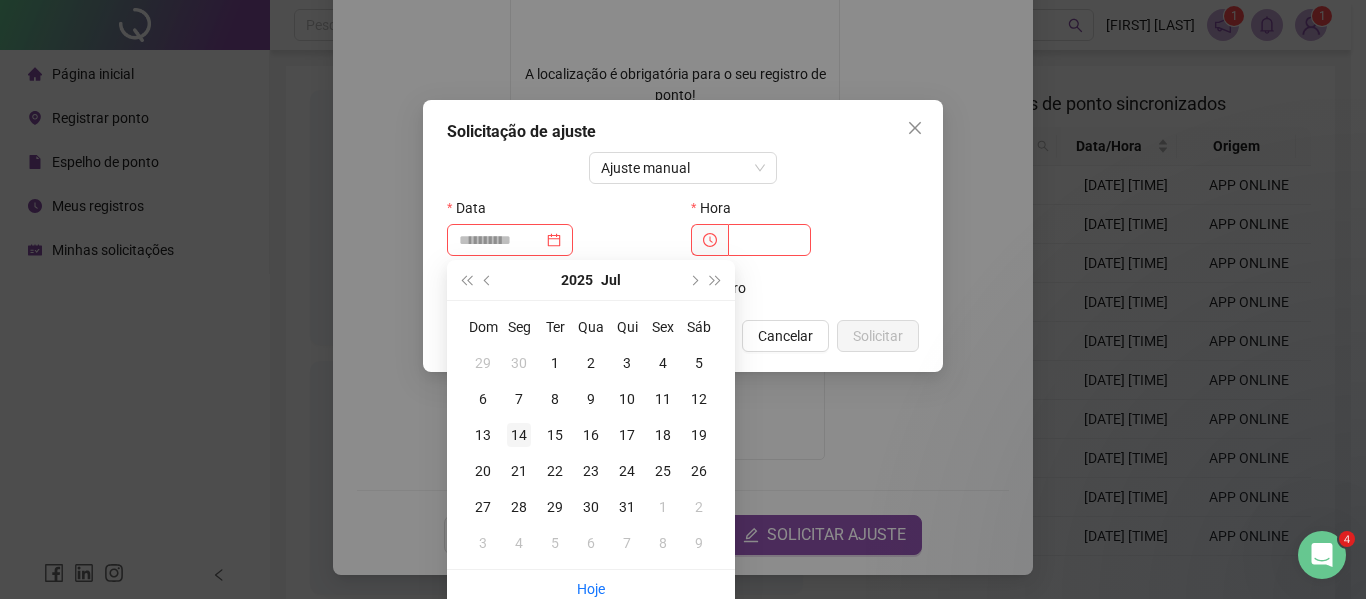 type on "**********" 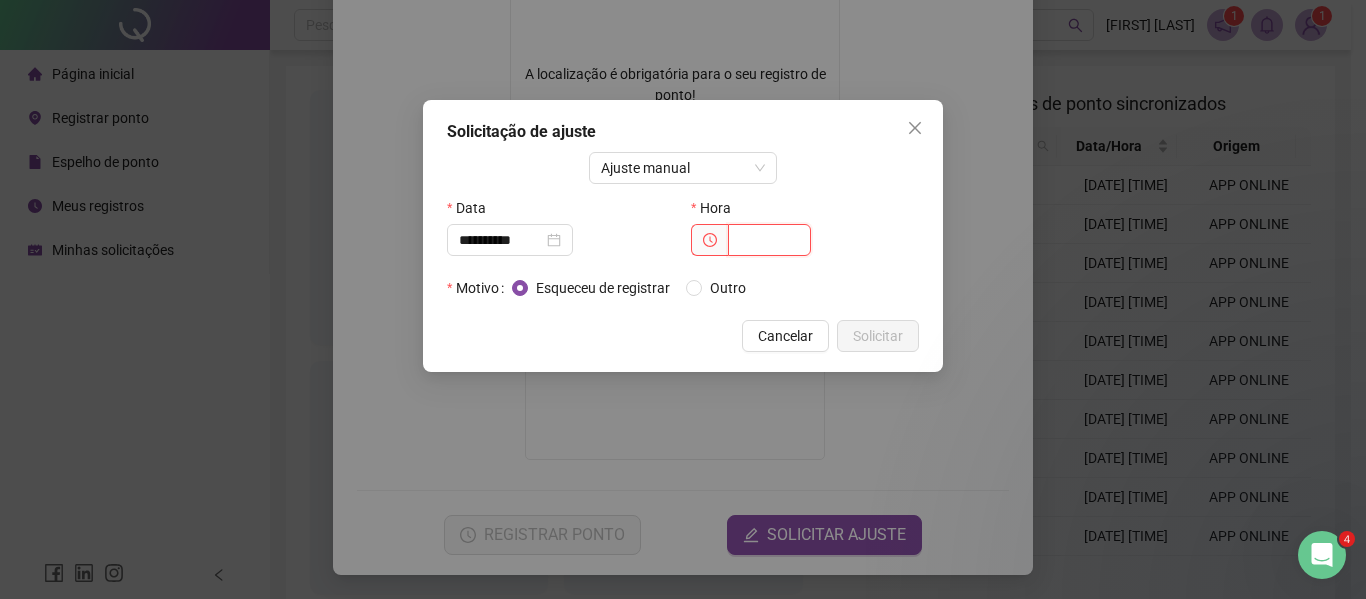 click at bounding box center [769, 240] 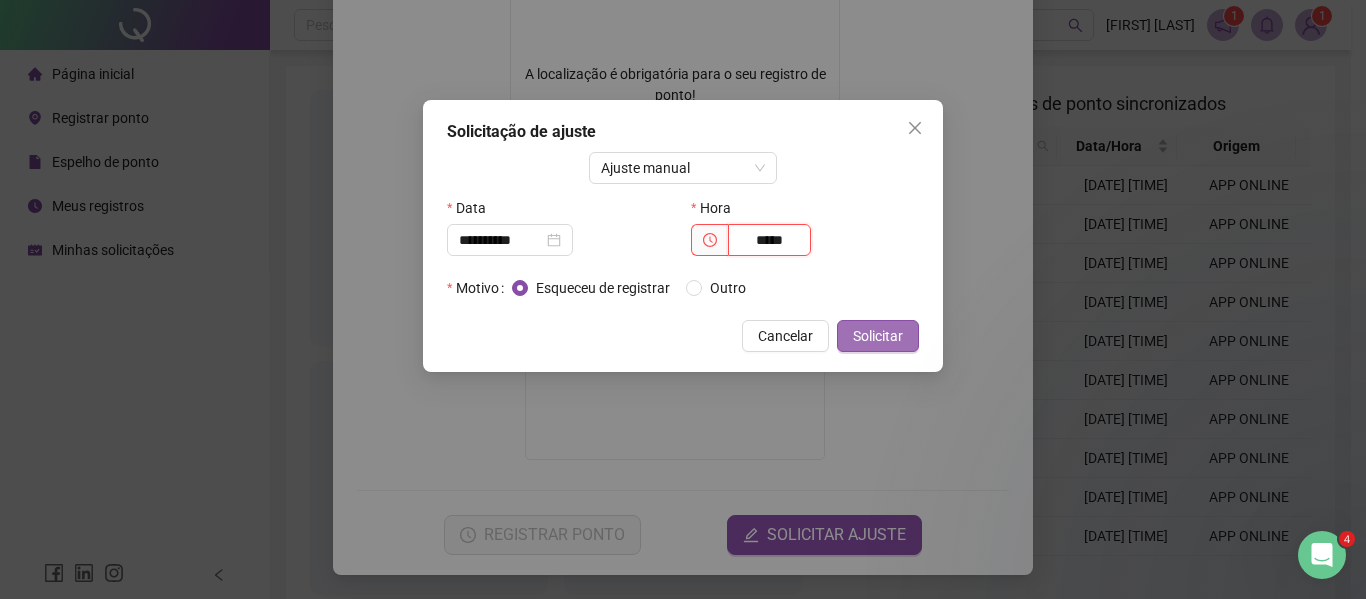 type on "*****" 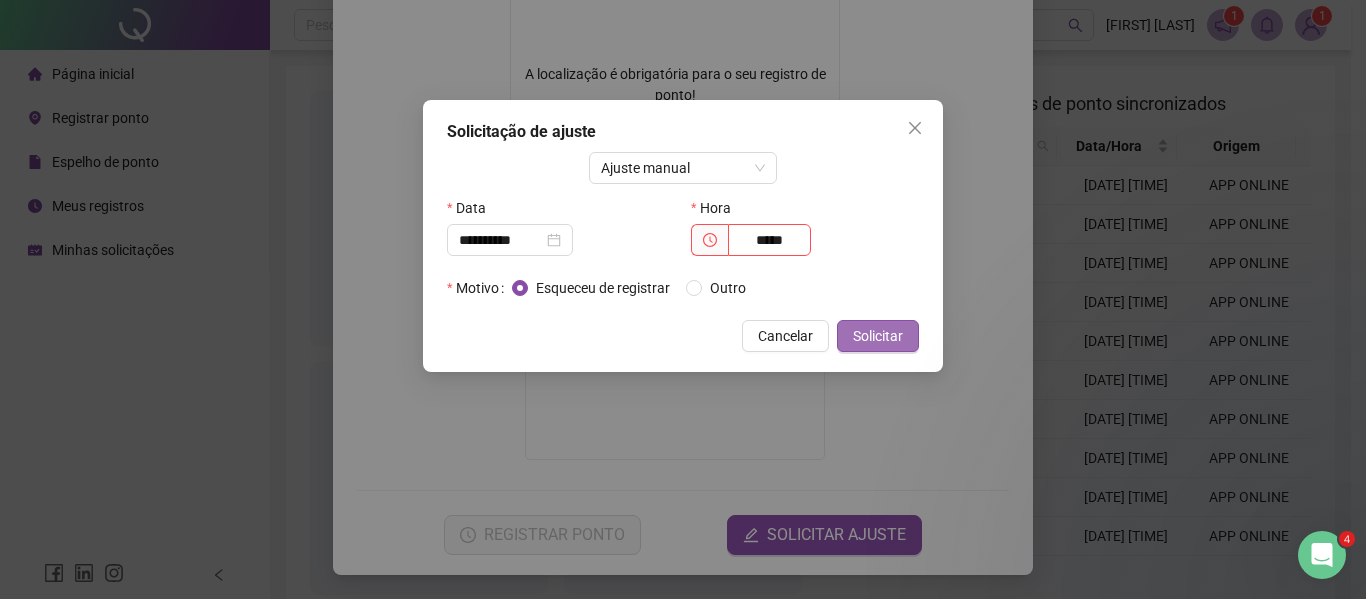 click on "Solicitar" at bounding box center (878, 336) 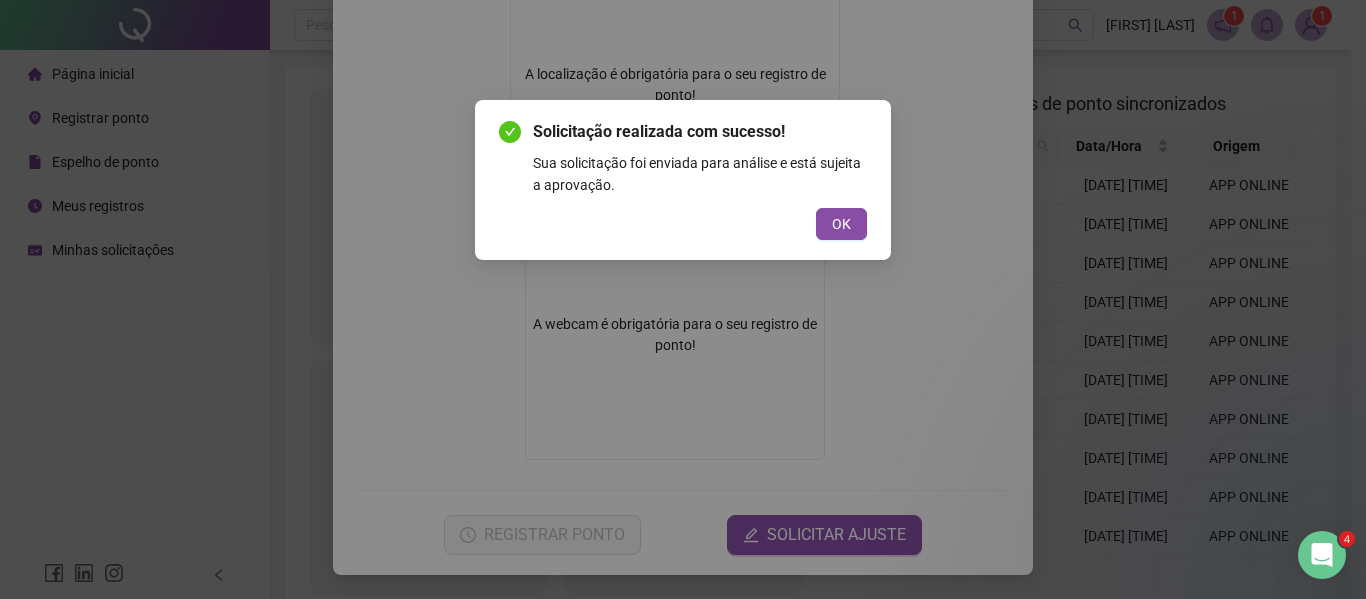 click on "Solicitação realizada com sucesso! Sua solicitação foi enviada para análise e está sujeita a aprovação. OK" at bounding box center [683, 180] 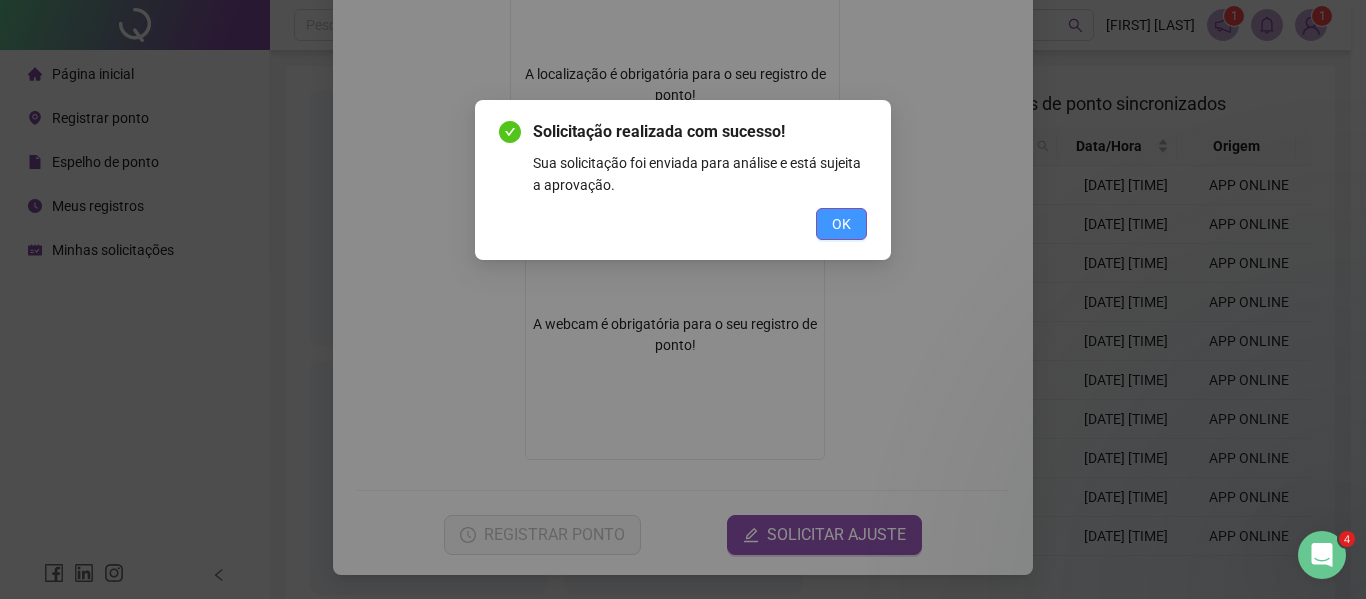 click on "OK" at bounding box center (841, 224) 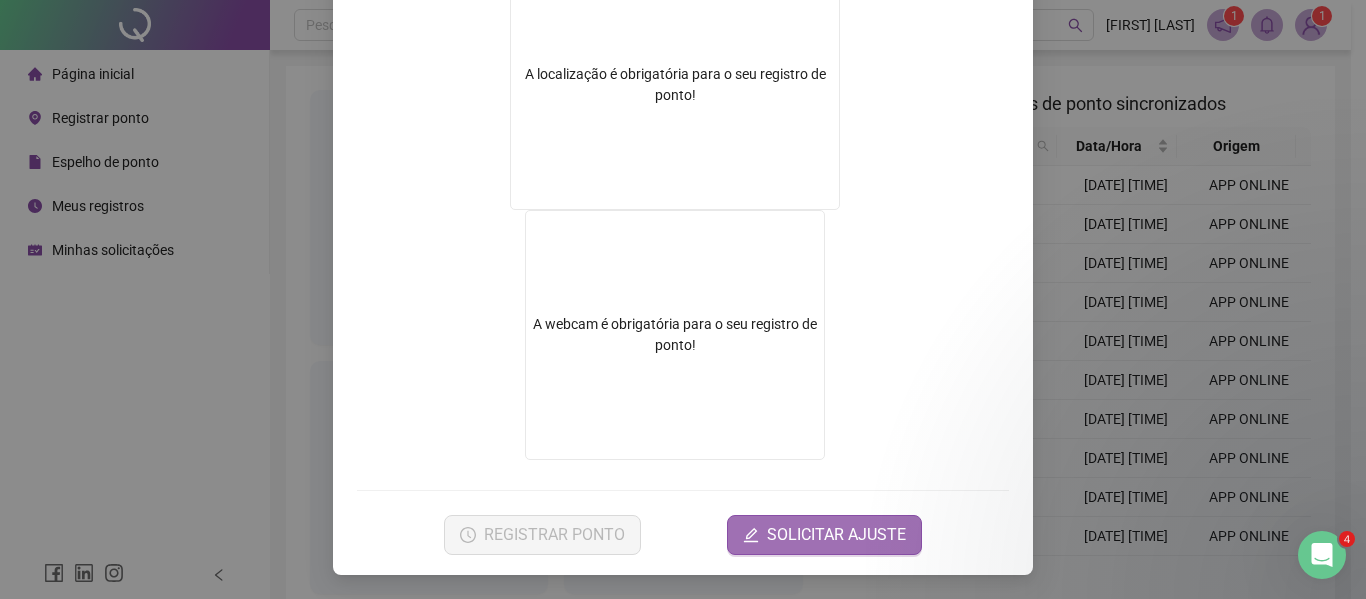 click 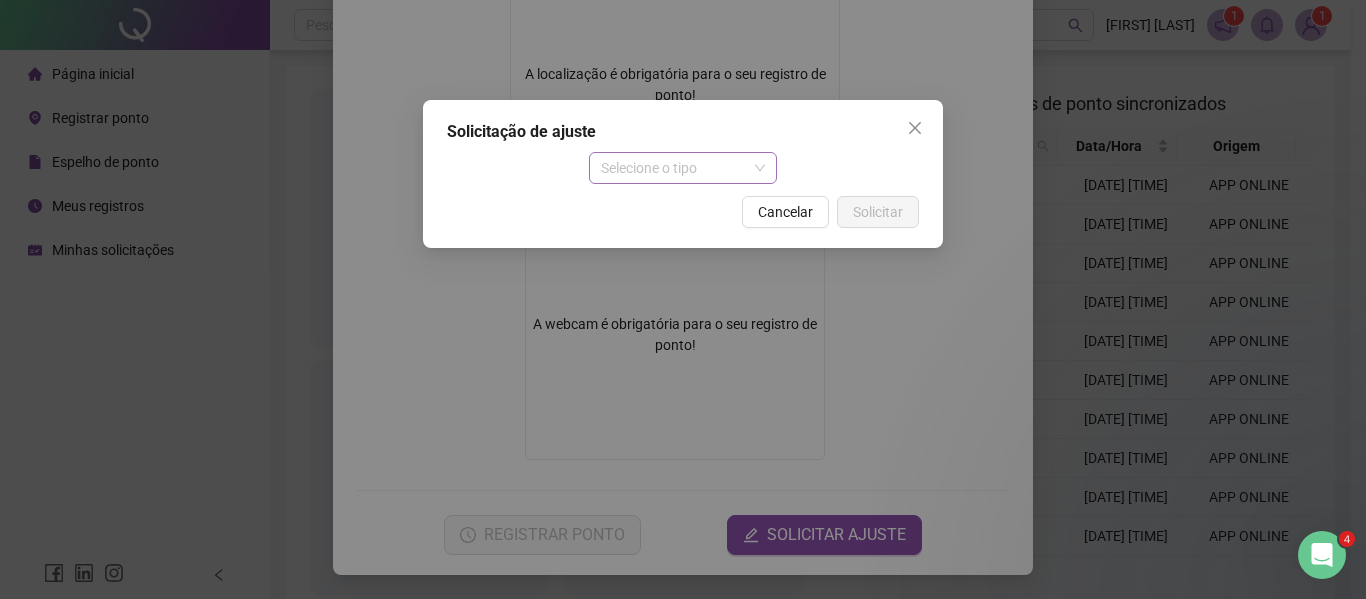 click on "Selecione o tipo" at bounding box center (683, 168) 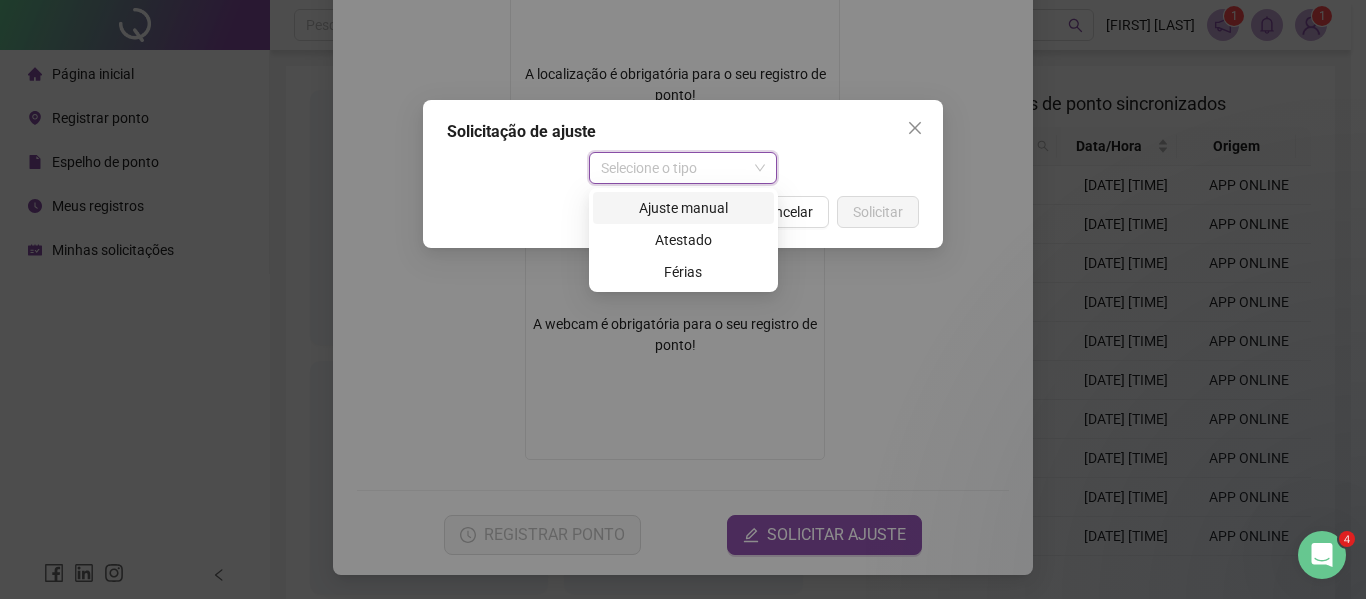 click on "Ajuste manual" at bounding box center (683, 208) 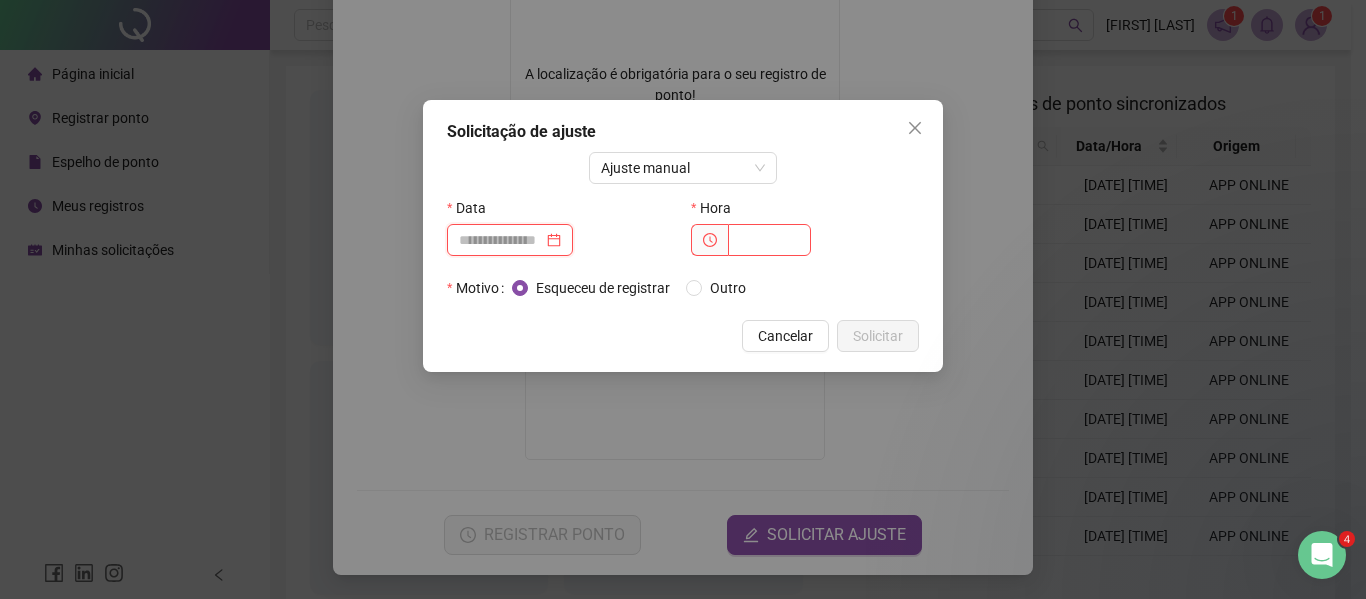 click at bounding box center (501, 240) 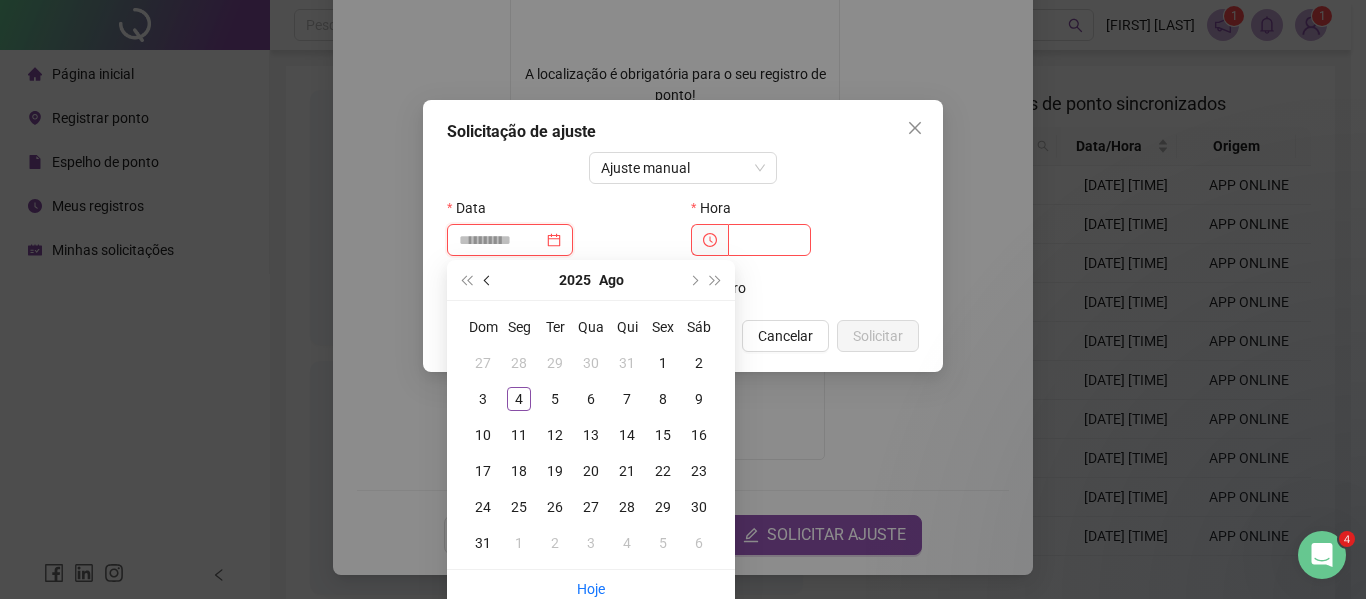 type on "**********" 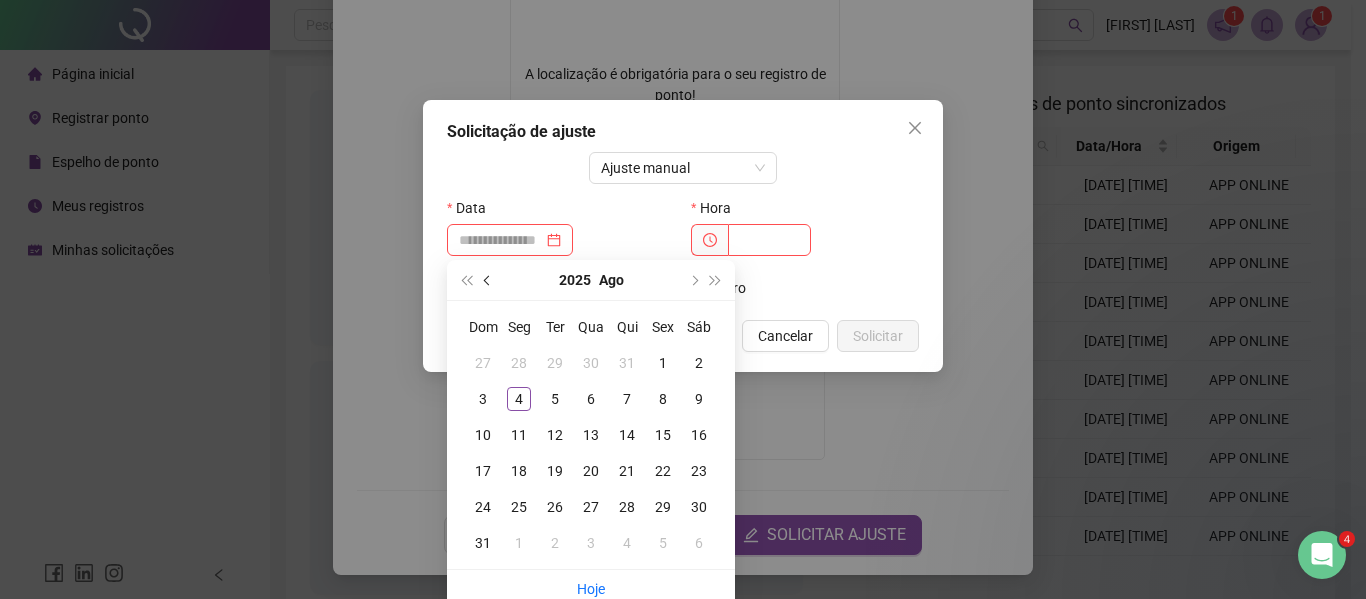 click at bounding box center [489, 280] 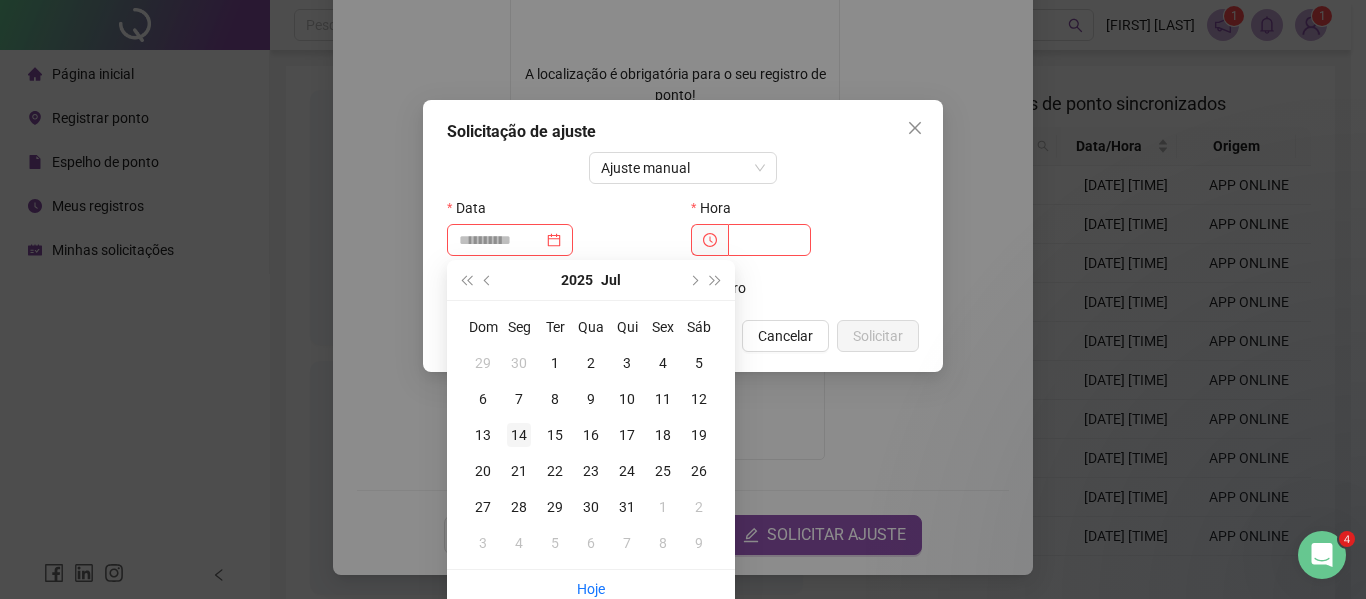 type on "**********" 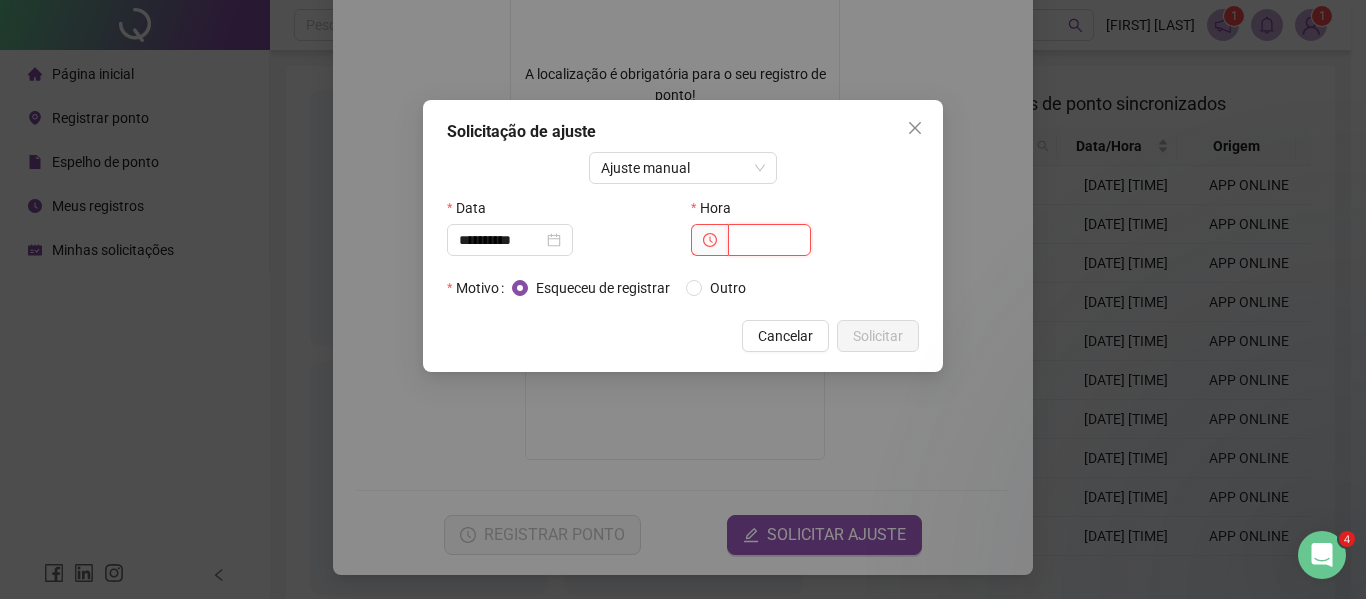 click at bounding box center [769, 240] 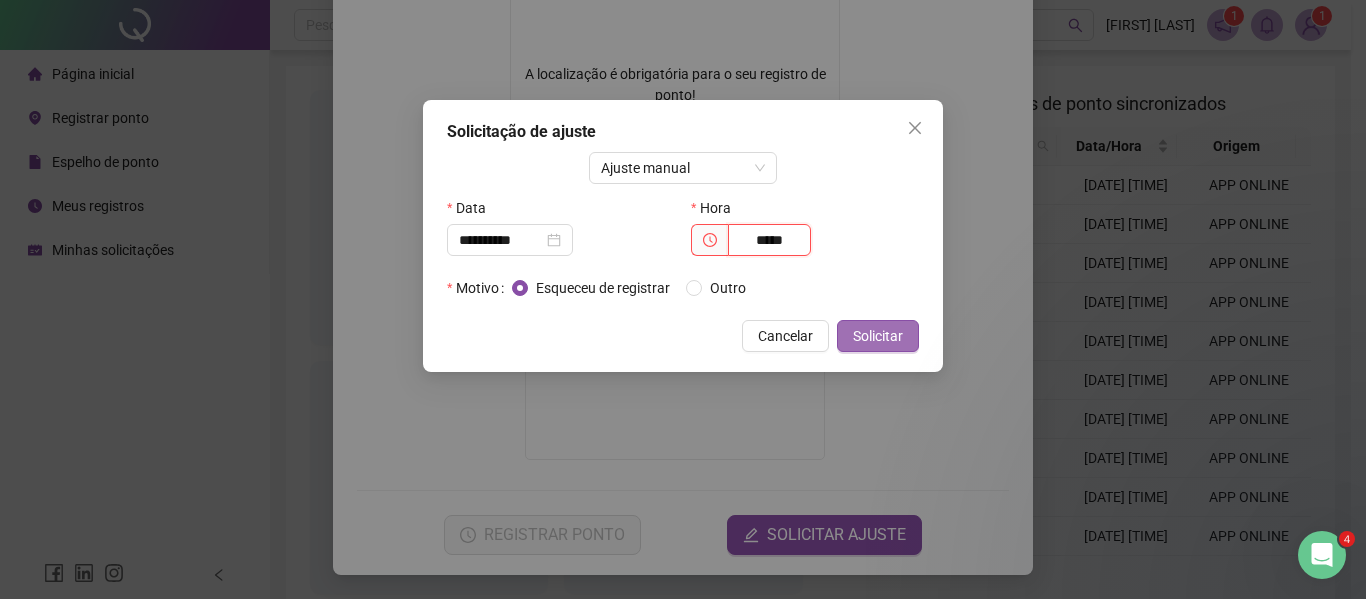 type on "*****" 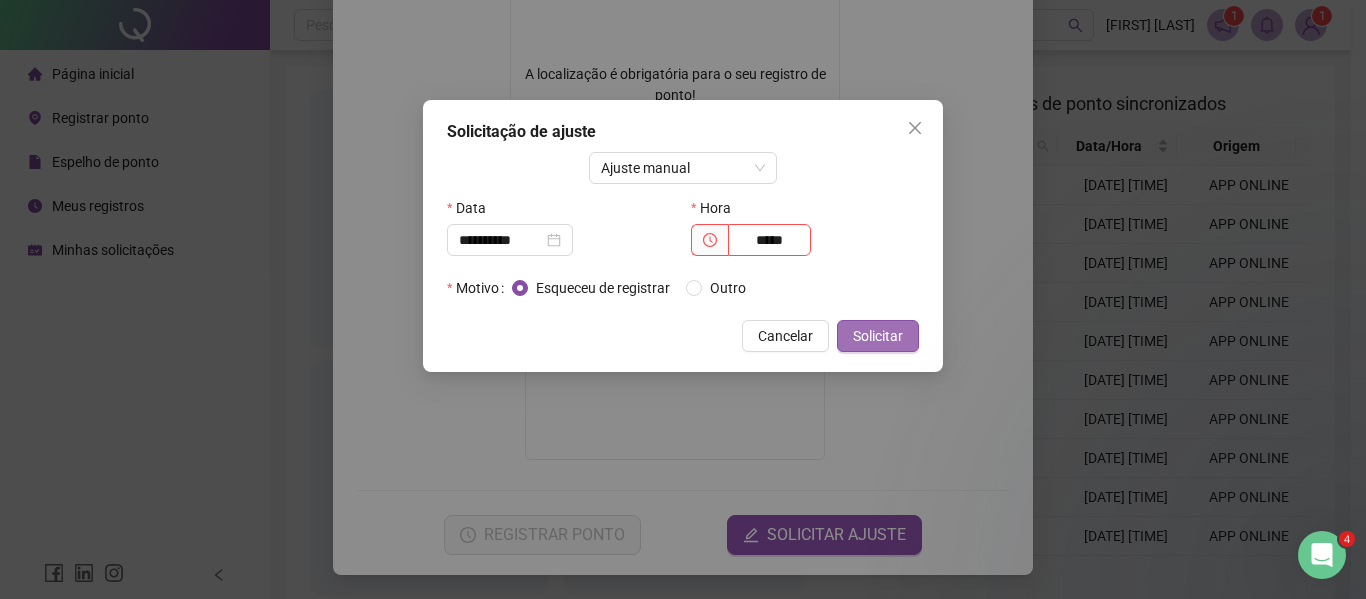 click on "Solicitar" at bounding box center [878, 336] 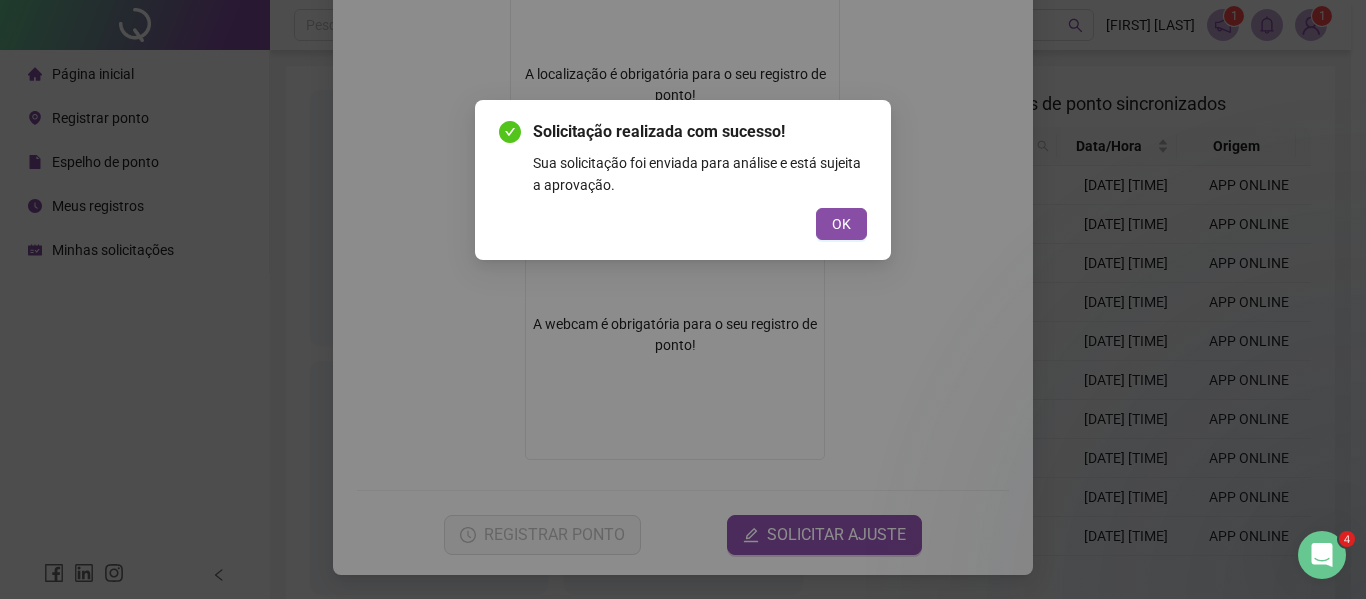 click on "OK" at bounding box center (841, 224) 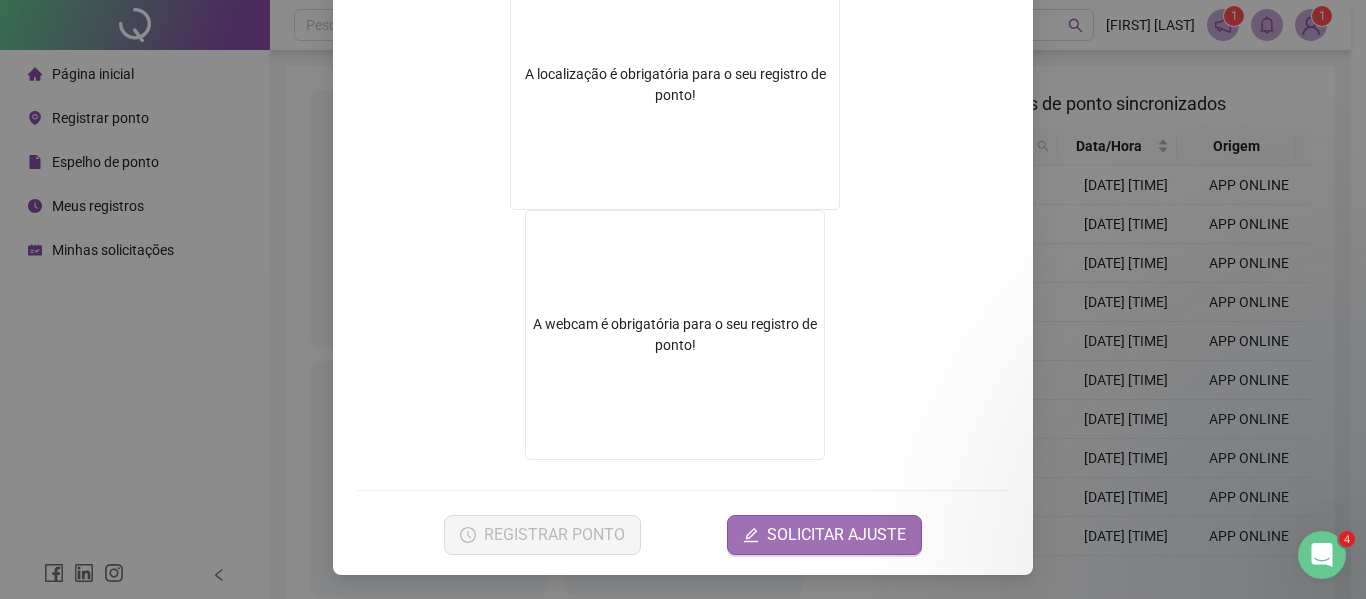 click on "SOLICITAR AJUSTE" at bounding box center (836, 535) 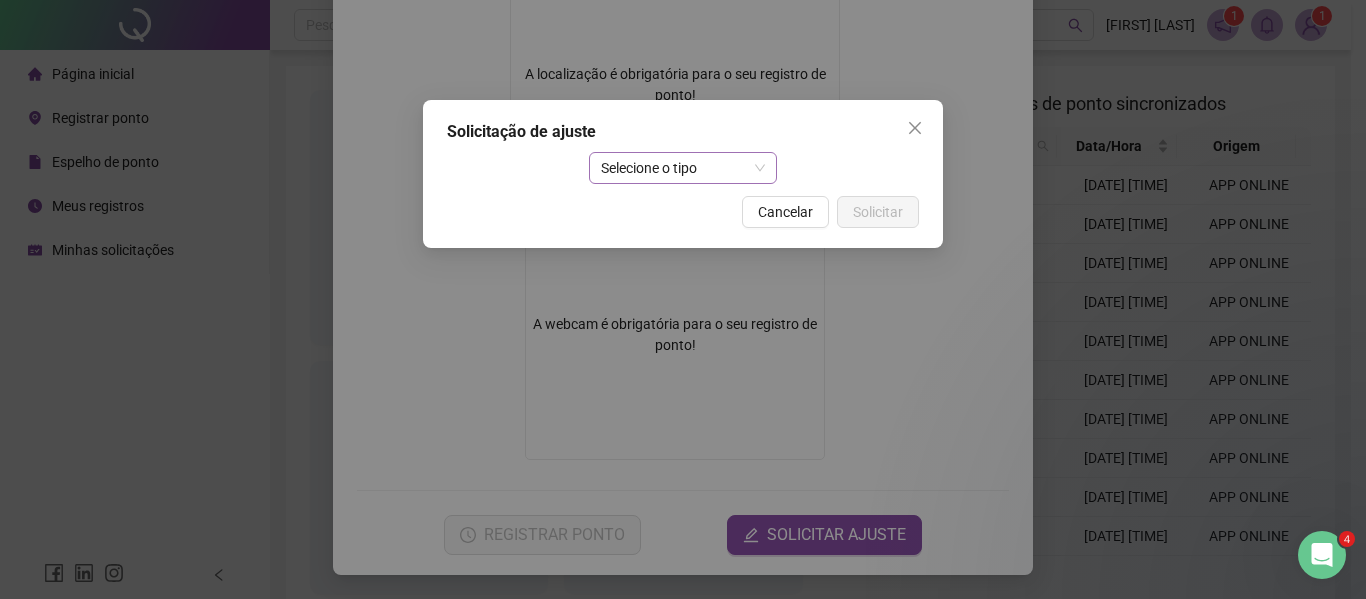 click on "Selecione o tipo" at bounding box center [683, 168] 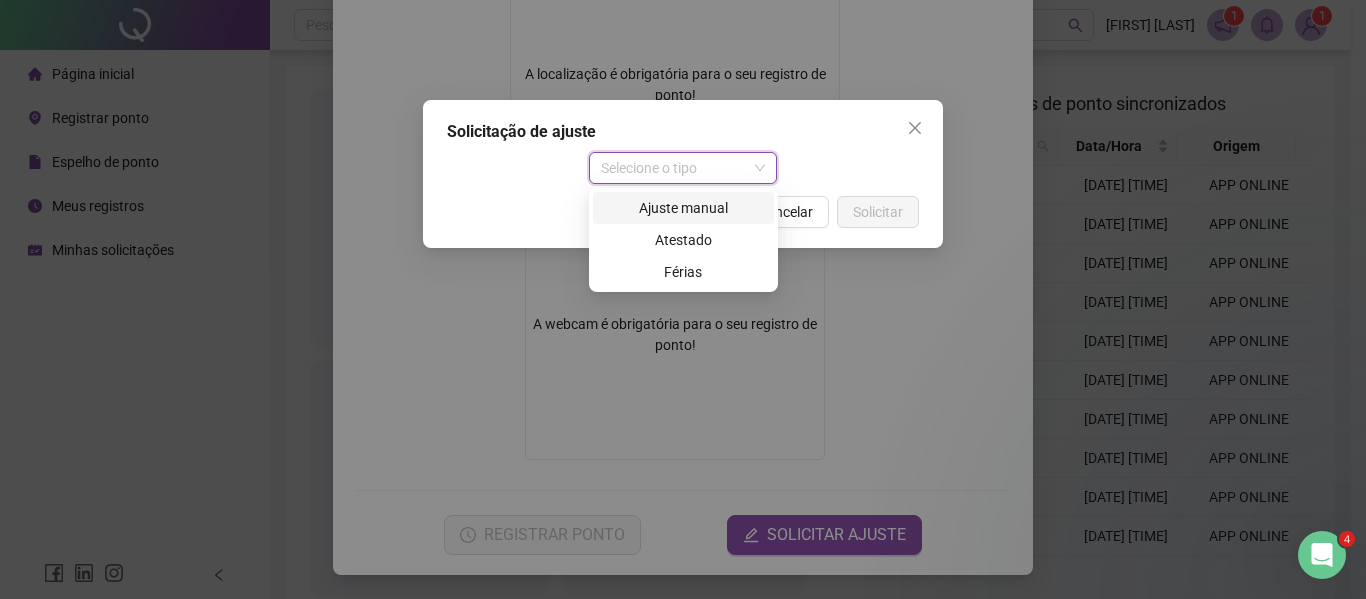 click on "Ajuste manual" at bounding box center [683, 208] 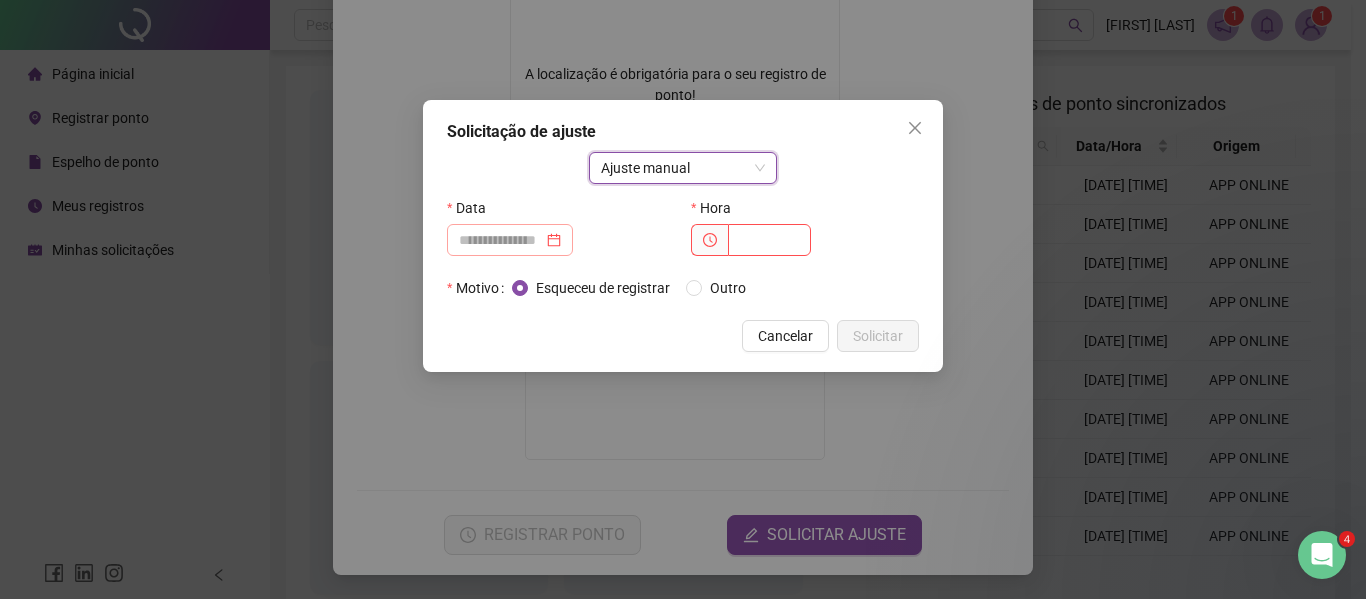 click at bounding box center (510, 240) 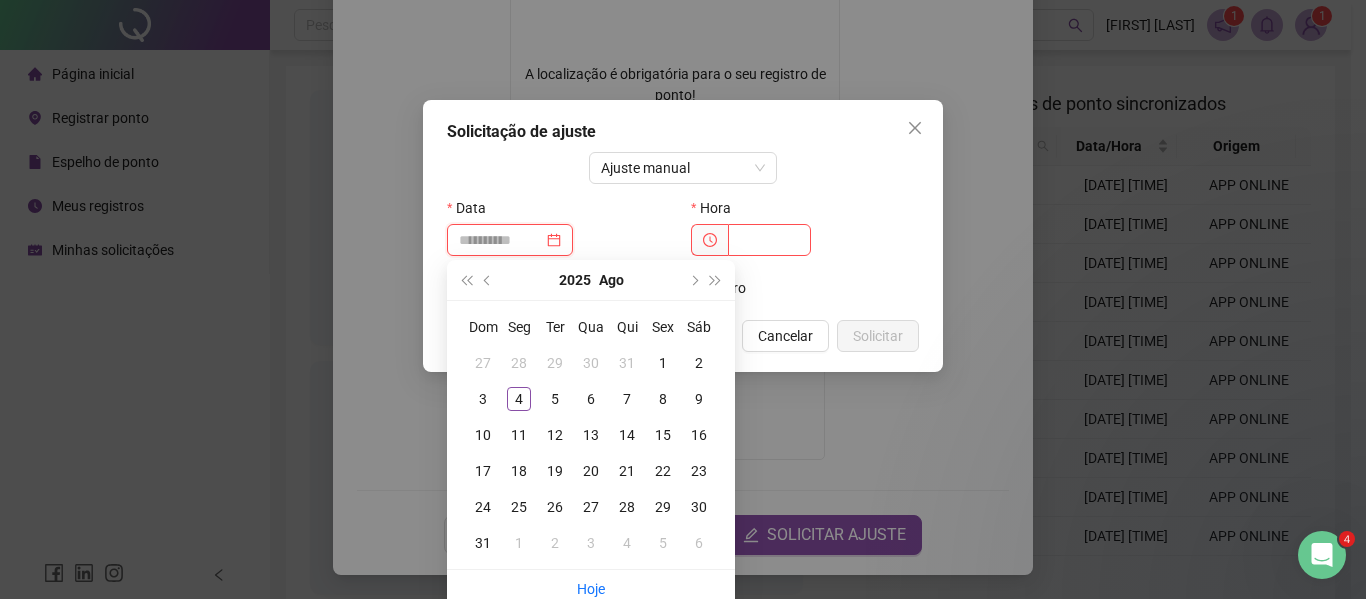type on "**********" 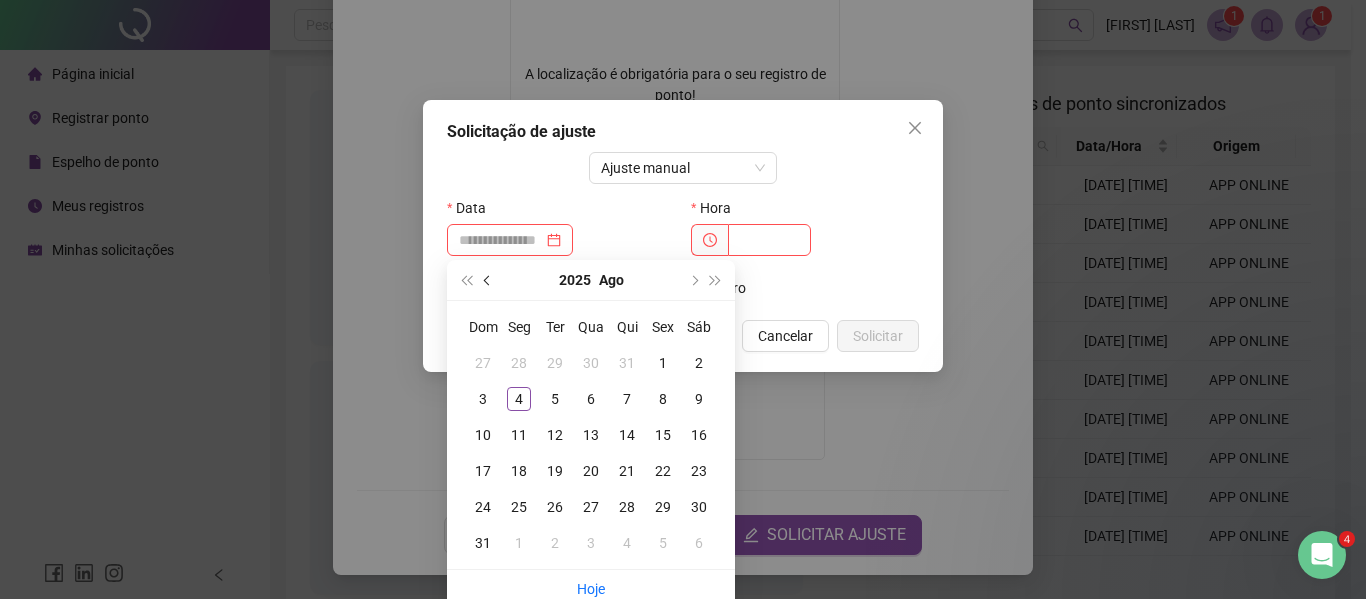 click at bounding box center [489, 280] 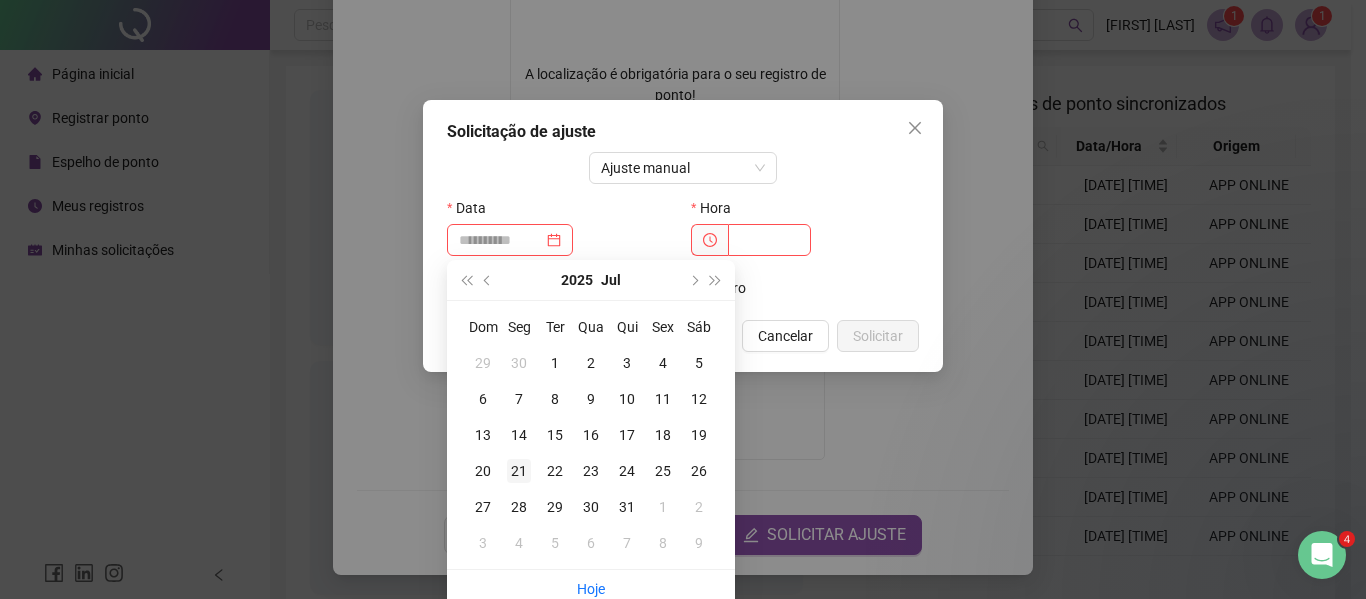 type on "**********" 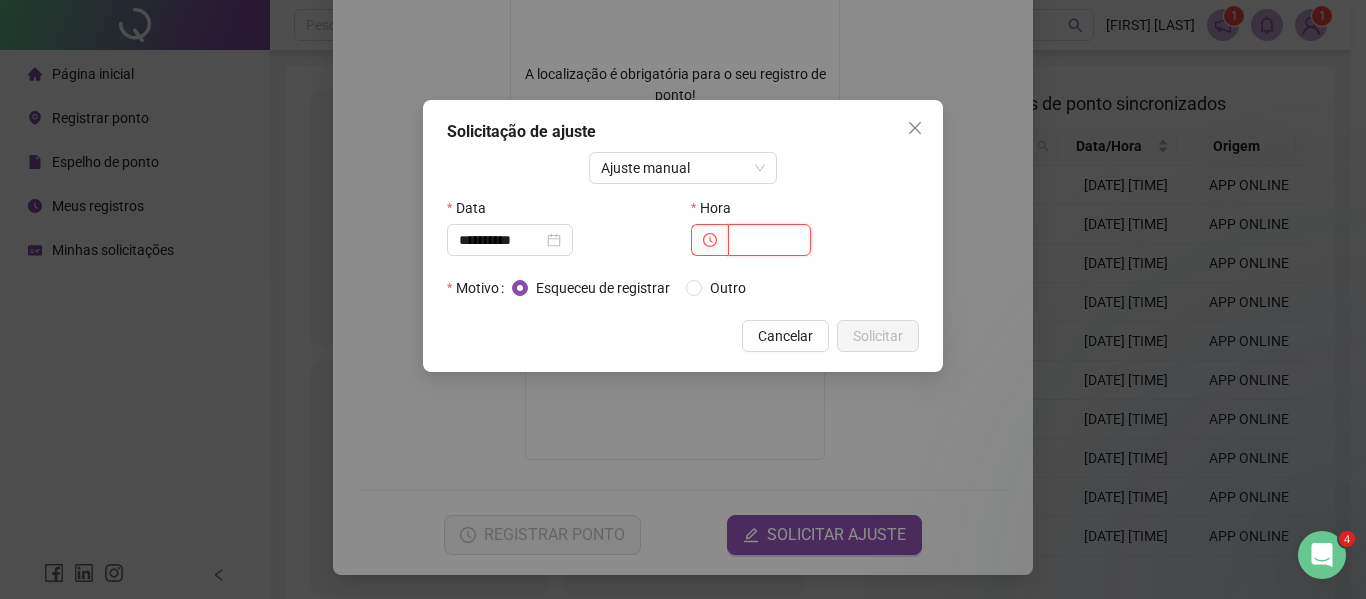 click at bounding box center (769, 240) 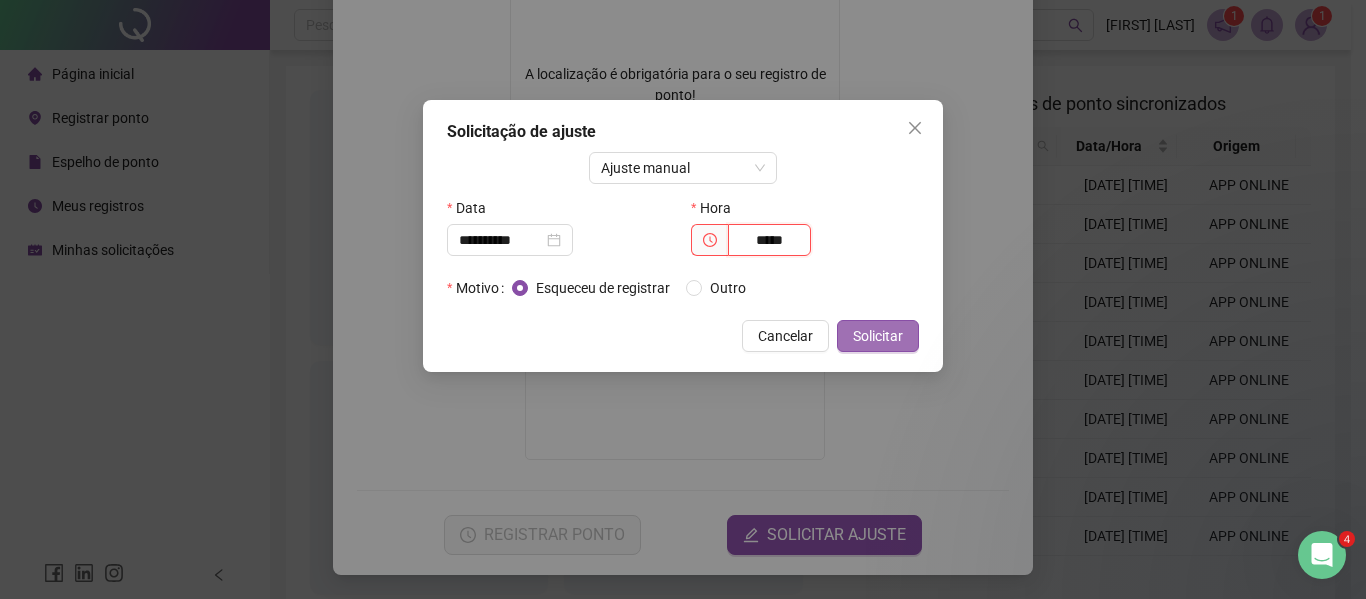 type on "*****" 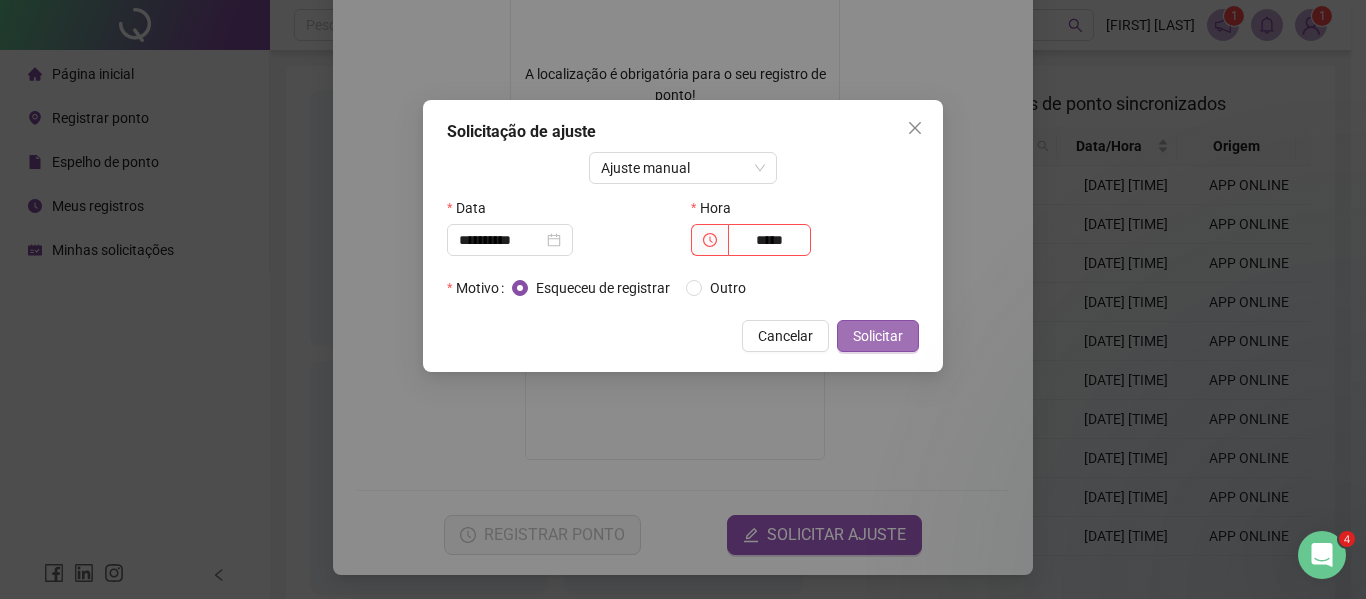 click on "Solicitar" at bounding box center [878, 336] 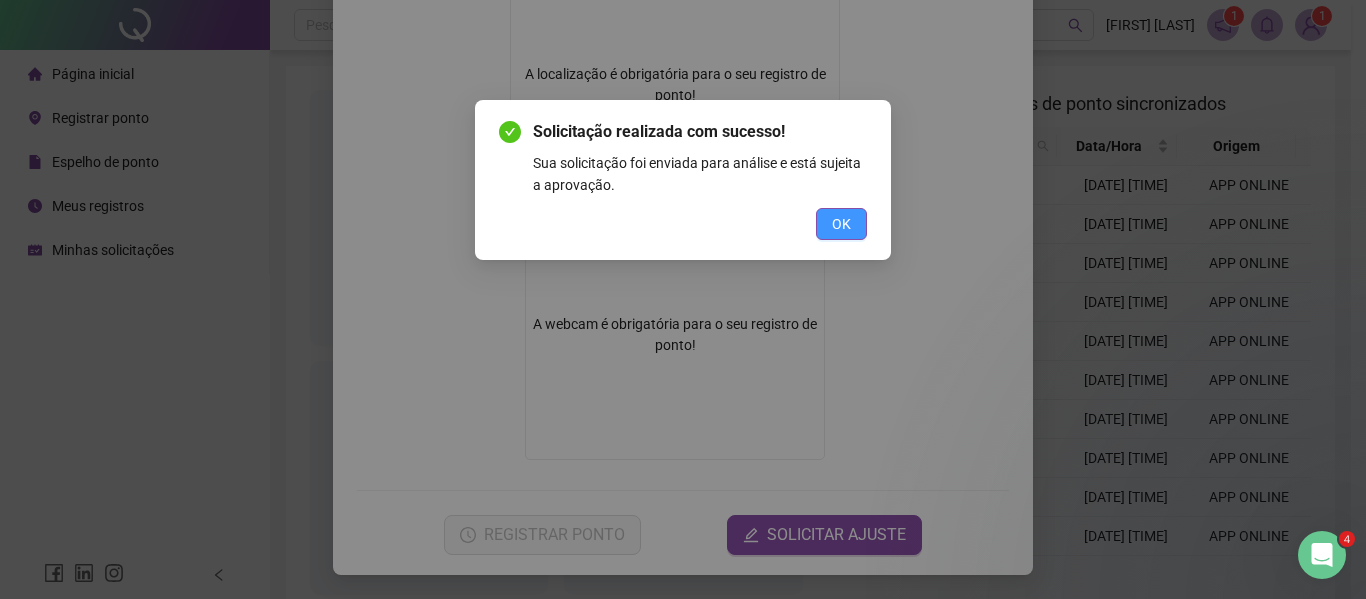 click on "OK" at bounding box center [841, 224] 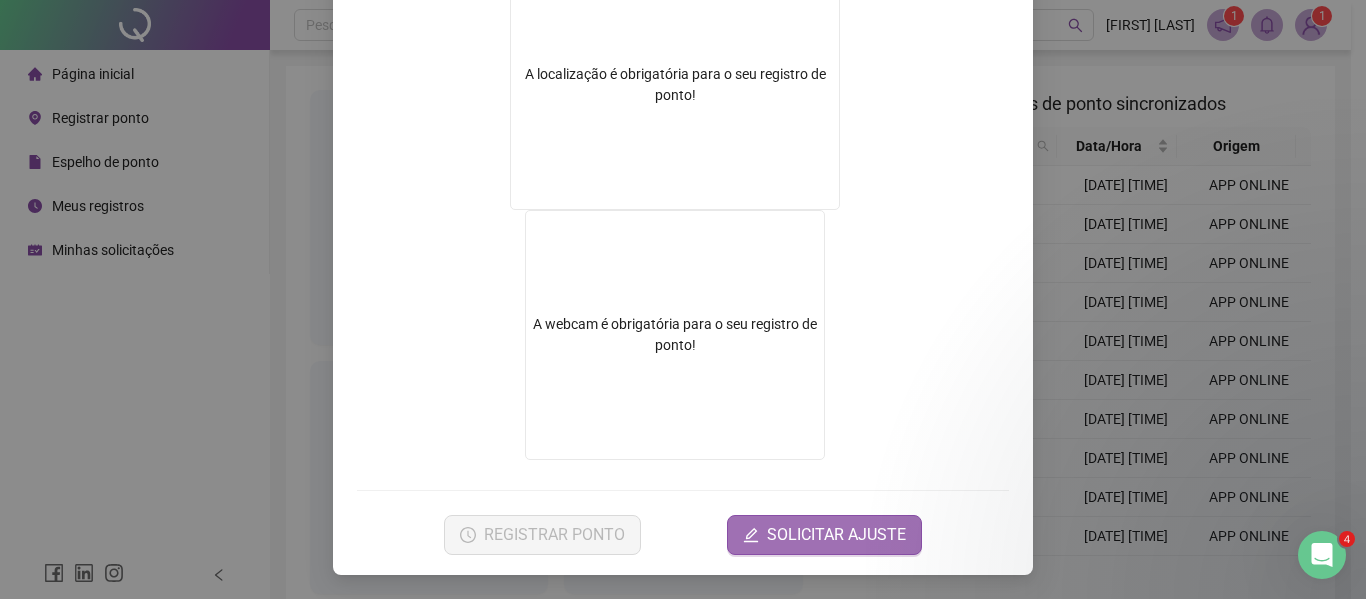 click on "SOLICITAR AJUSTE" at bounding box center (836, 535) 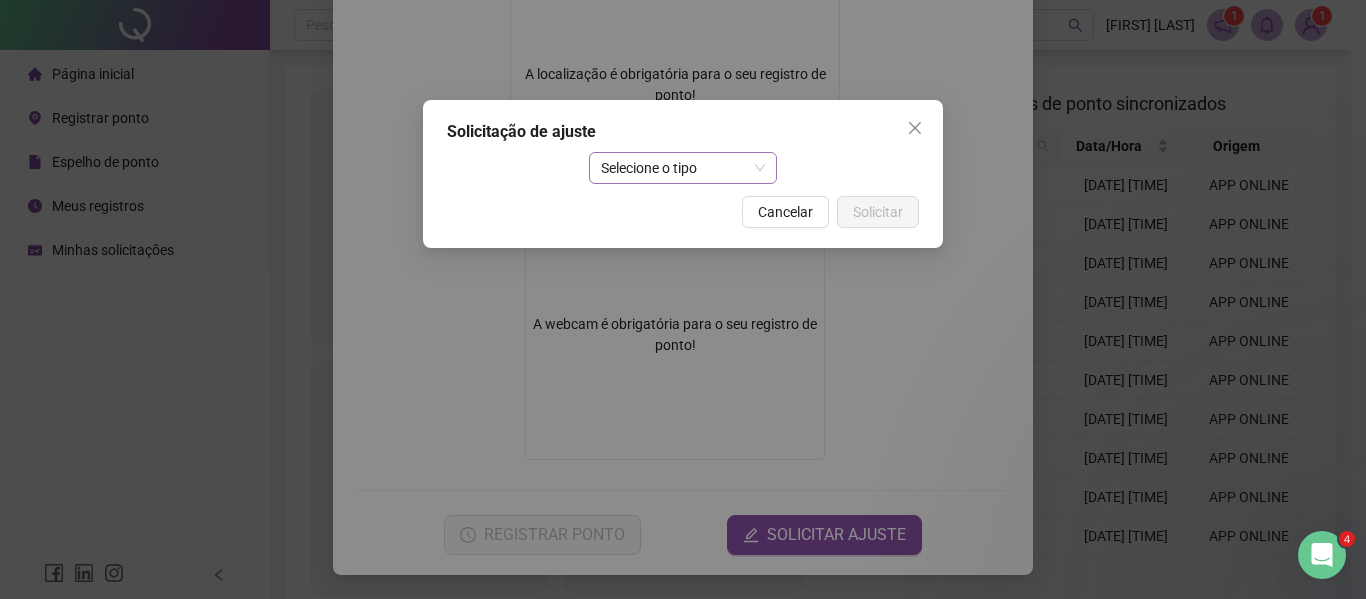 click on "Selecione o tipo" at bounding box center (683, 168) 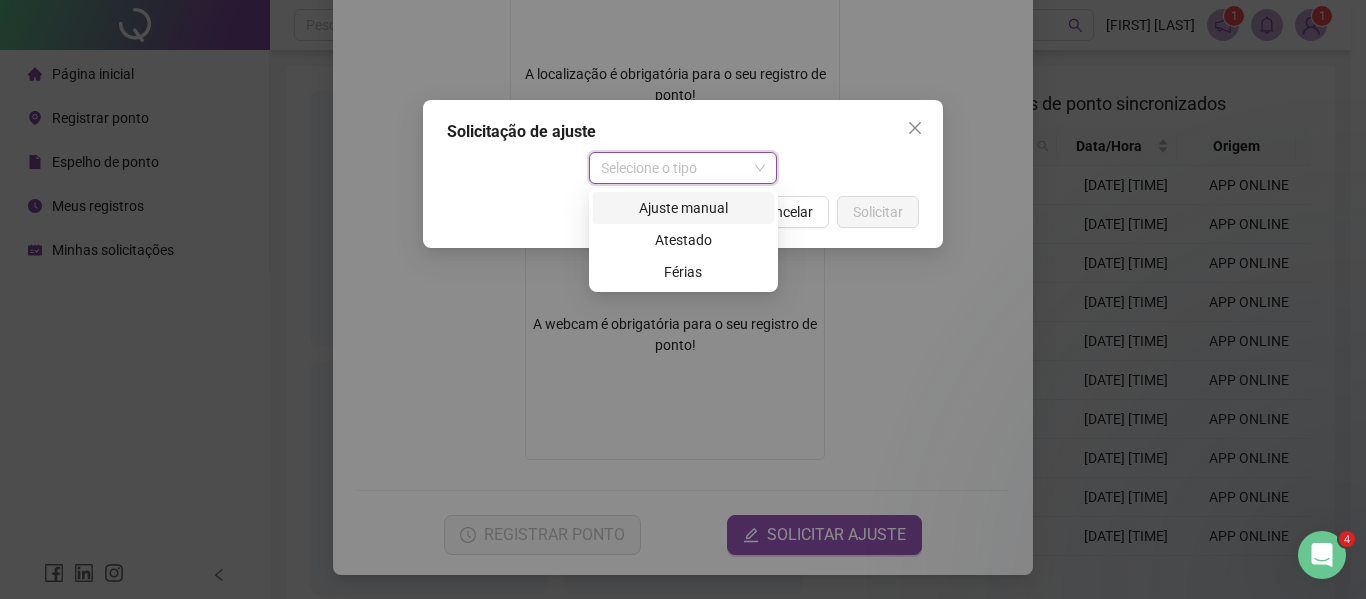 click on "Ajuste manual" at bounding box center (683, 208) 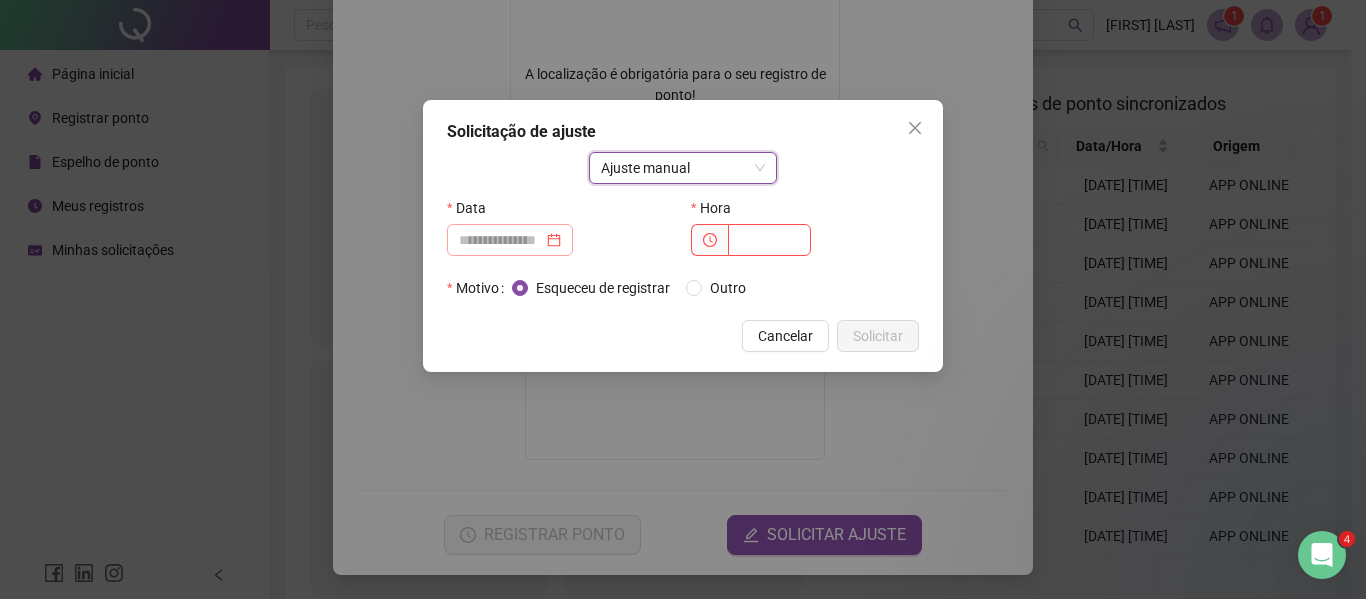click at bounding box center [510, 240] 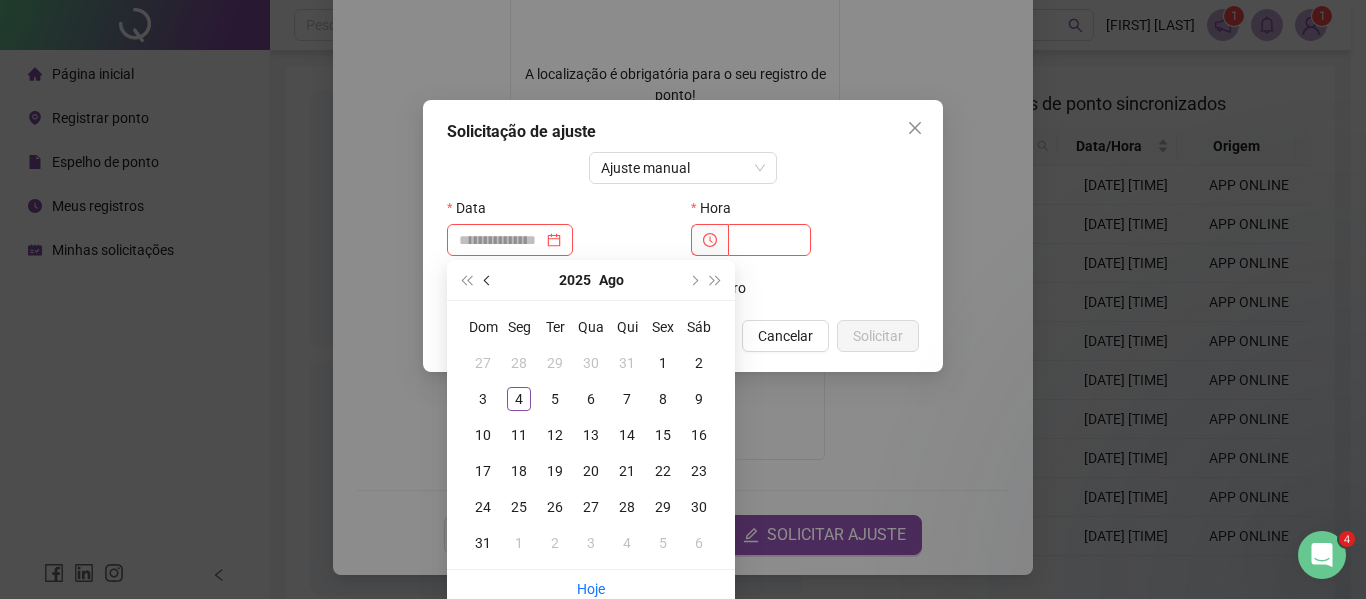 click at bounding box center [488, 280] 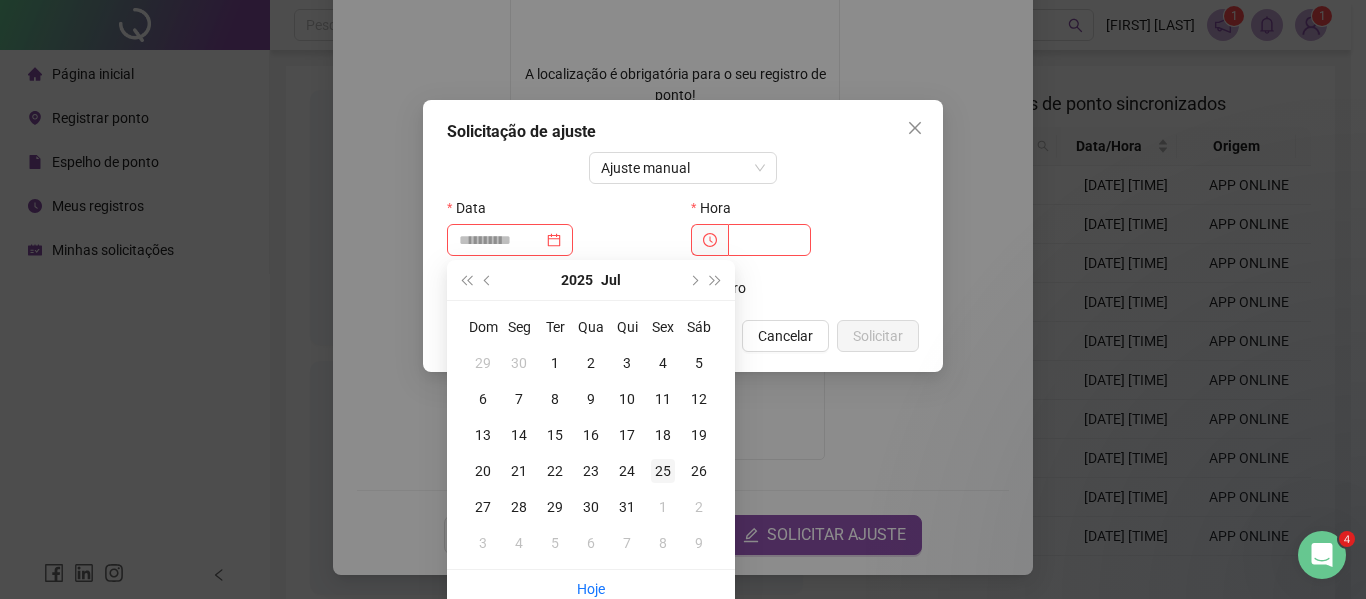 type on "**********" 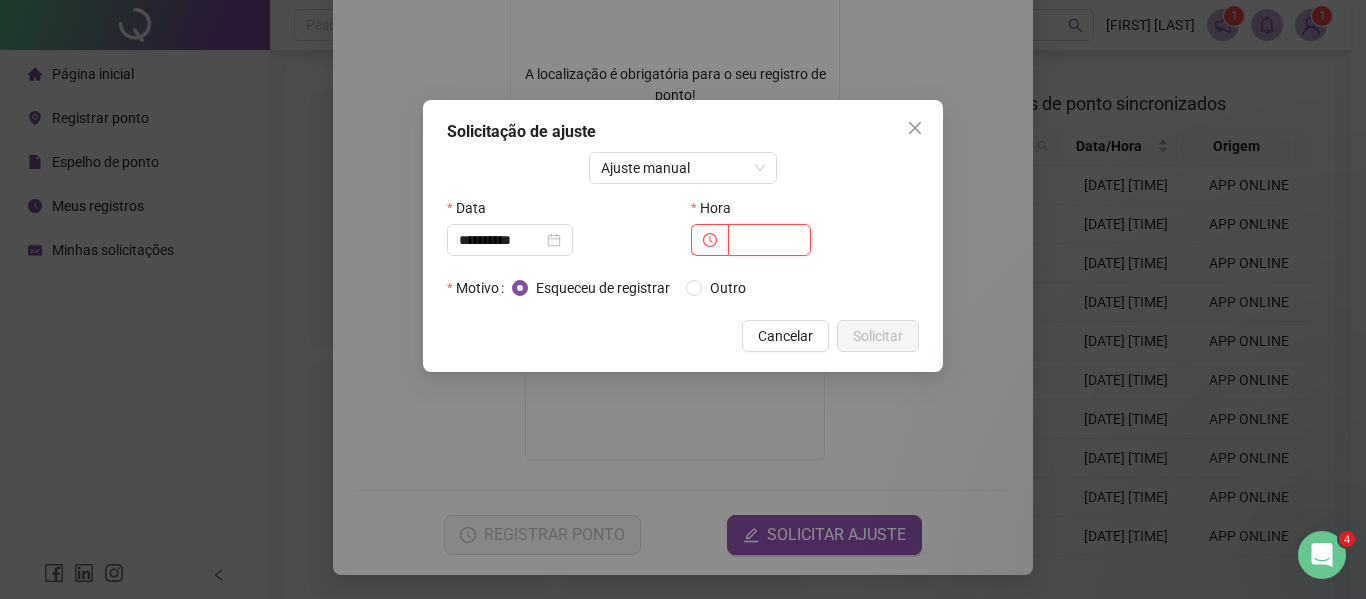 click at bounding box center [769, 240] 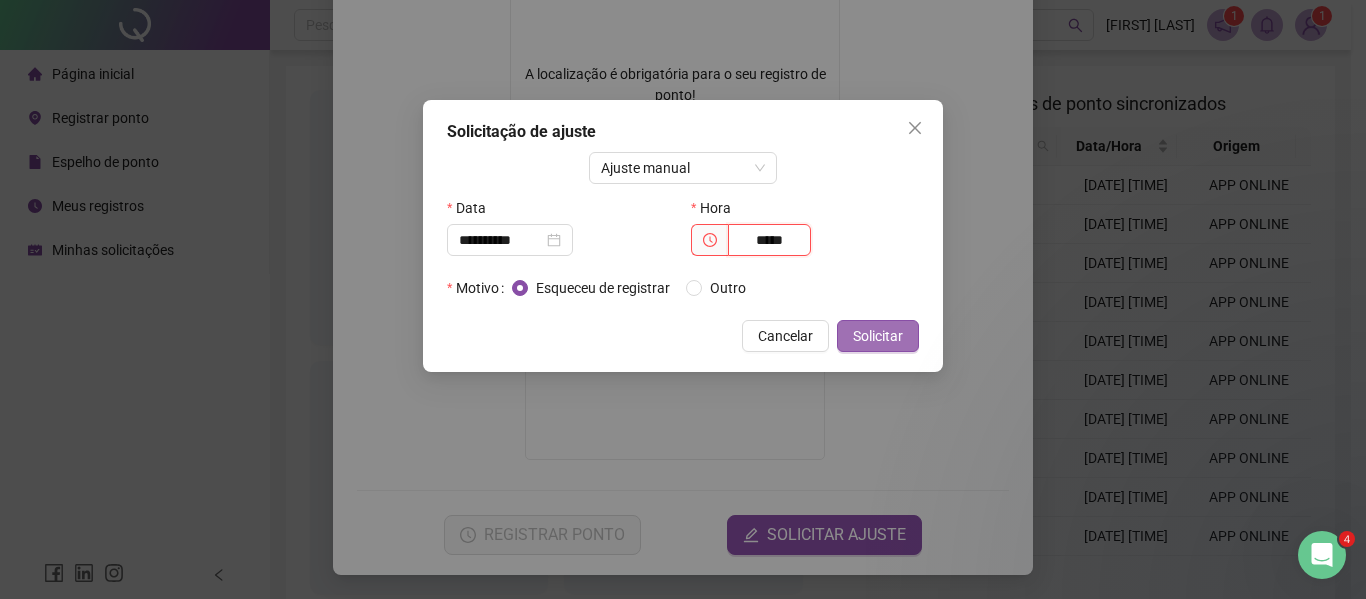 type on "*****" 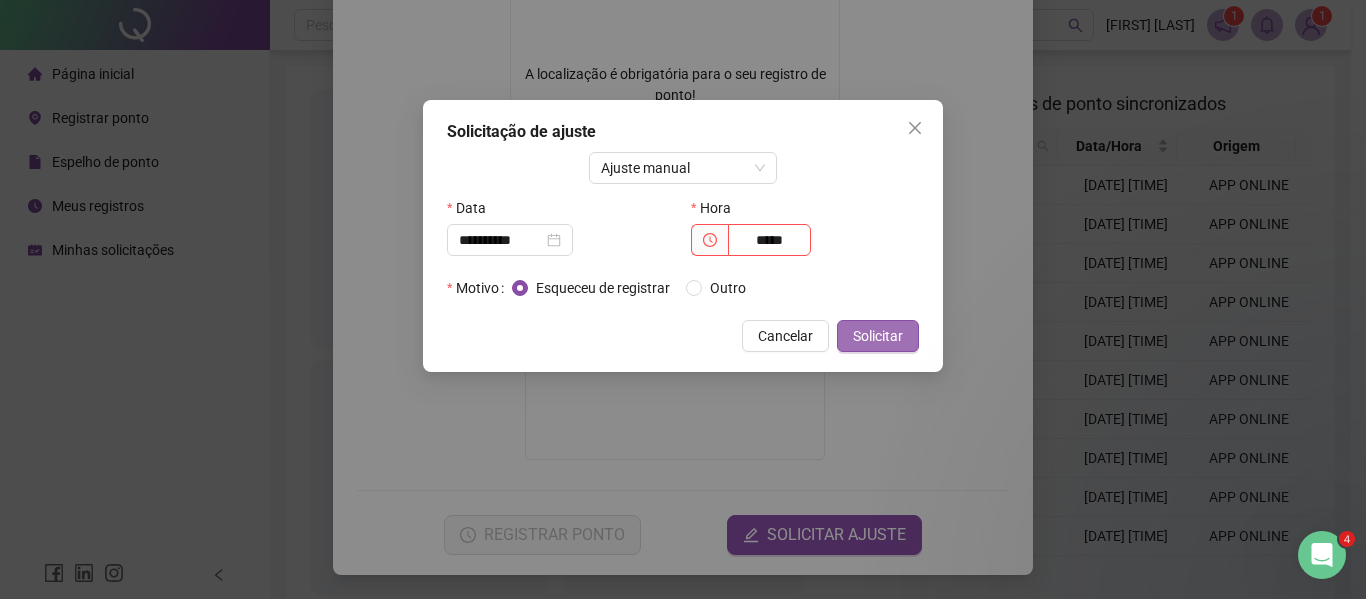click on "Solicitar" at bounding box center [878, 336] 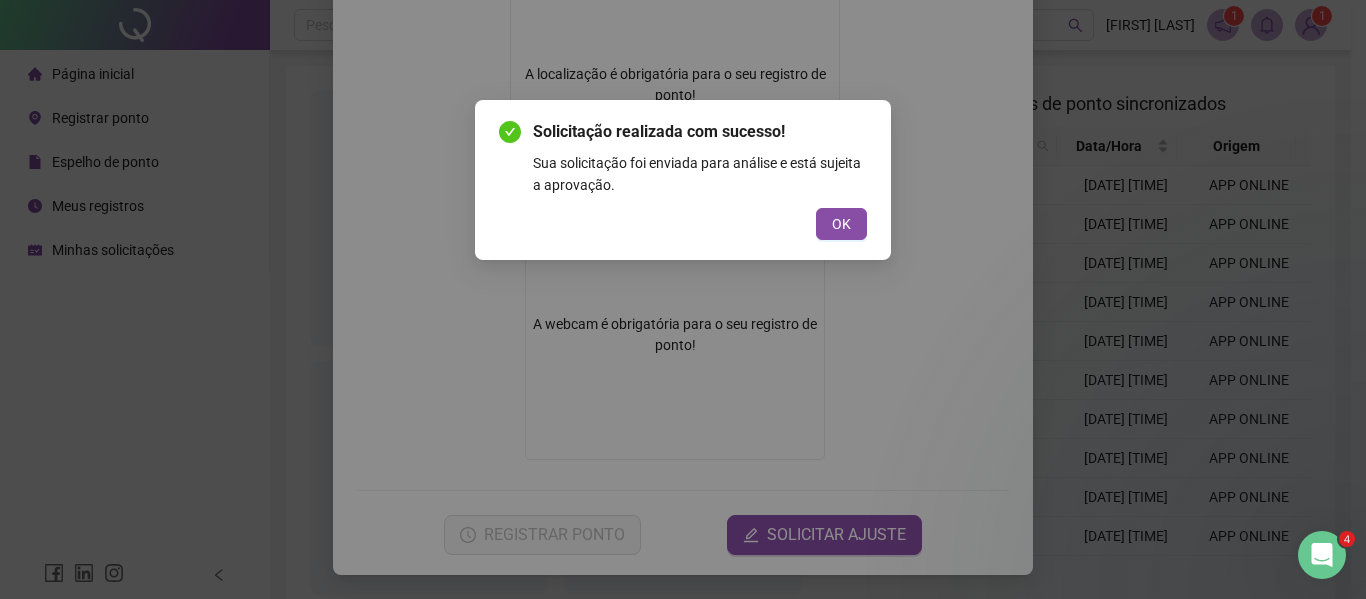 click on "OK" at bounding box center (841, 224) 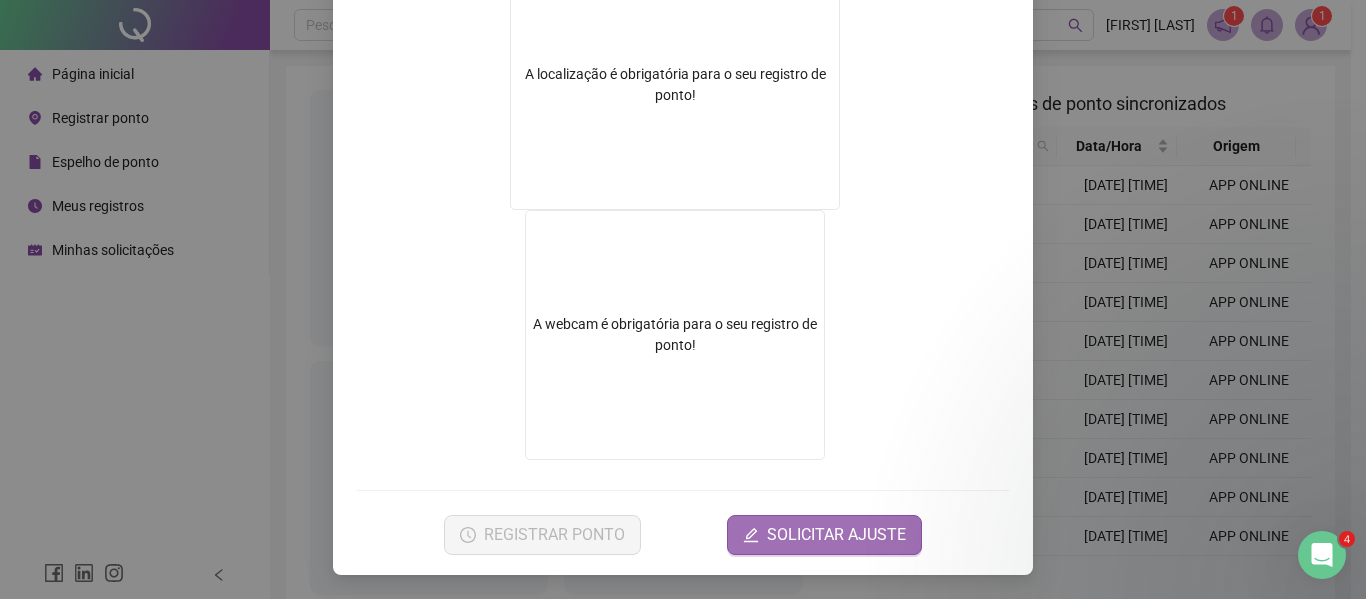 click on "SOLICITAR AJUSTE" at bounding box center (836, 535) 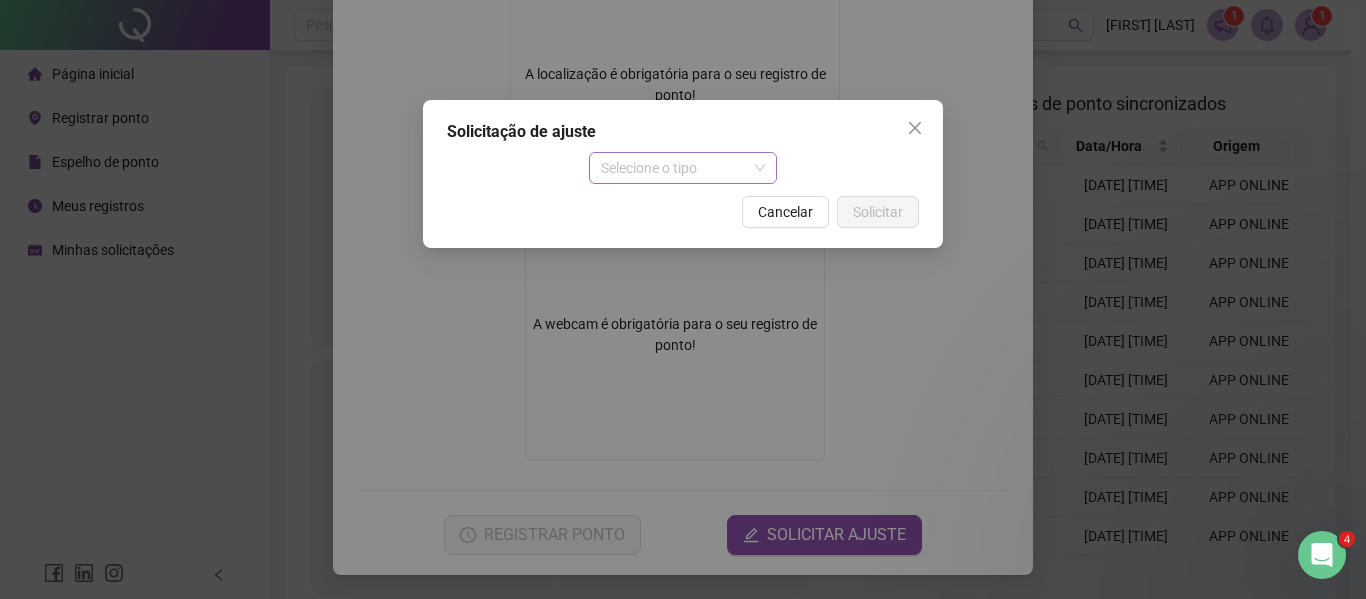 click on "Selecione o tipo" at bounding box center (683, 168) 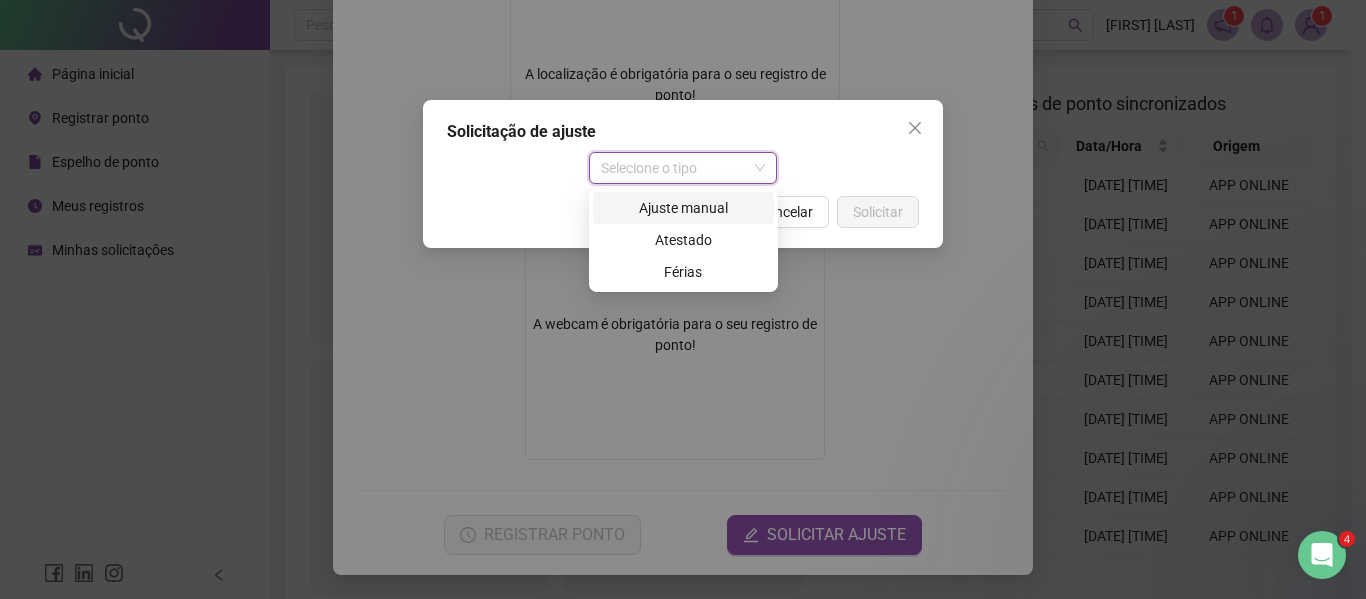 click on "Ajuste manual" at bounding box center [683, 208] 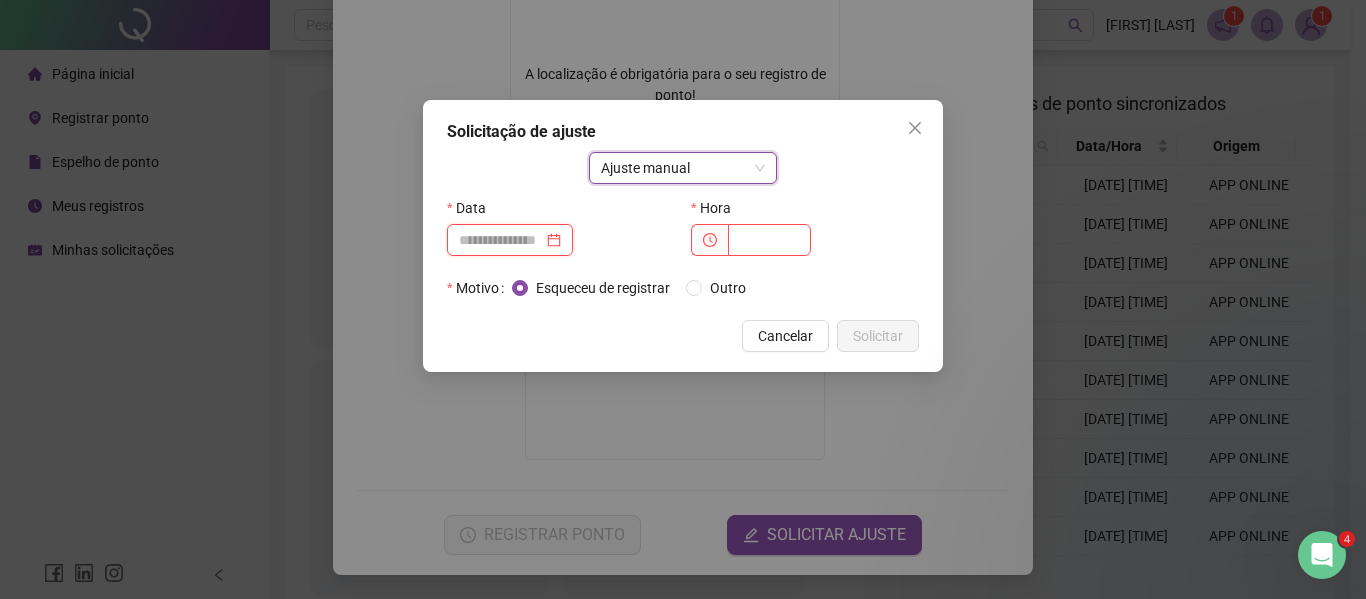 click at bounding box center [501, 240] 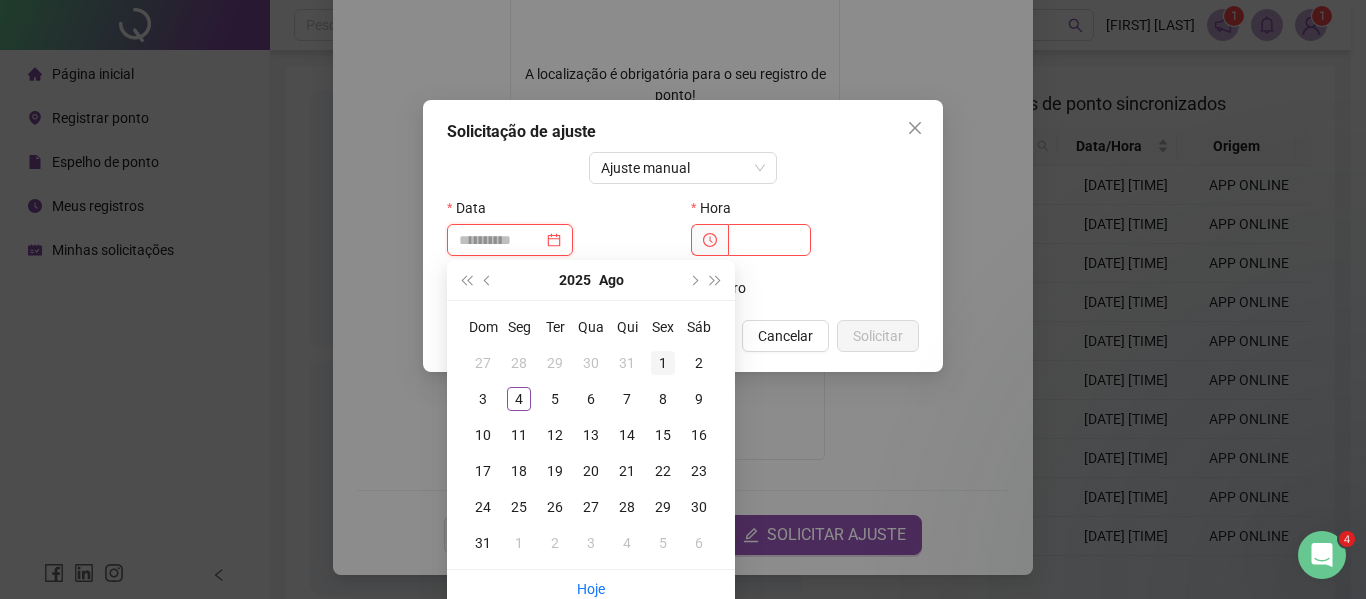 type on "**********" 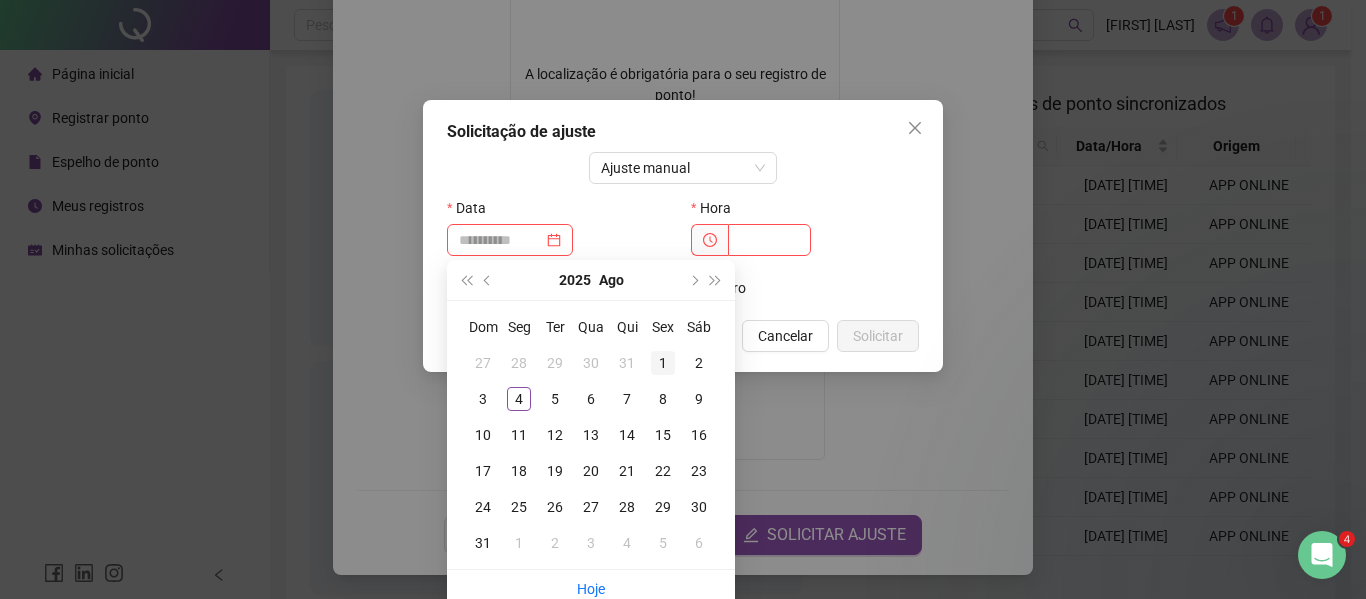 click on "1" at bounding box center (663, 363) 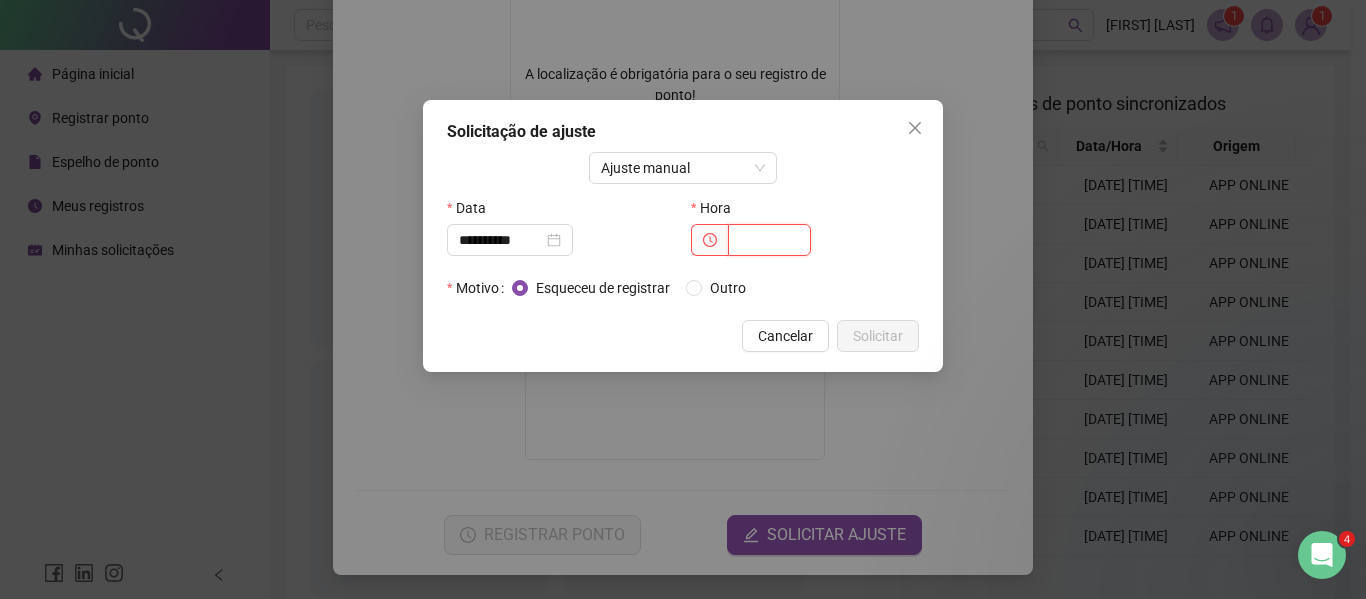 click at bounding box center (769, 240) 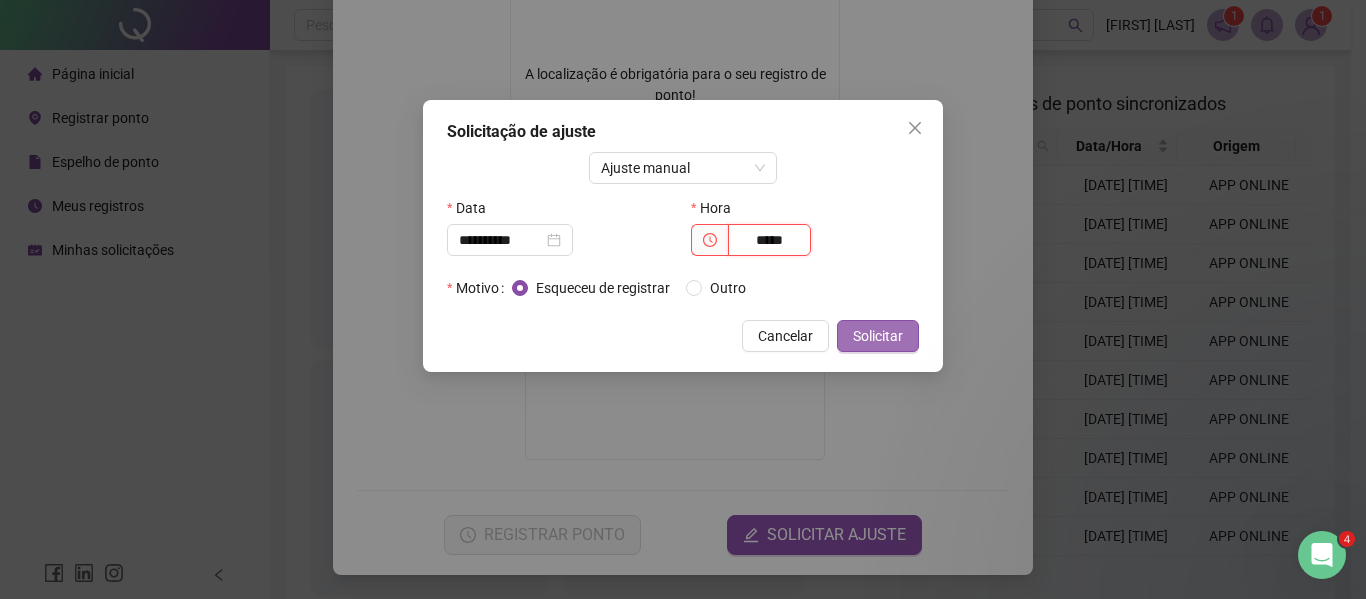 type on "*****" 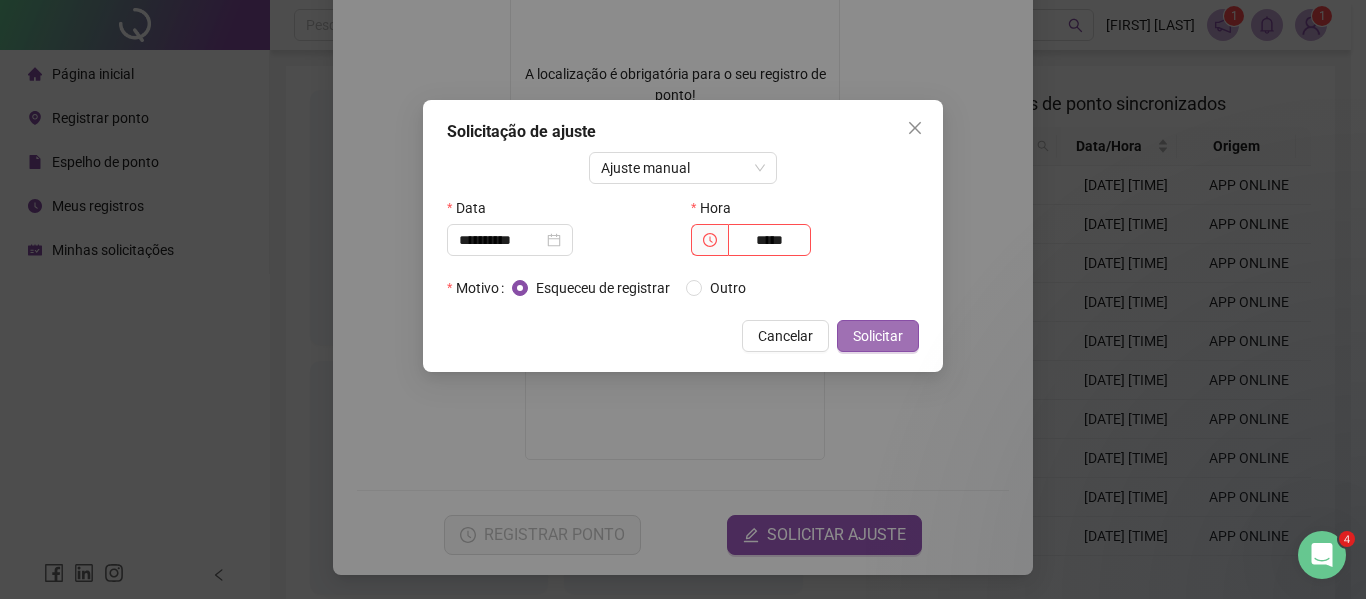 click on "Solicitar" at bounding box center [878, 336] 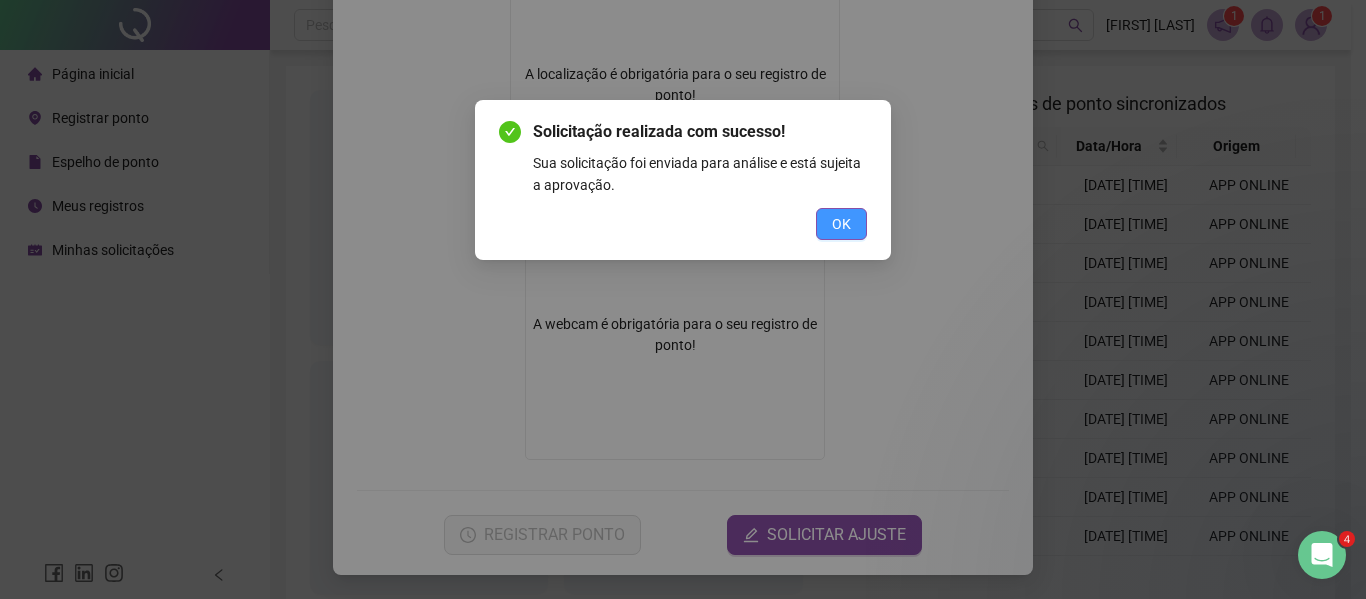 click on "OK" at bounding box center [841, 224] 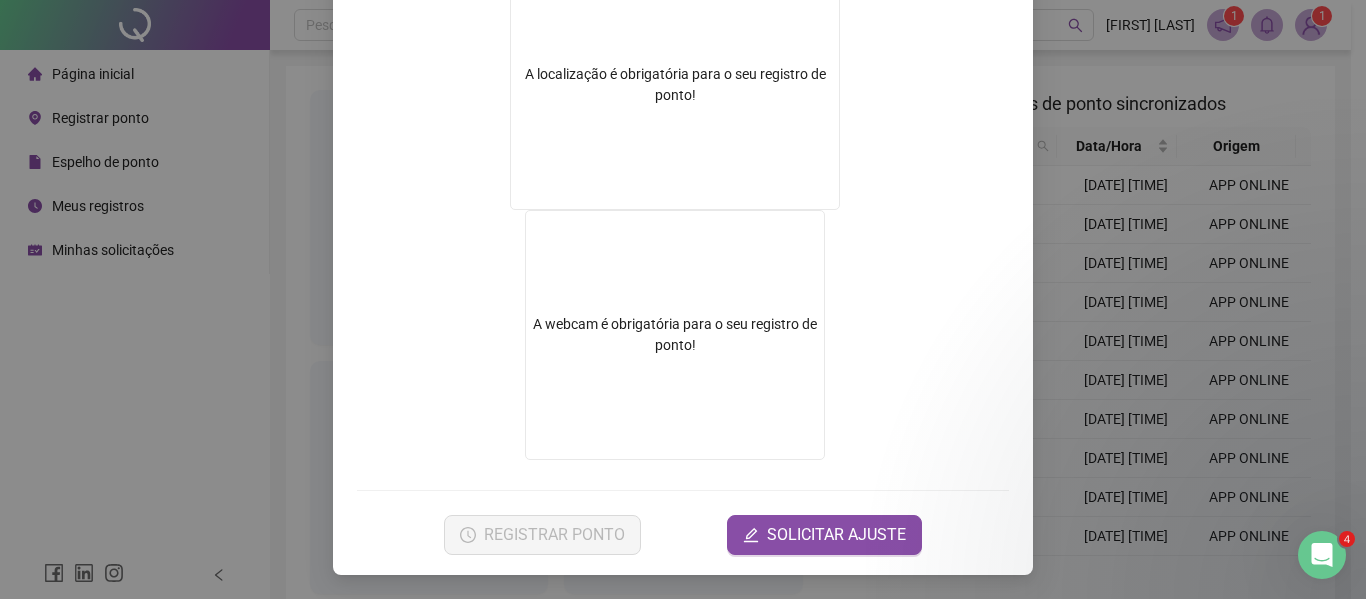 click on "Registro de ponto web 14:08:43 Empregador :  QRPOINT Colaborador :  JULIANA DOS SANTOS REIS A localização é obrigatória para o seu registro de ponto! A webcam é obrigatória para o seu registro de ponto! REGISTRAR PONTO SOLICITAR AJUSTE" at bounding box center (683, 299) 